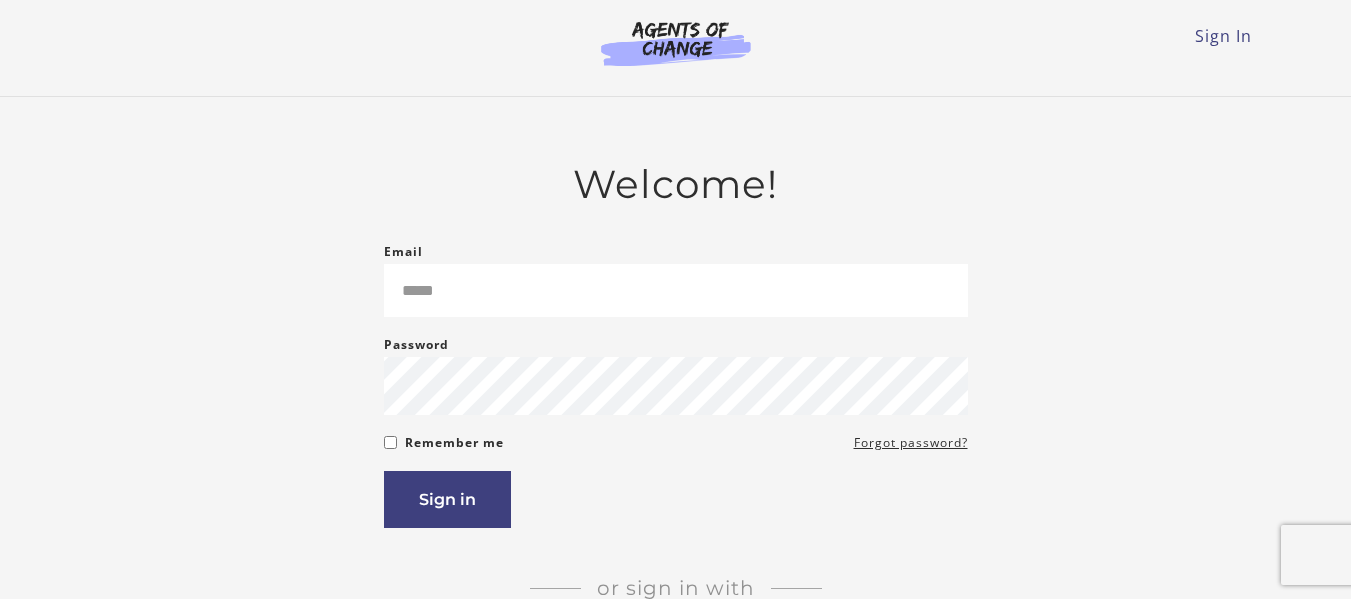 scroll, scrollTop: 0, scrollLeft: 0, axis: both 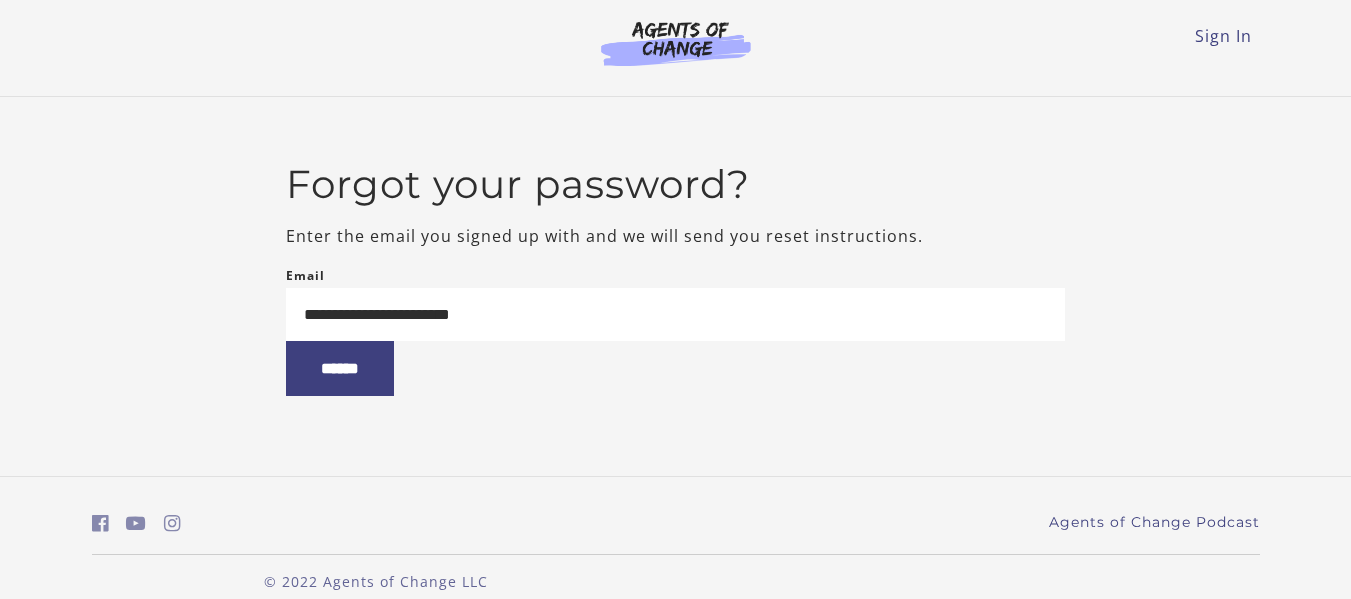 type on "**********" 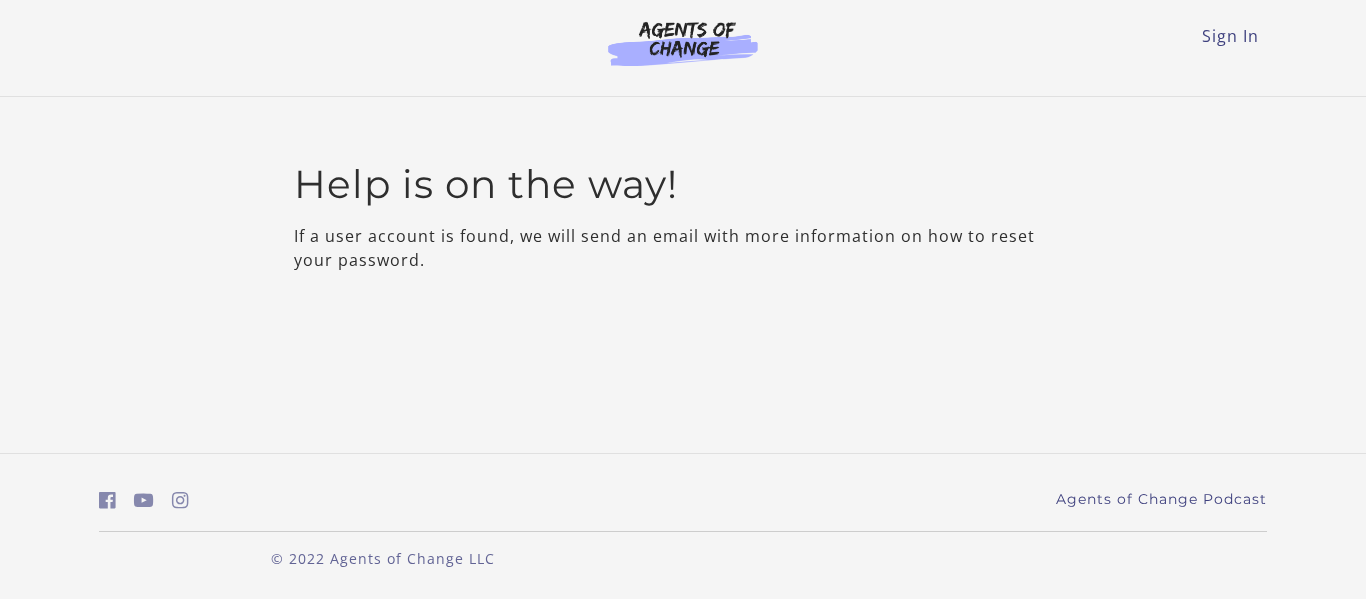 scroll, scrollTop: 0, scrollLeft: 0, axis: both 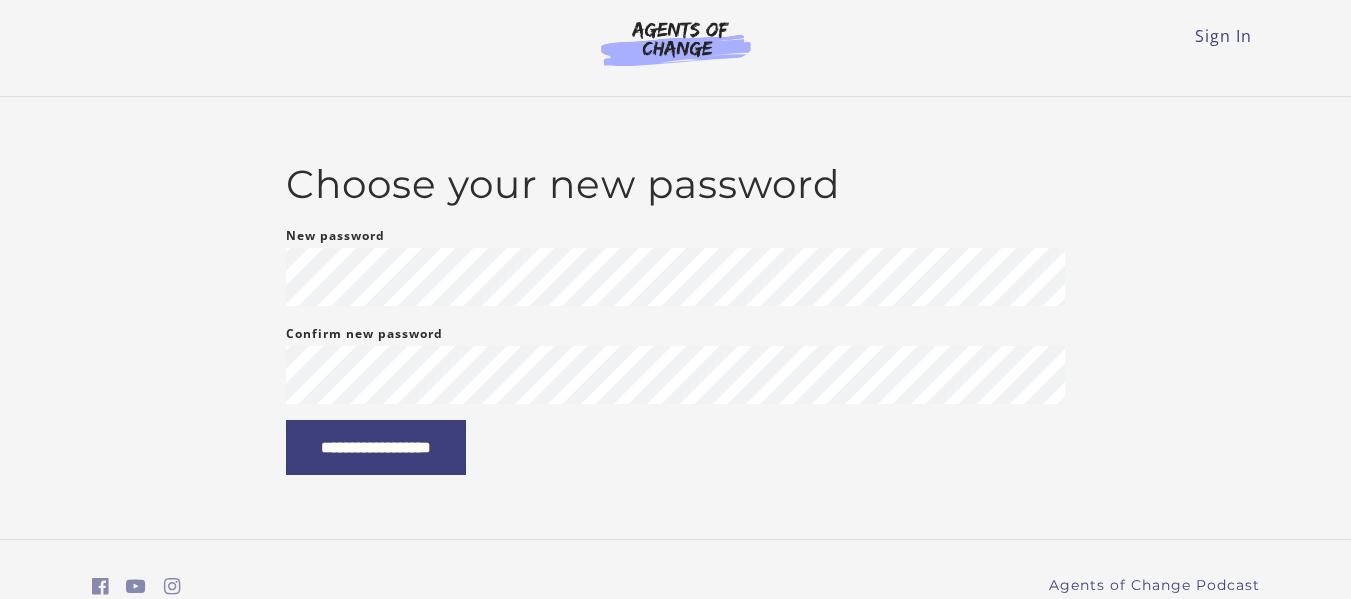 drag, startPoint x: 588, startPoint y: 326, endPoint x: 359, endPoint y: 513, distance: 295.65182 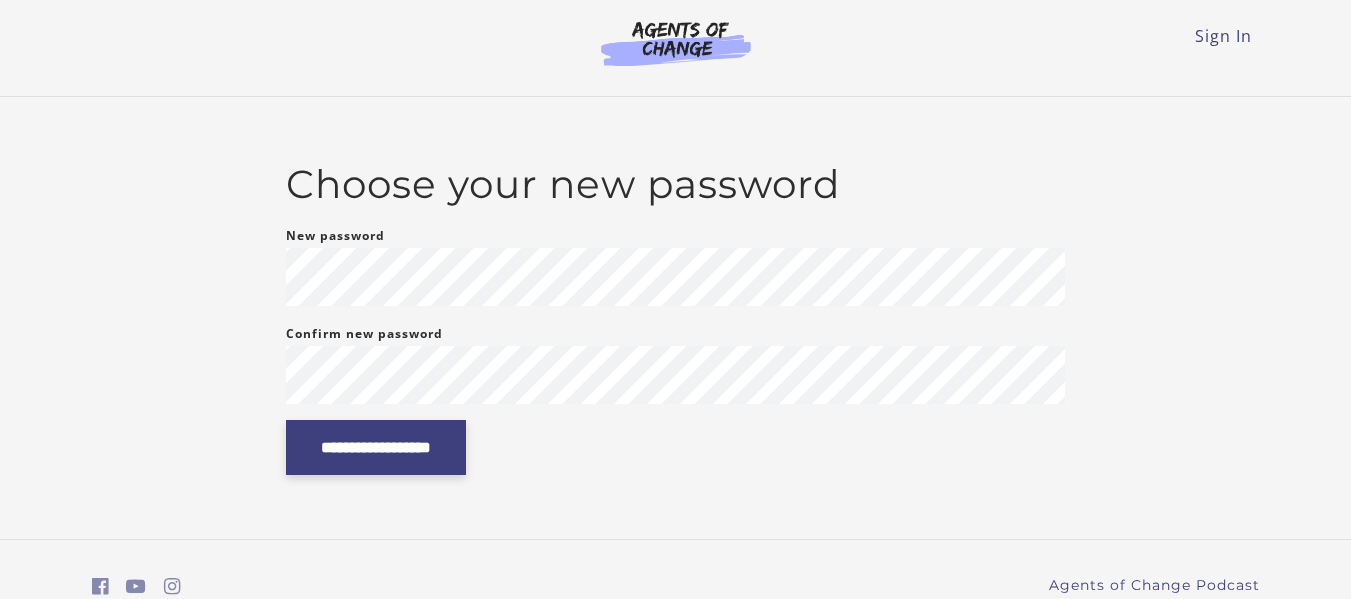 click on "**********" at bounding box center [376, 447] 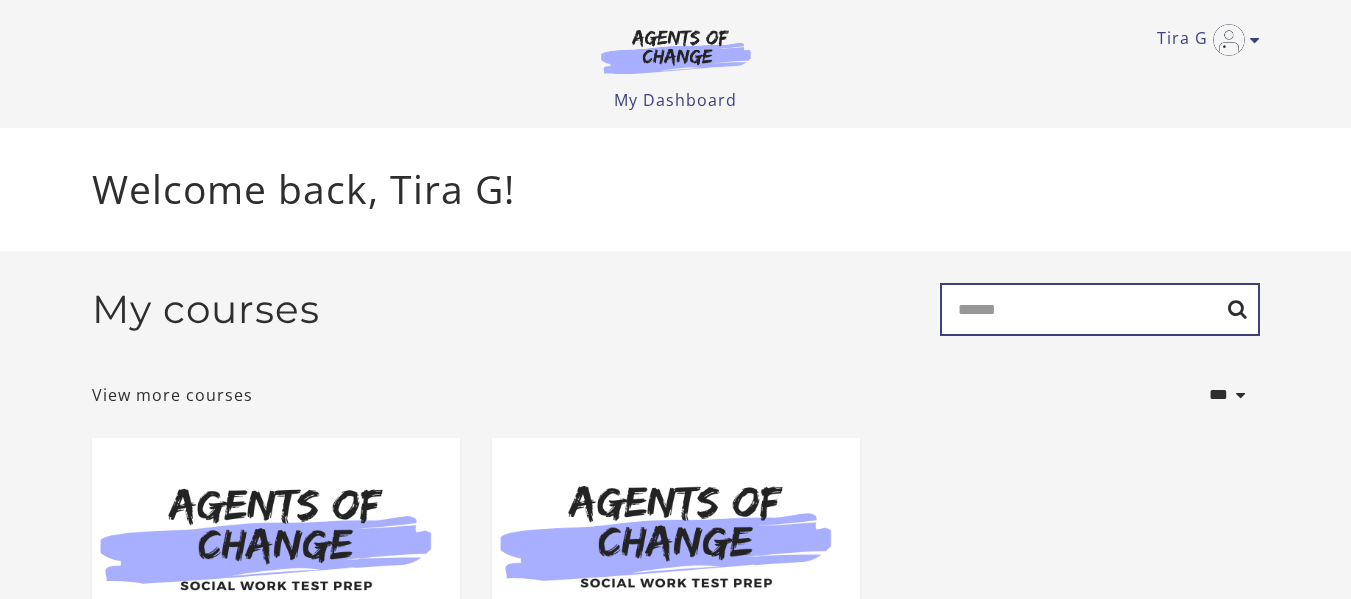 scroll, scrollTop: 0, scrollLeft: 0, axis: both 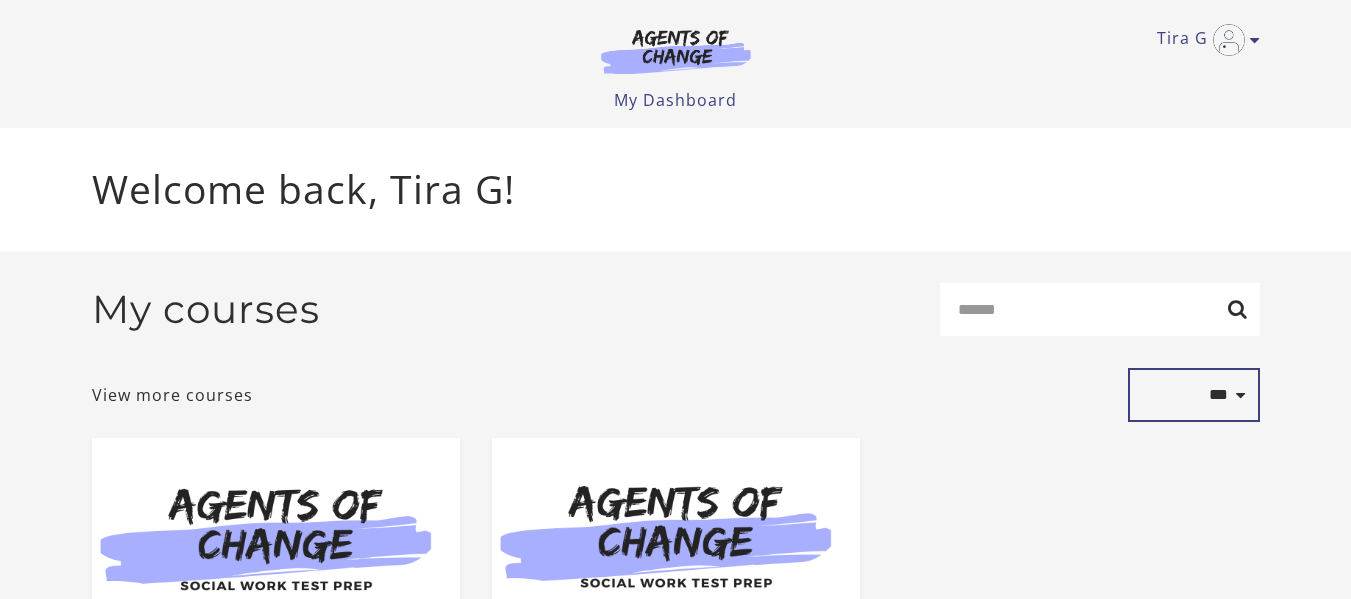 click on "**********" at bounding box center (1194, 395) 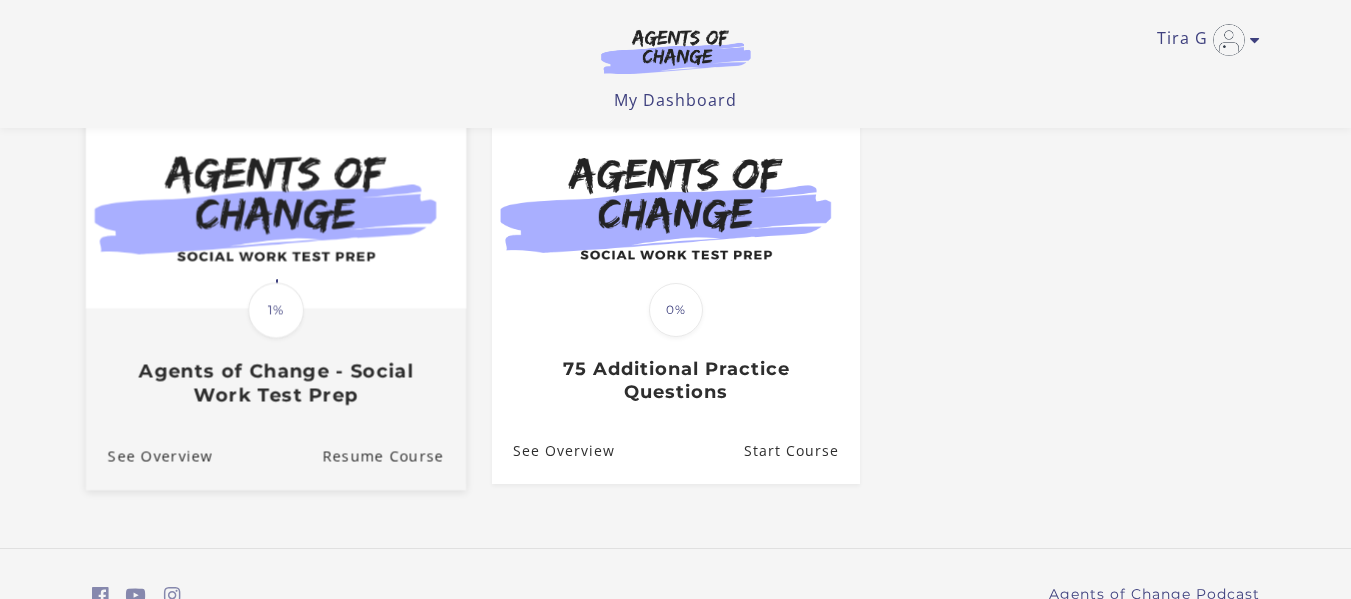 scroll, scrollTop: 299, scrollLeft: 0, axis: vertical 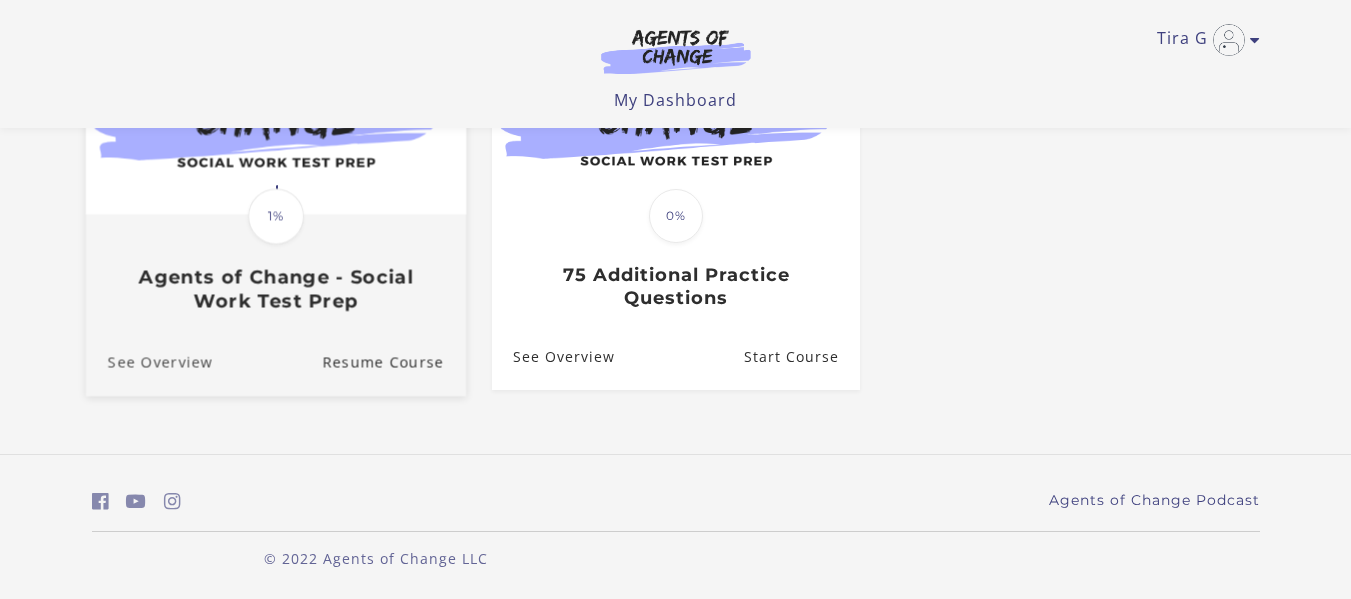 click on "See Overview" at bounding box center [148, 362] 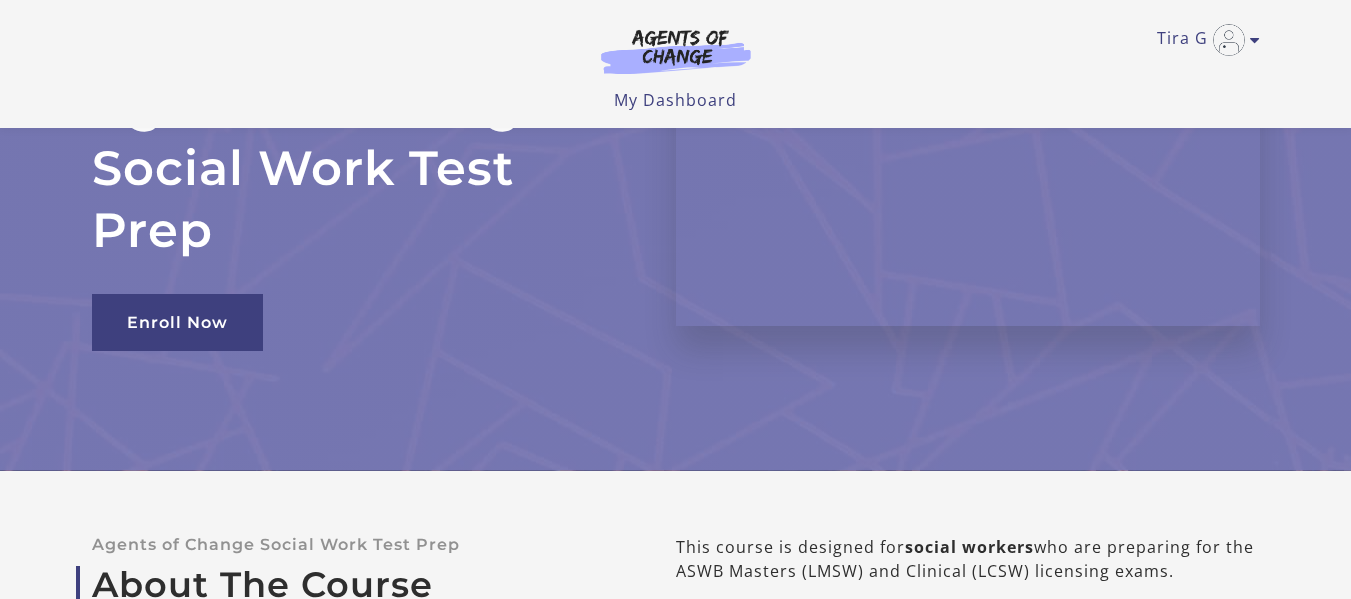 scroll, scrollTop: 455, scrollLeft: 0, axis: vertical 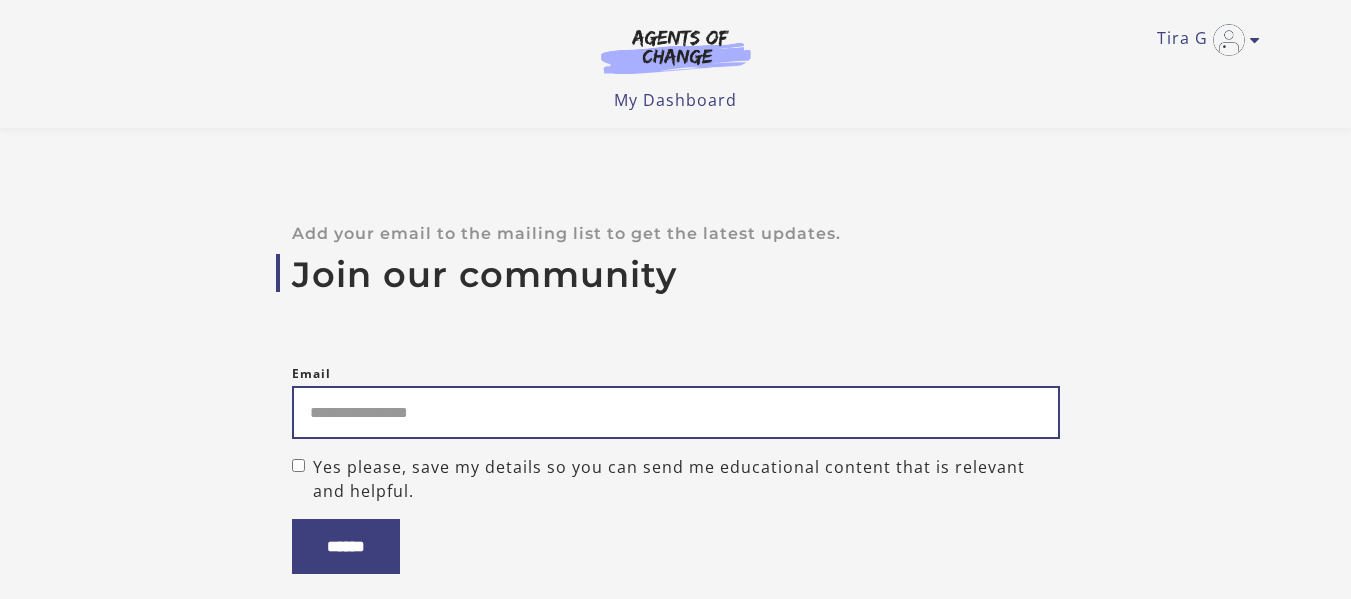 click on "Email" at bounding box center [676, 412] 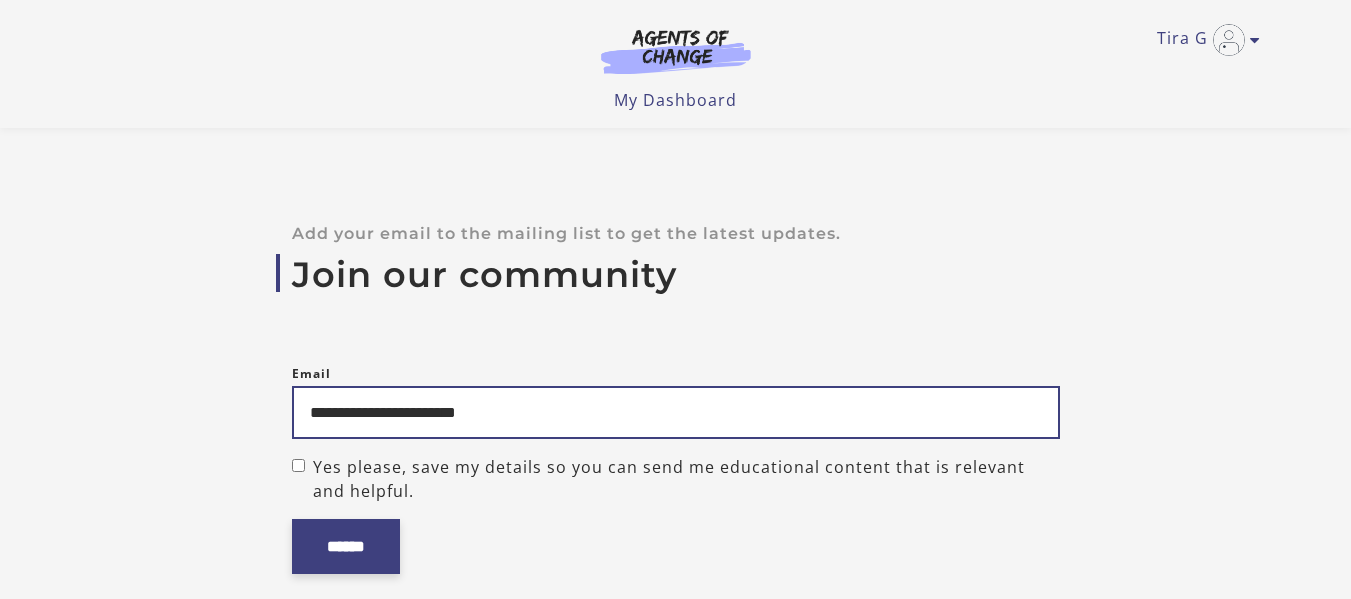 type on "**********" 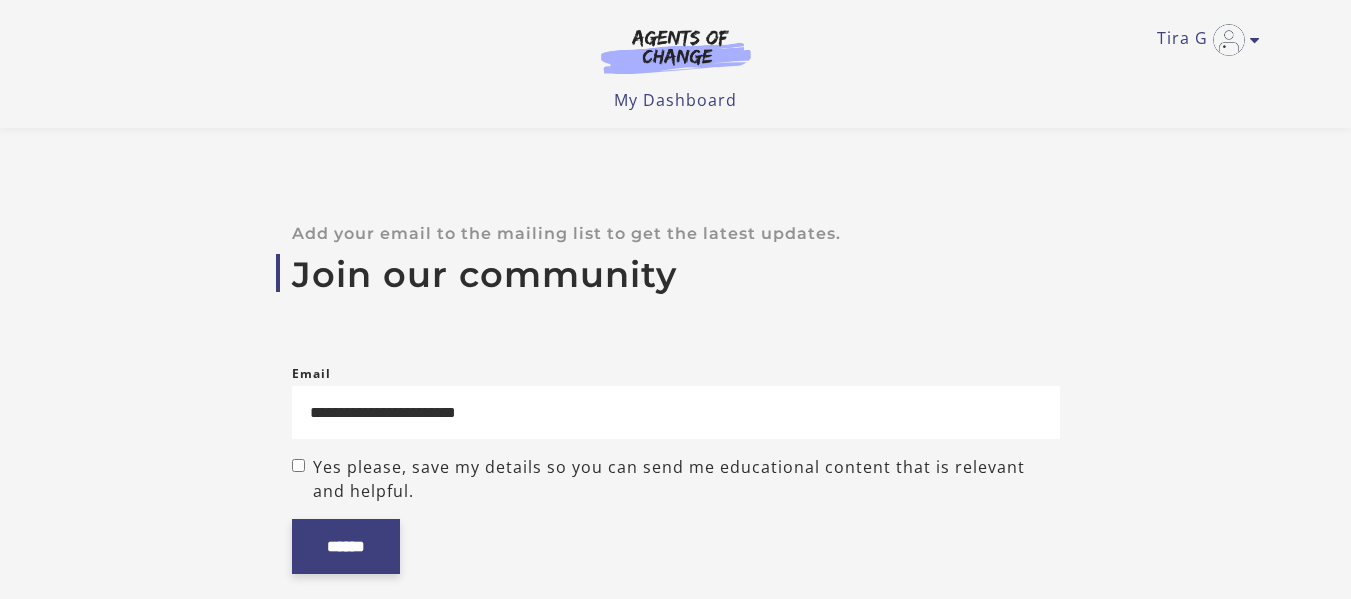click on "******" at bounding box center [346, 546] 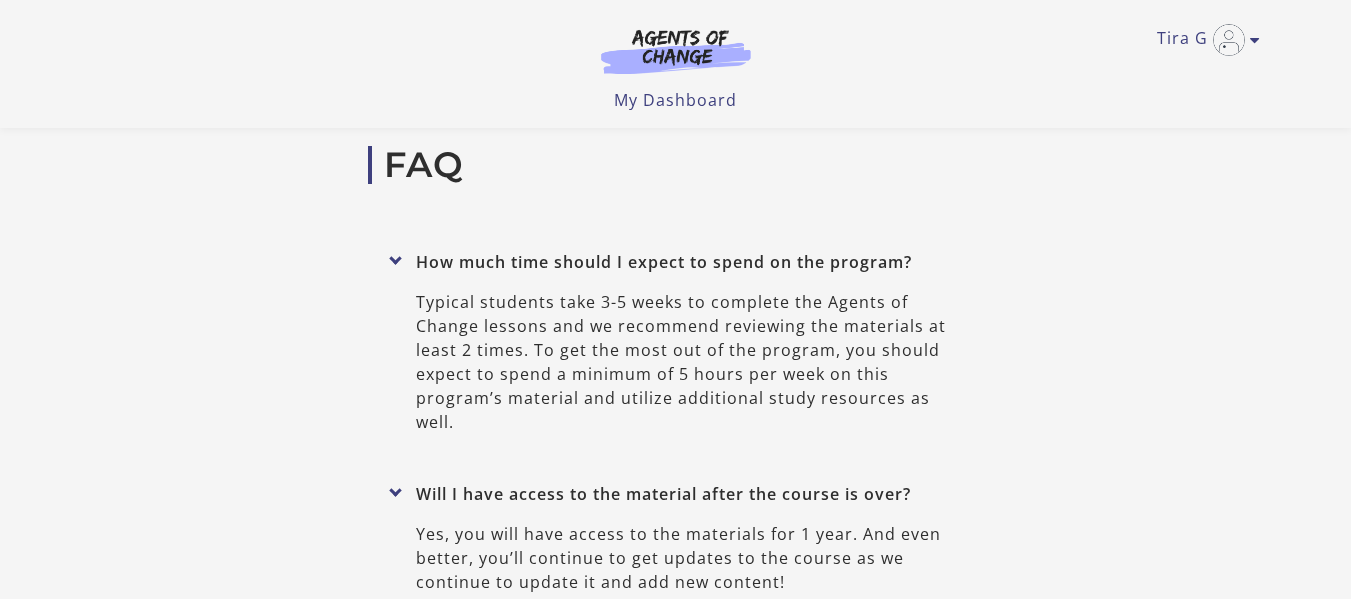 scroll, scrollTop: 8055, scrollLeft: 0, axis: vertical 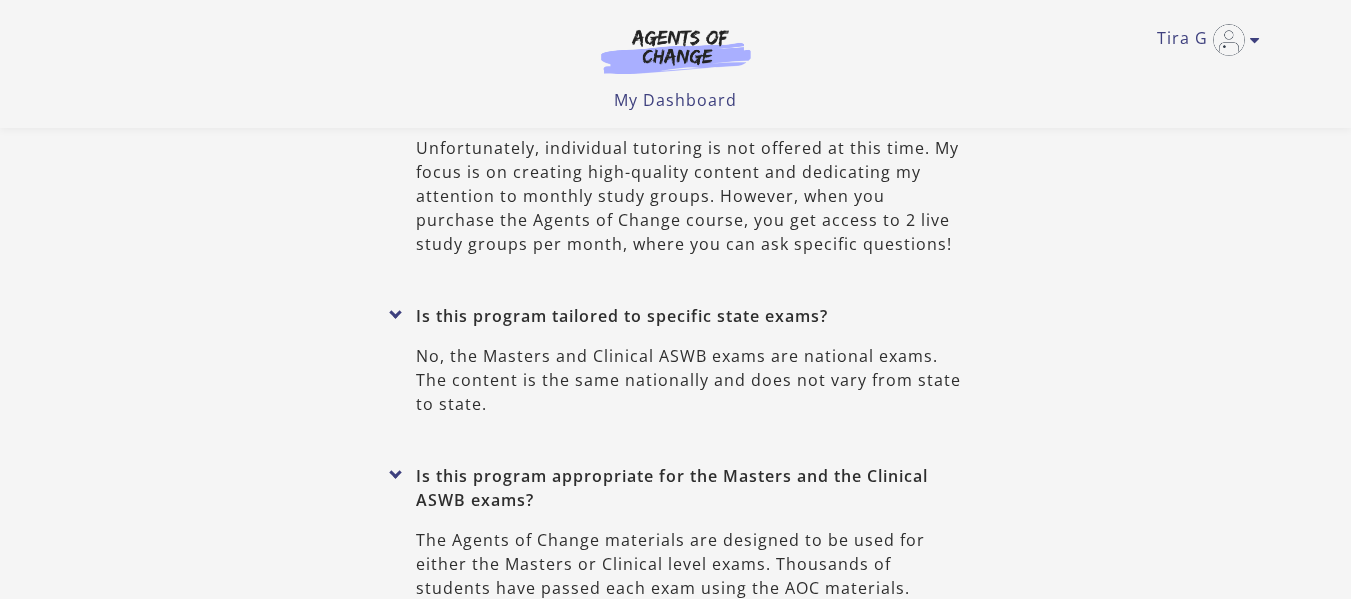type on "******" 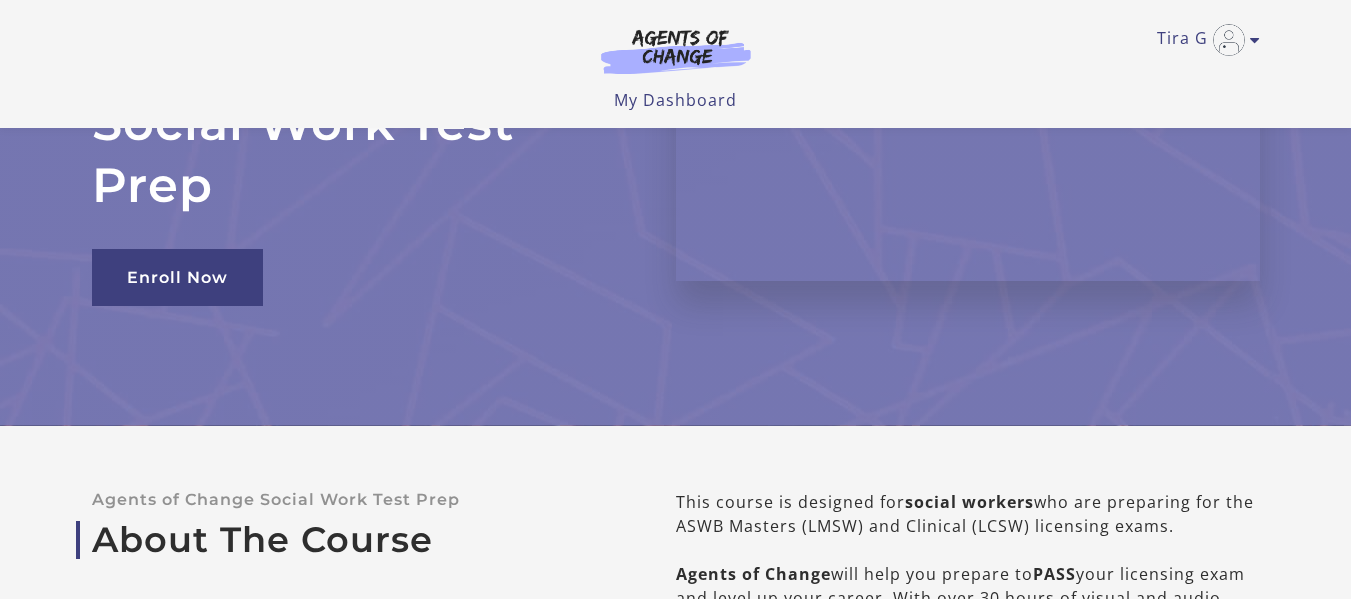scroll, scrollTop: 100, scrollLeft: 0, axis: vertical 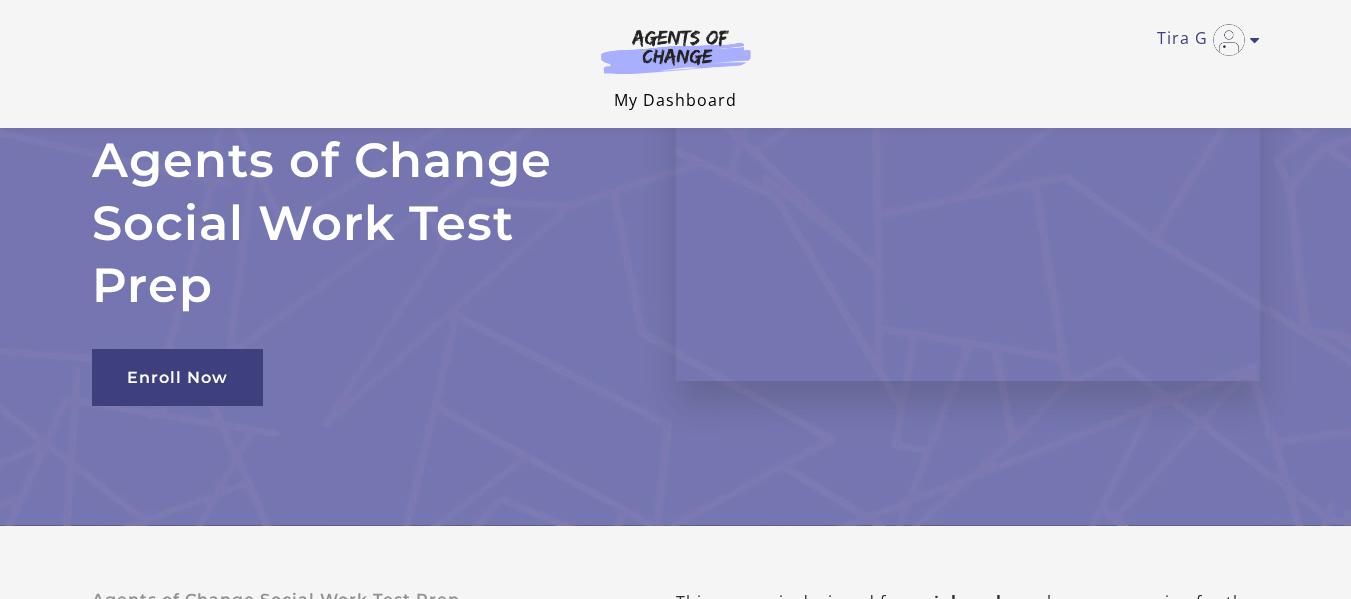 click on "My Dashboard" at bounding box center (675, 100) 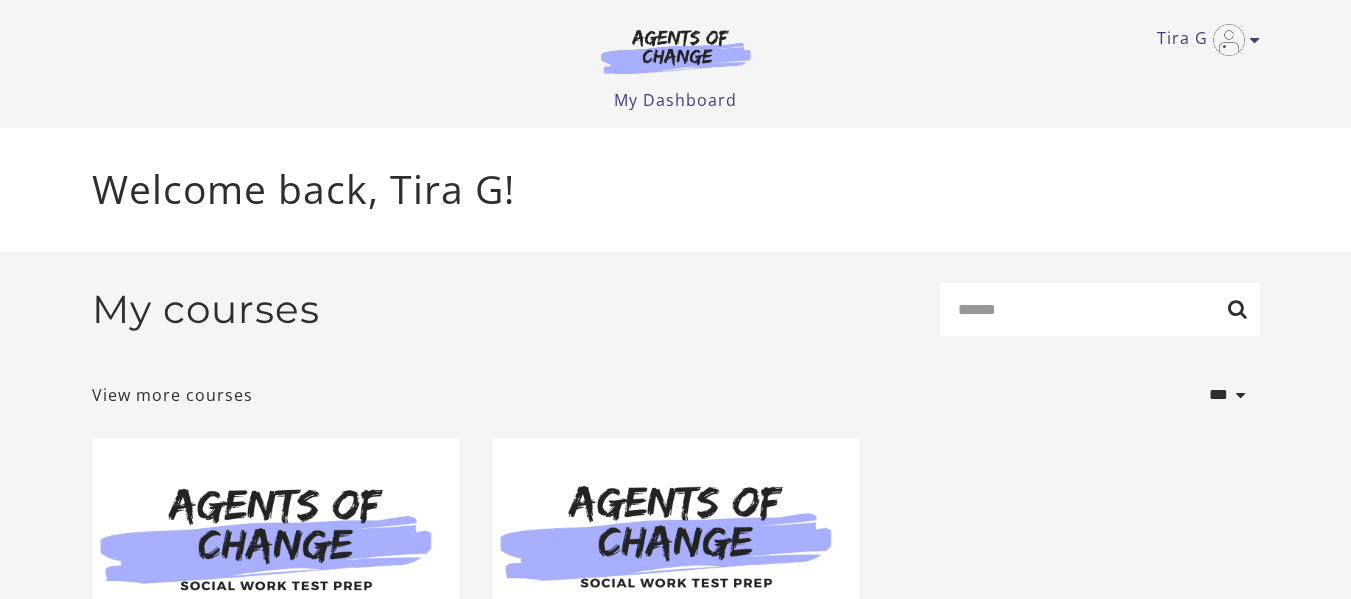 scroll, scrollTop: 0, scrollLeft: 0, axis: both 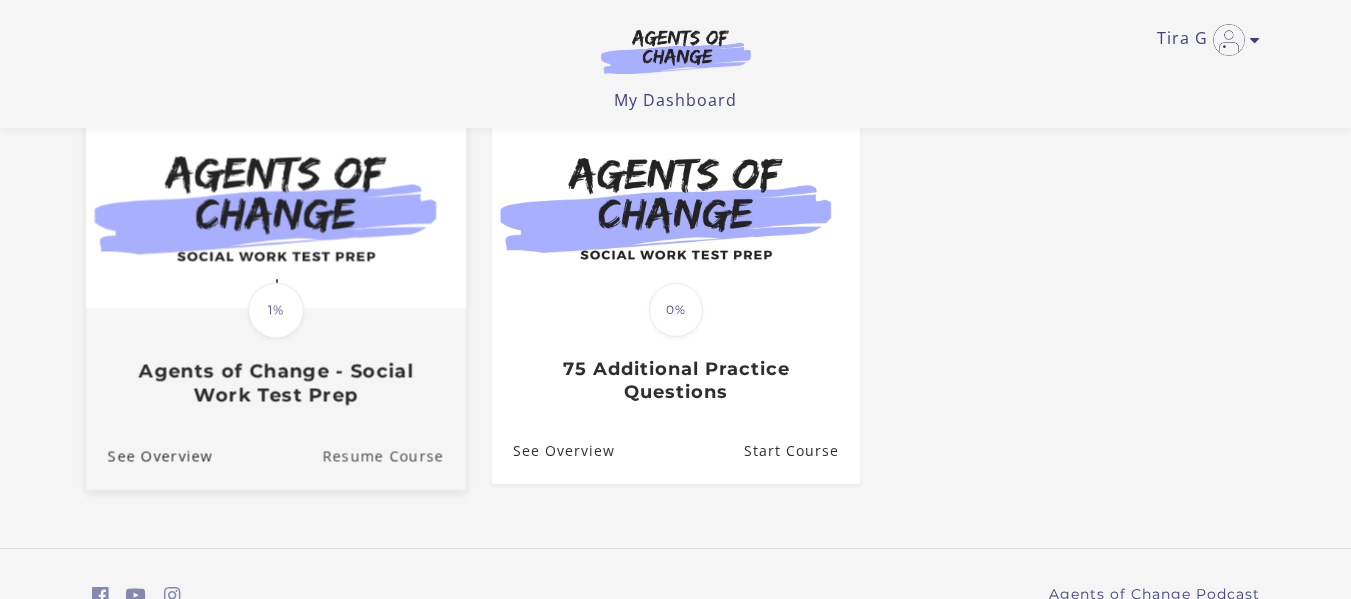 click on "Resume Course" at bounding box center (394, 456) 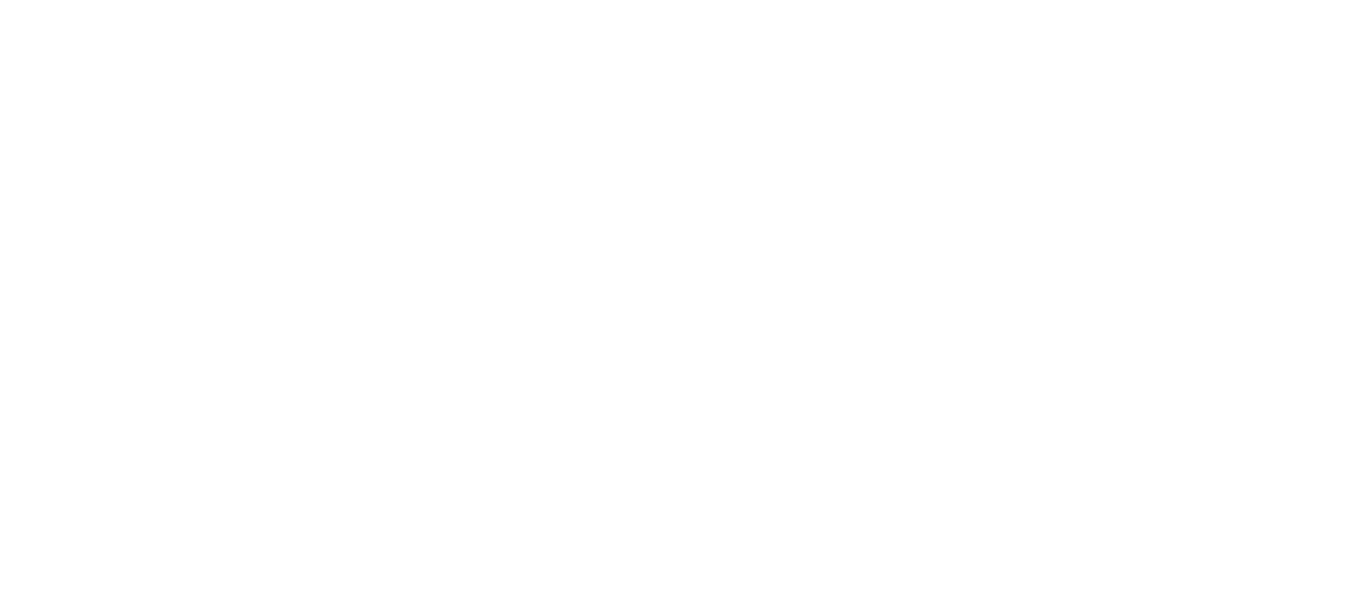 scroll, scrollTop: 0, scrollLeft: 0, axis: both 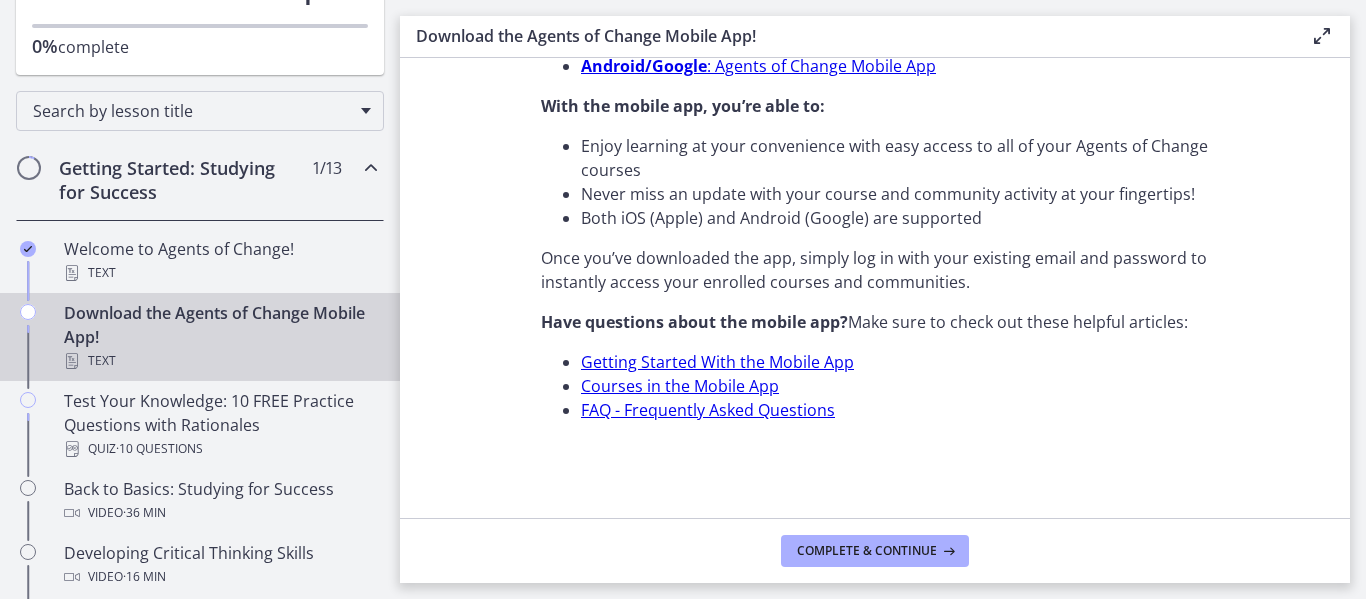 click on "Download the Agents of Change Mobile App!
Text" at bounding box center (220, 337) 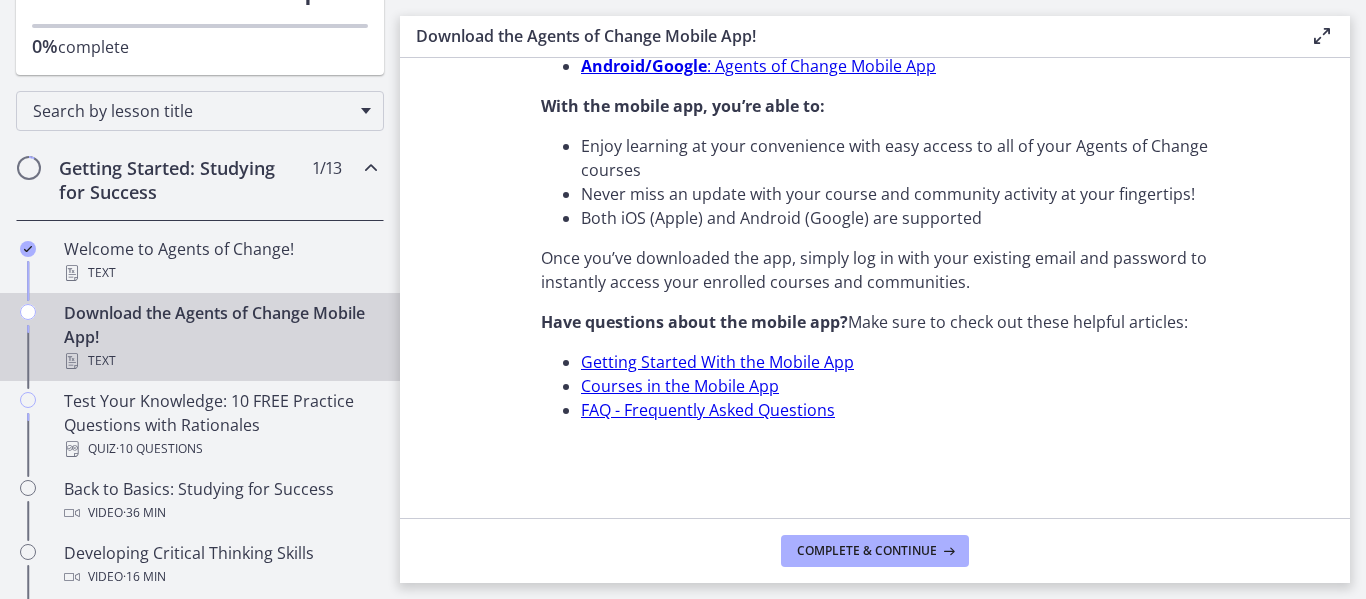 click on "FAQ - Frequently Asked Questions" at bounding box center [708, 410] 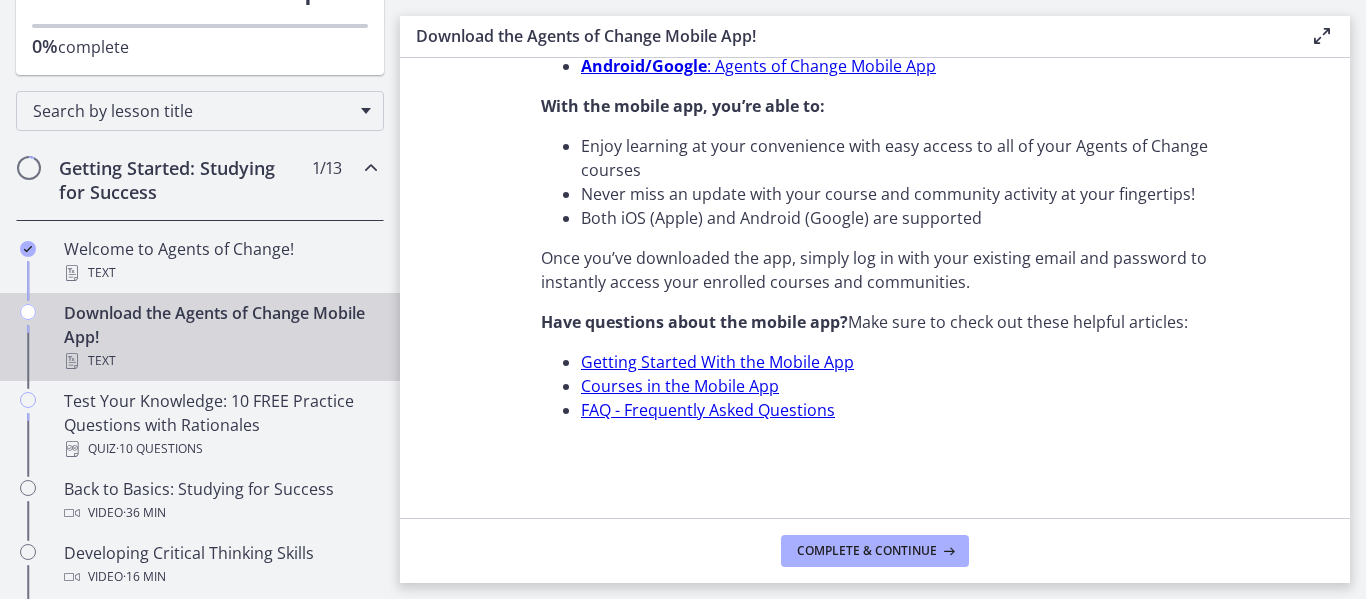 click on "Courses in the Mobile App" at bounding box center [680, 386] 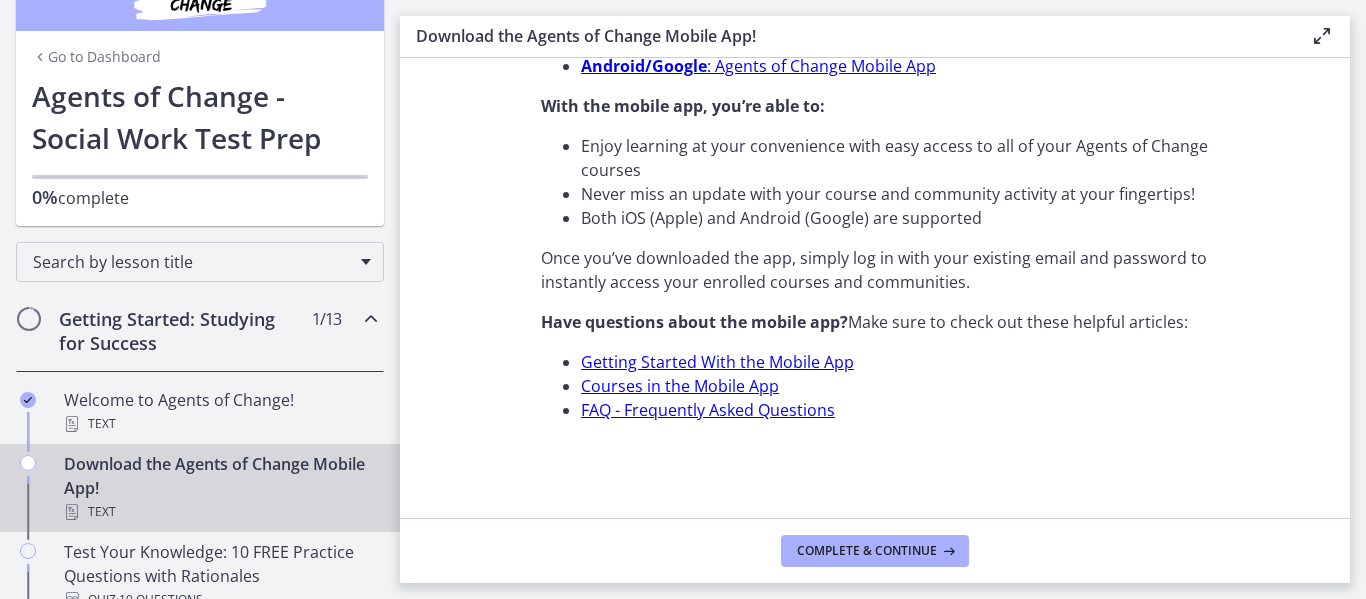 scroll, scrollTop: 0, scrollLeft: 0, axis: both 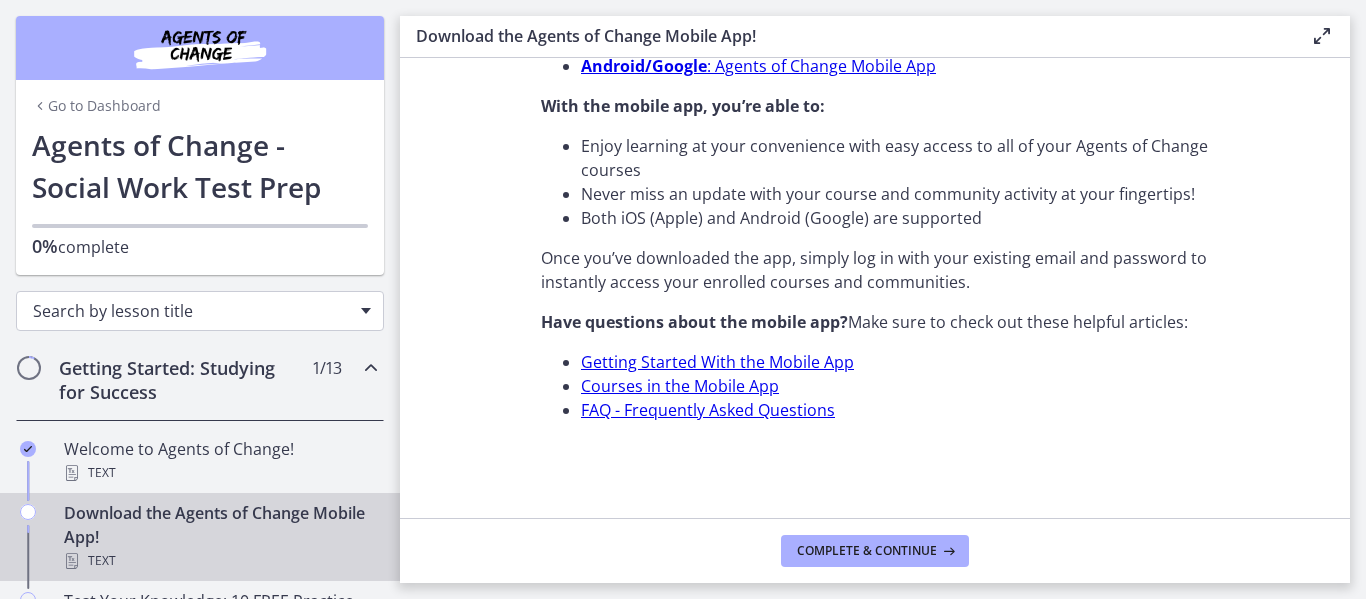 click on "Courses in the Mobile App" at bounding box center [680, 386] 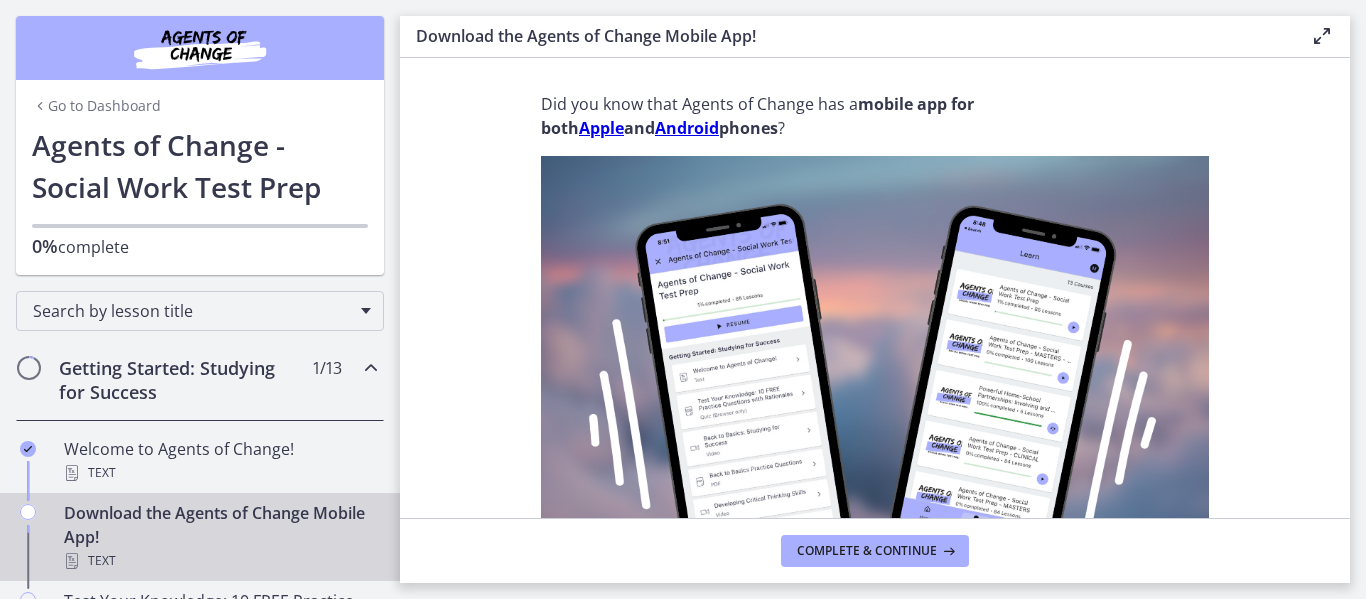 scroll, scrollTop: 0, scrollLeft: 0, axis: both 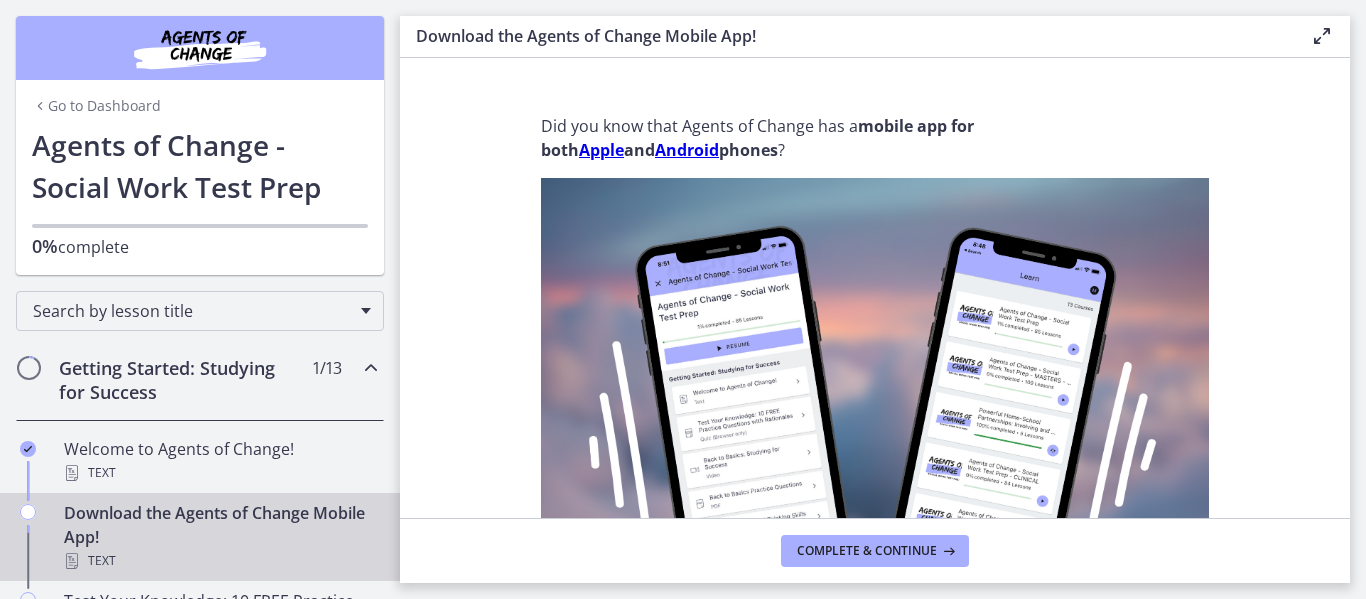 click on "Go to Dashboard" at bounding box center [96, 106] 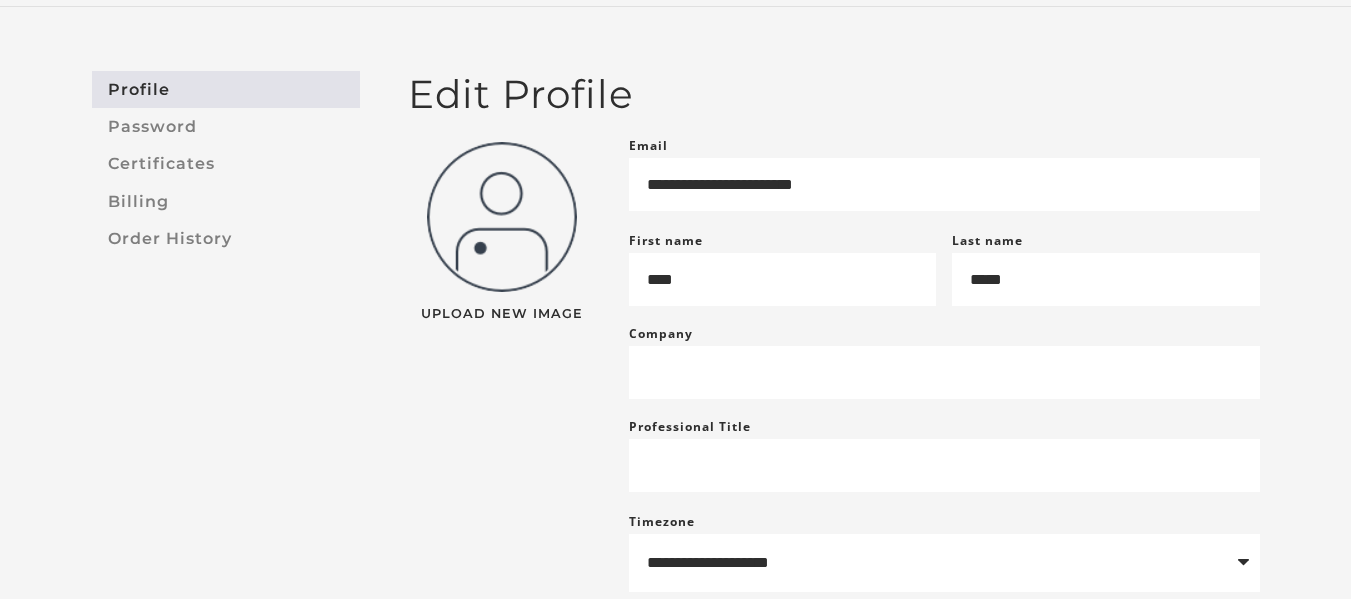 scroll, scrollTop: 200, scrollLeft: 0, axis: vertical 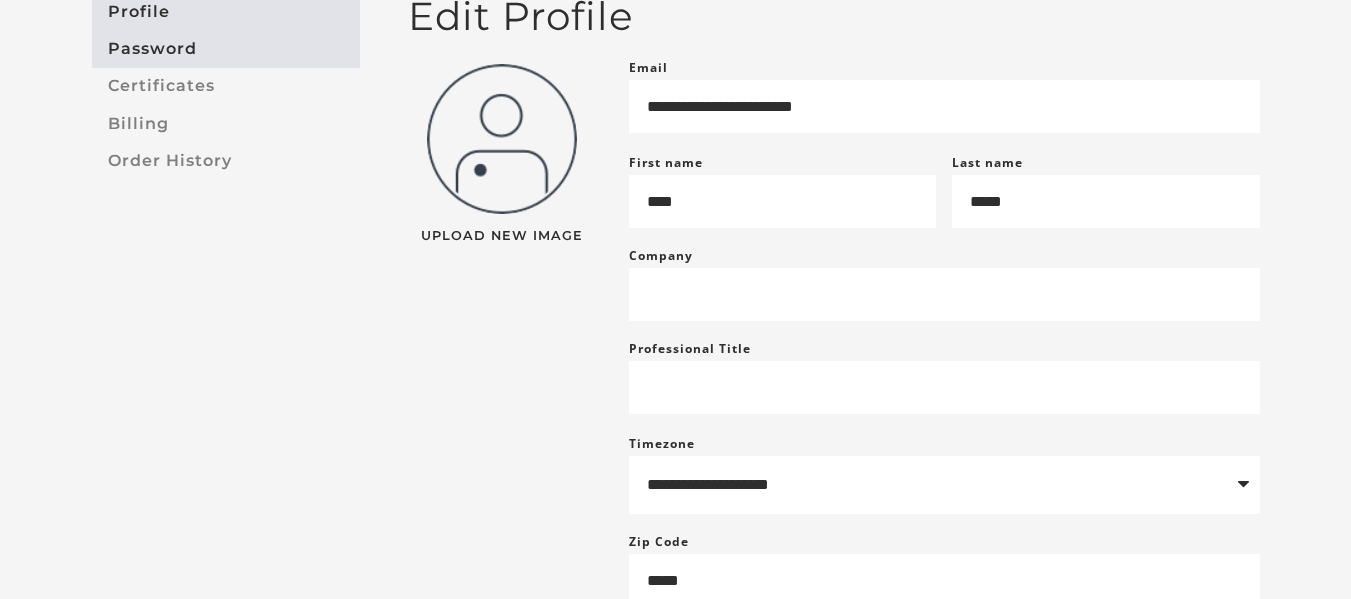 click on "Password" at bounding box center [226, 48] 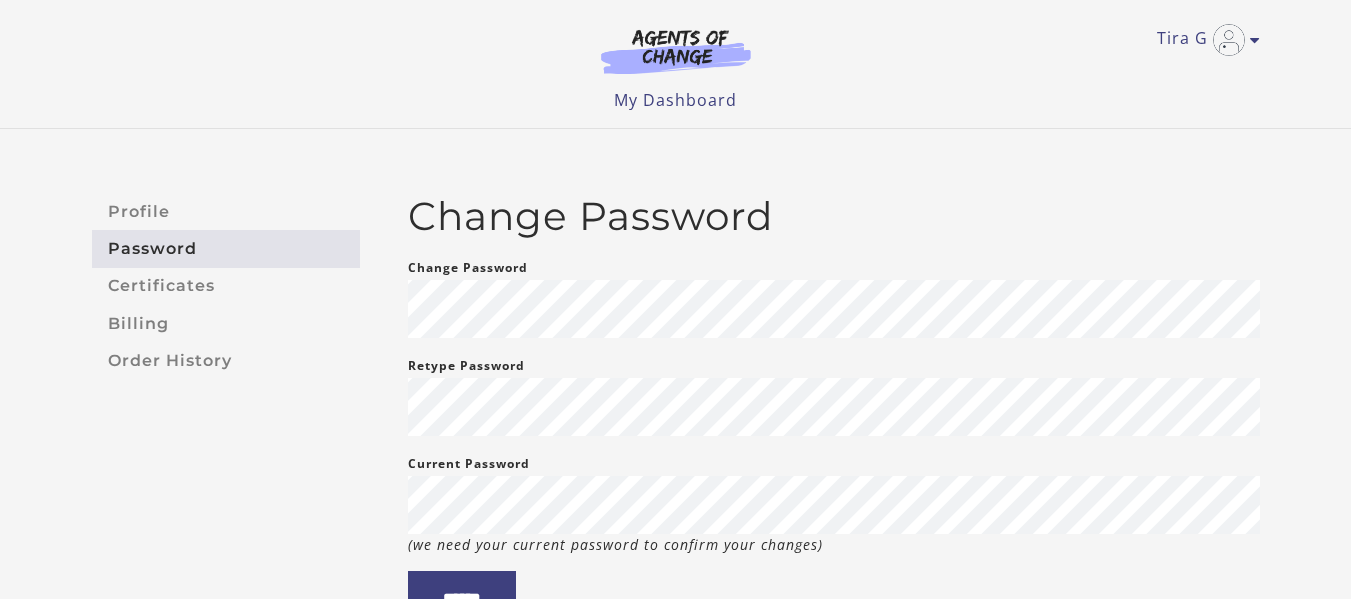 scroll, scrollTop: 239, scrollLeft: 0, axis: vertical 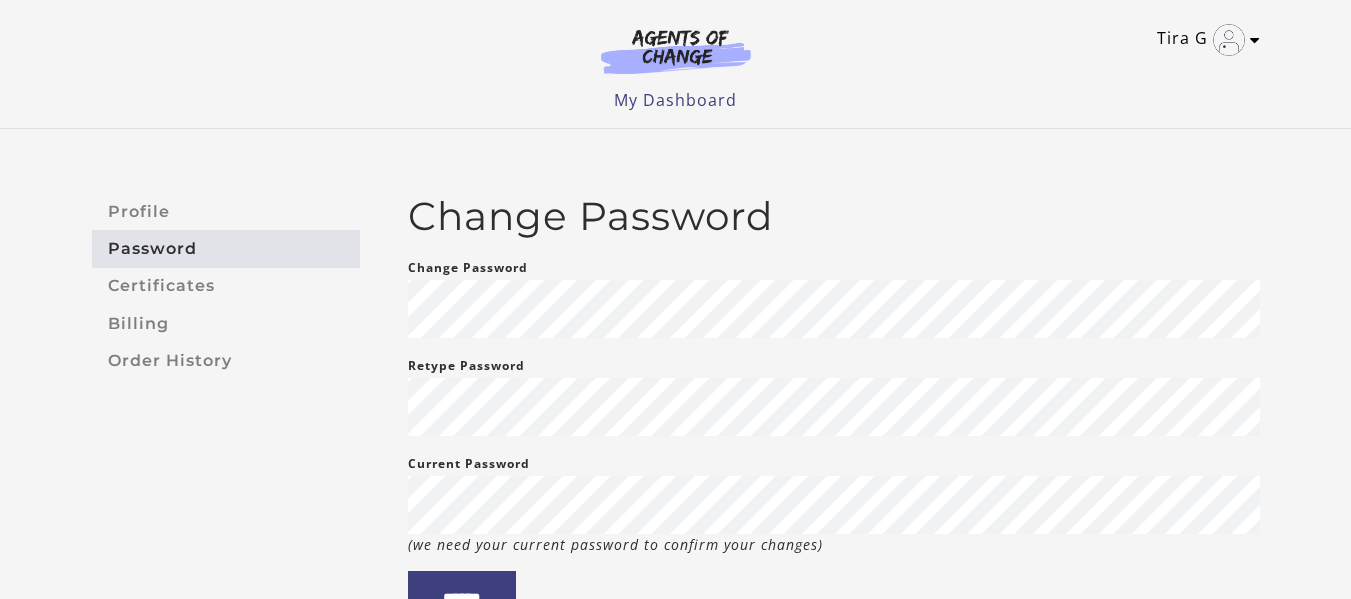 click at bounding box center (1229, 40) 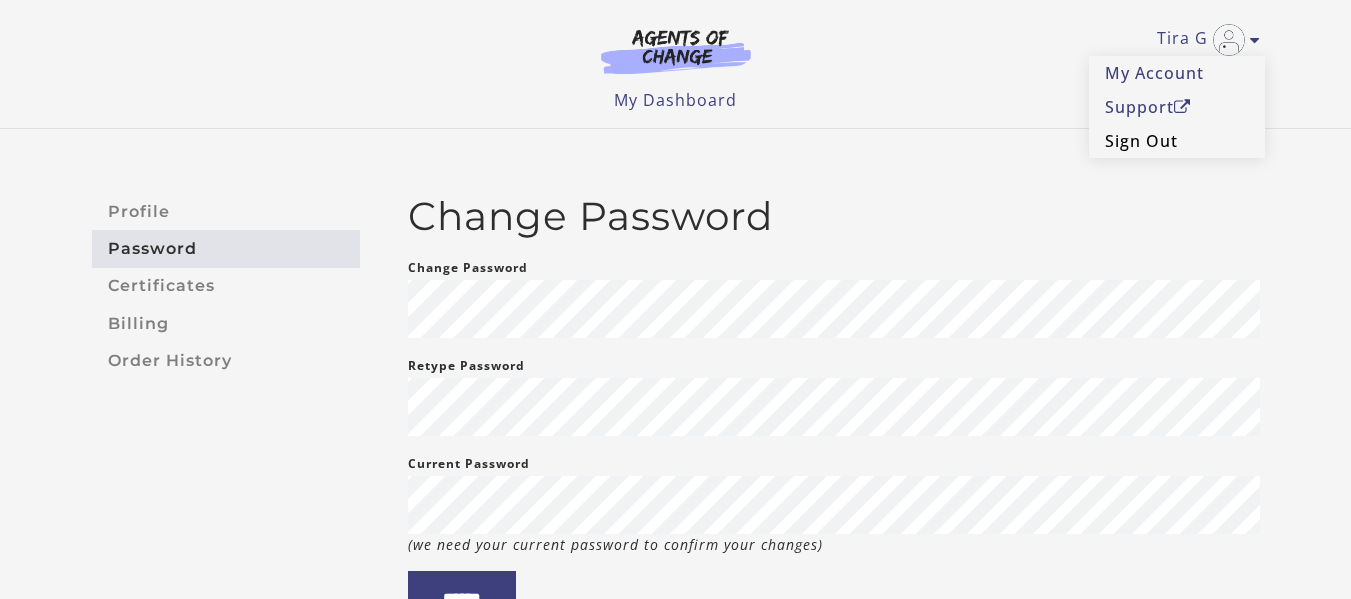 click on "Sign Out" at bounding box center [1177, 141] 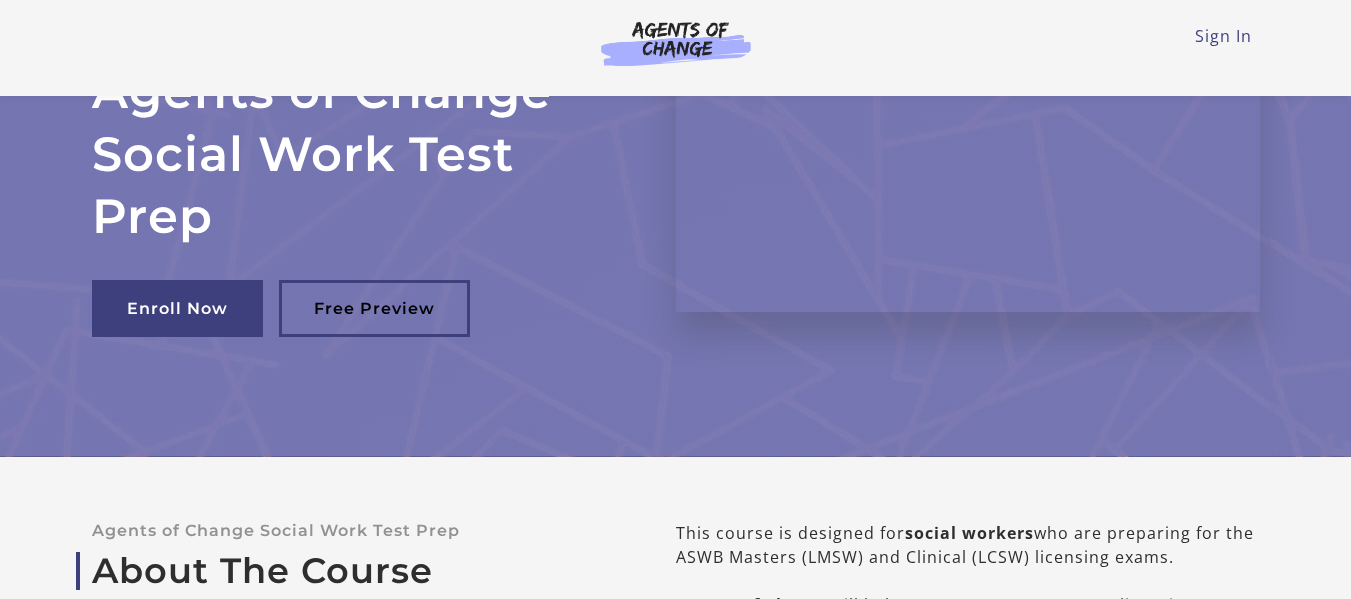 scroll, scrollTop: 100, scrollLeft: 0, axis: vertical 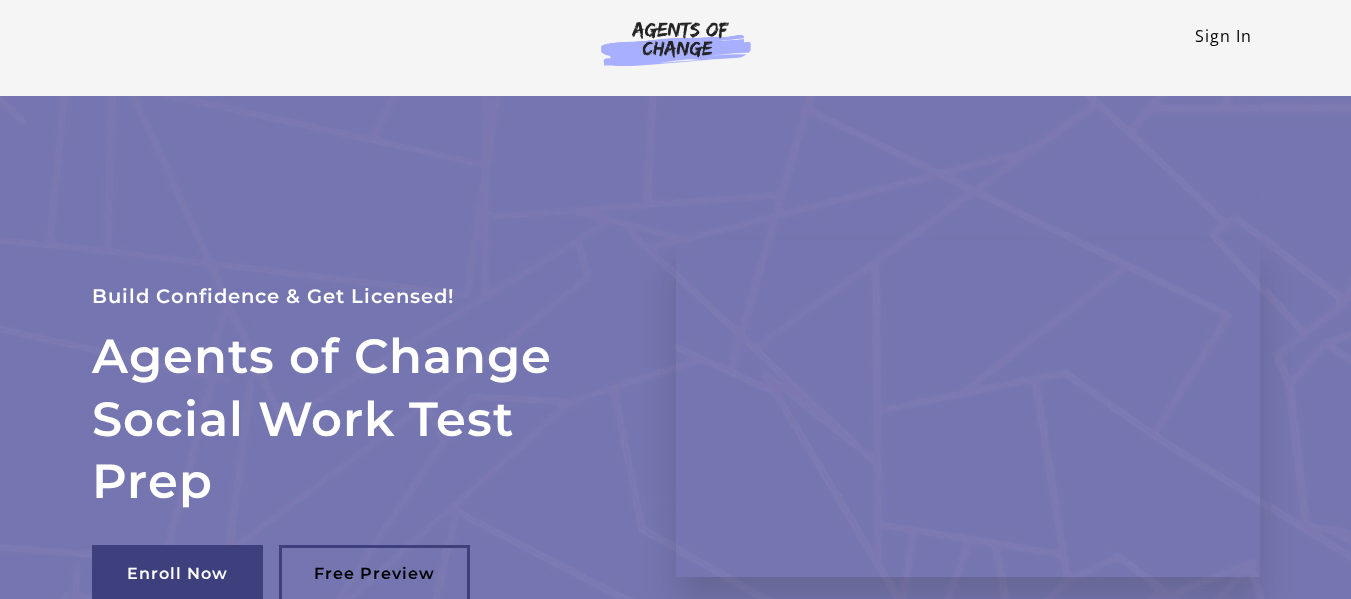click on "Sign In" at bounding box center [1223, 36] 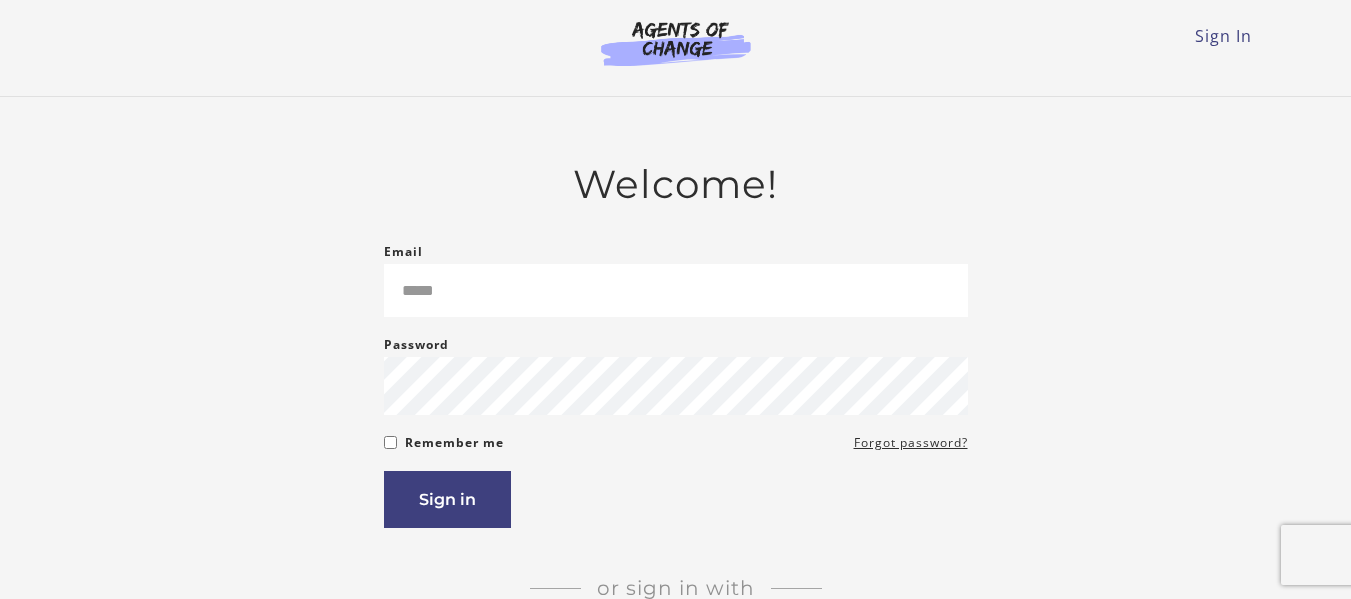 scroll, scrollTop: 0, scrollLeft: 0, axis: both 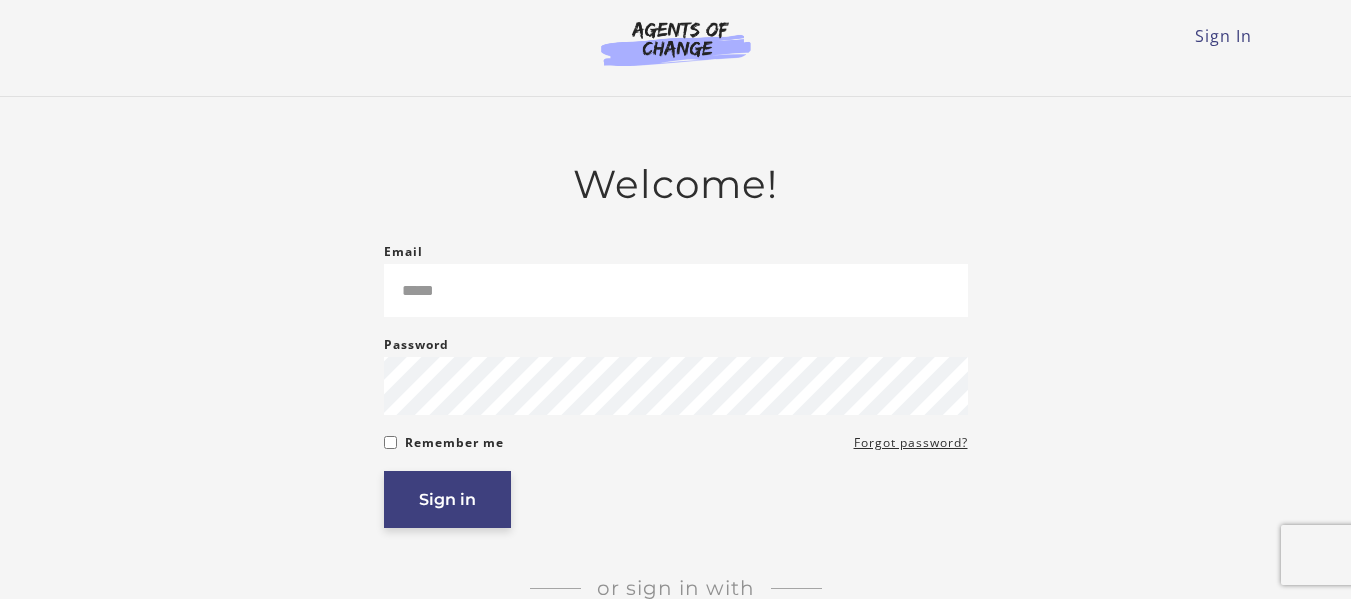 click on "Sign in" at bounding box center [447, 499] 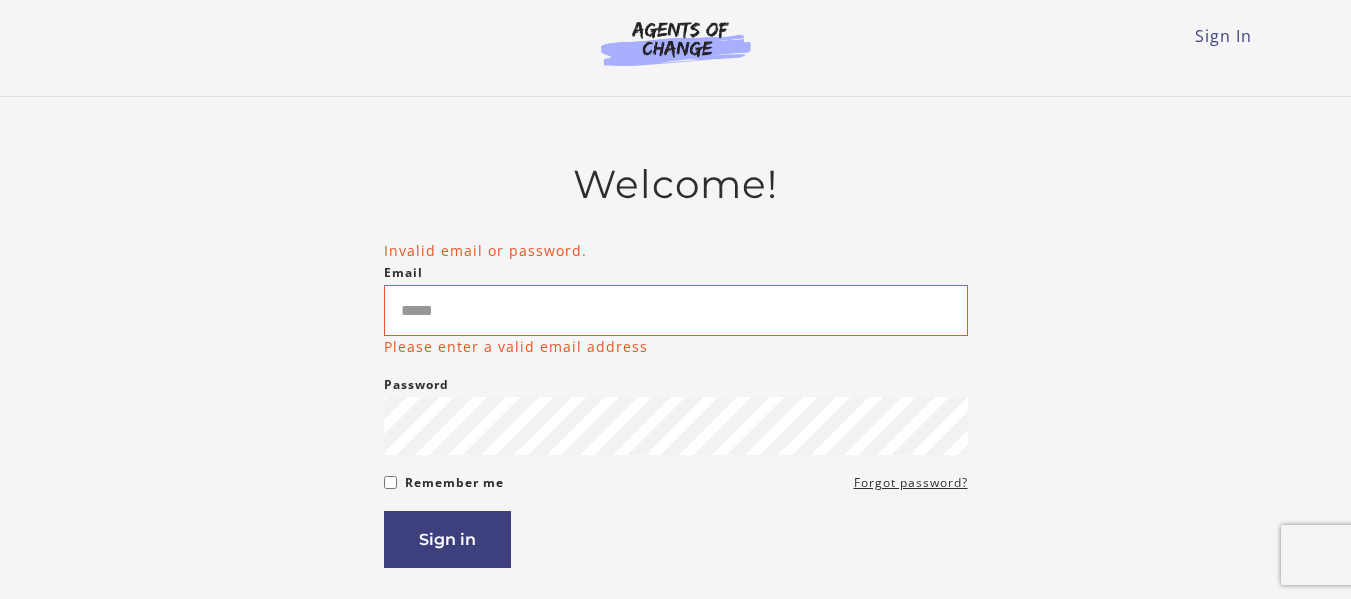 click on "Invalid email or password.
Email
Please enter a valid email address
Password
Password must be at least 8 characters
Remember me
Forgot password?
If you are a human, ignore this field
Sign in" at bounding box center [676, 404] 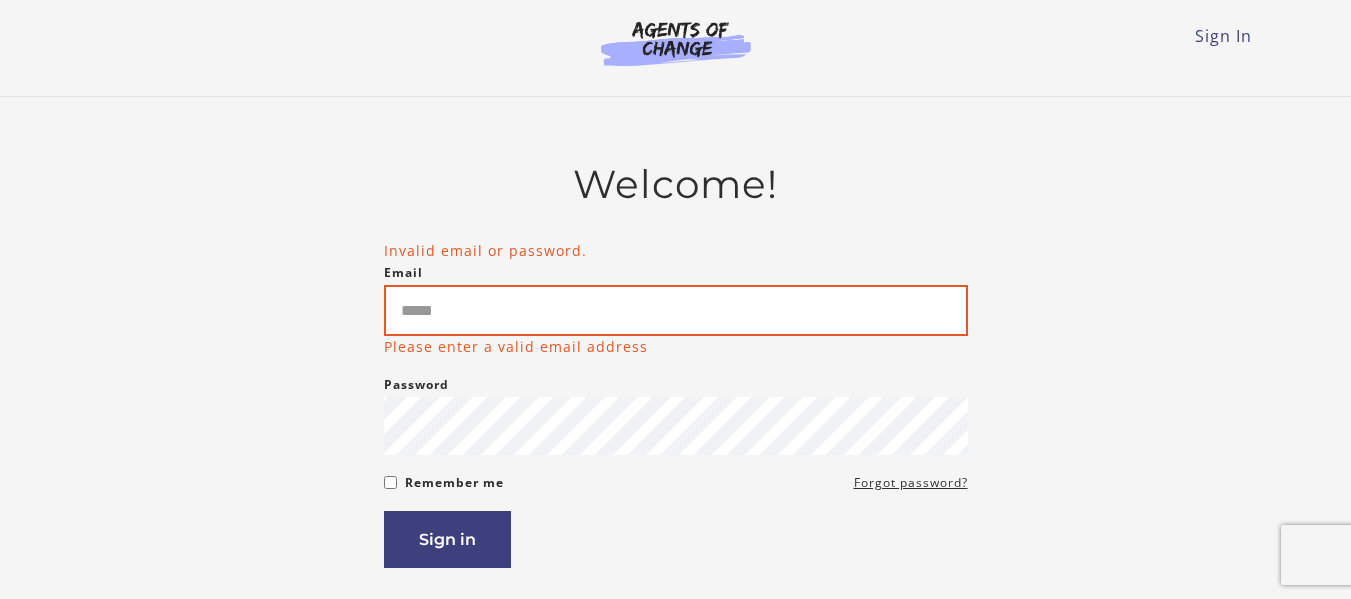 click on "Email" at bounding box center (676, 310) 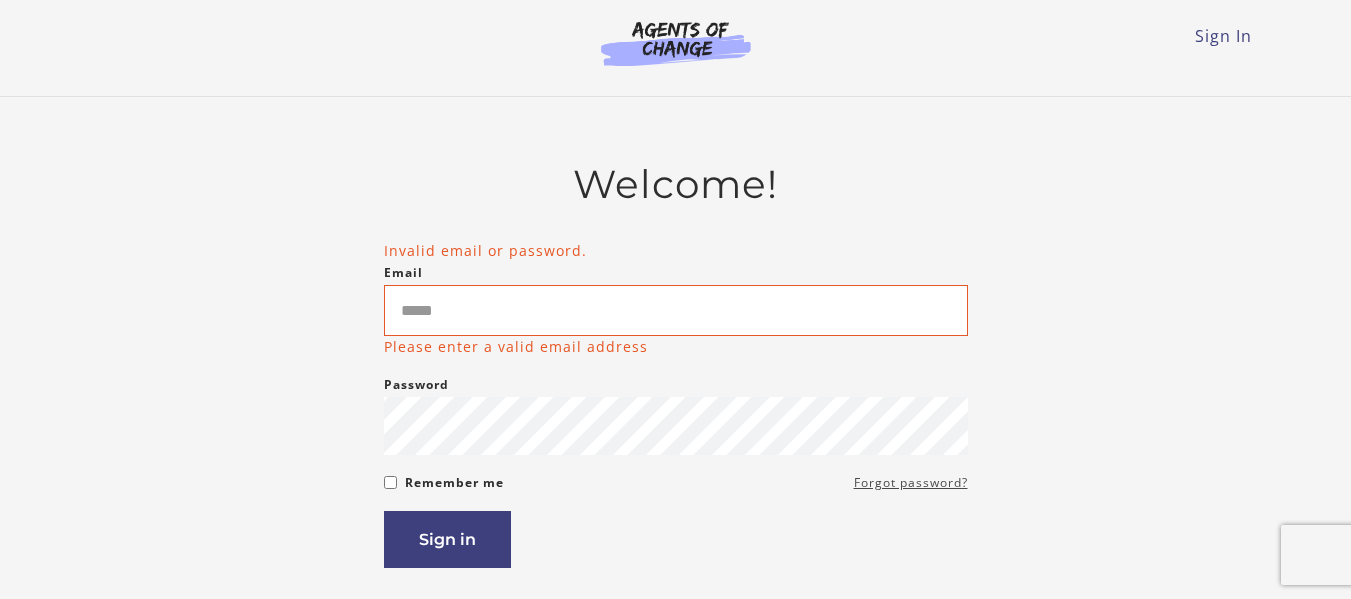 click on "Forgot password?" at bounding box center [911, 483] 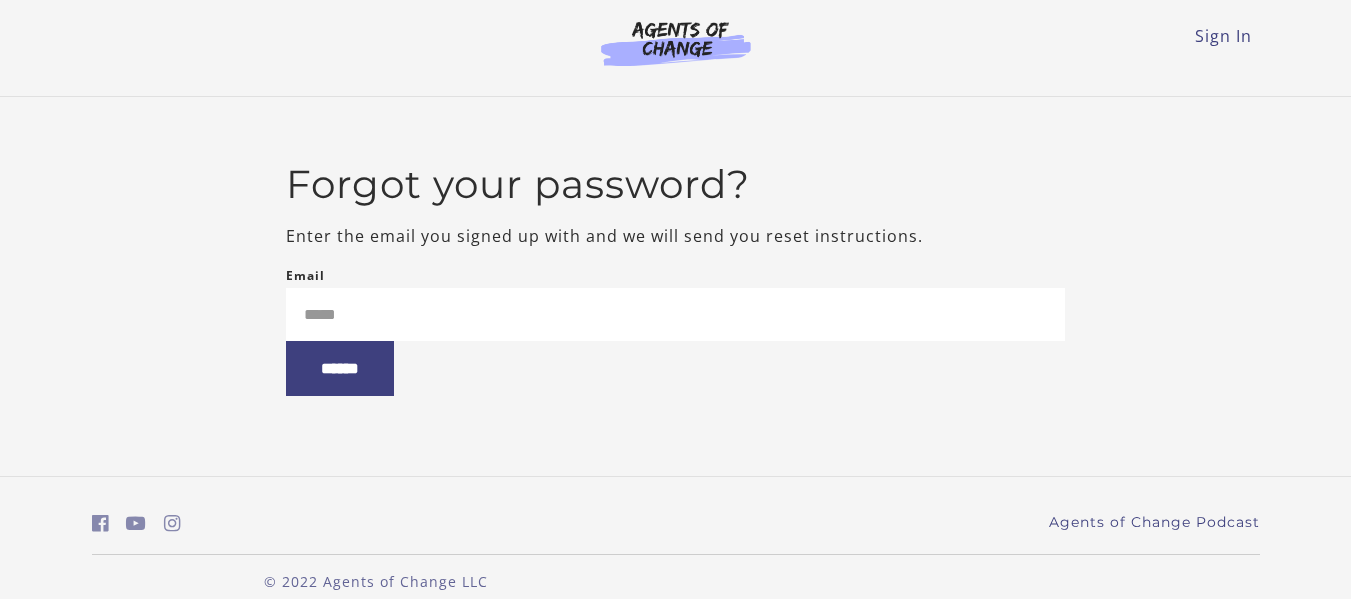 scroll, scrollTop: 0, scrollLeft: 0, axis: both 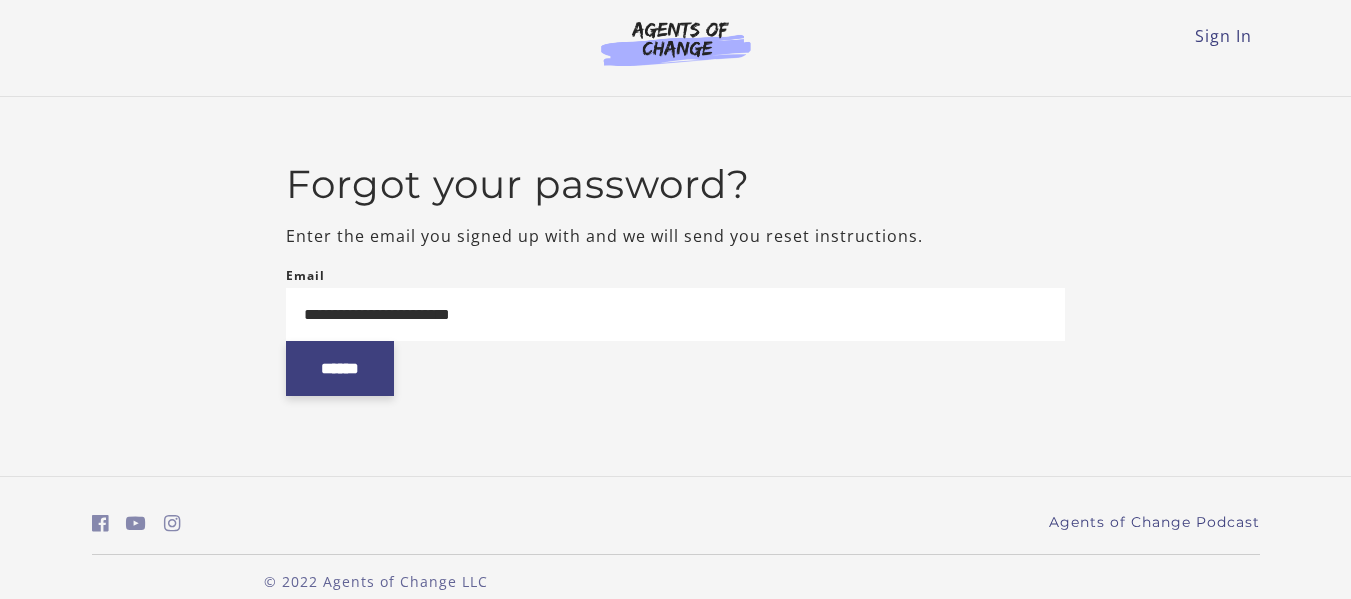 type on "**********" 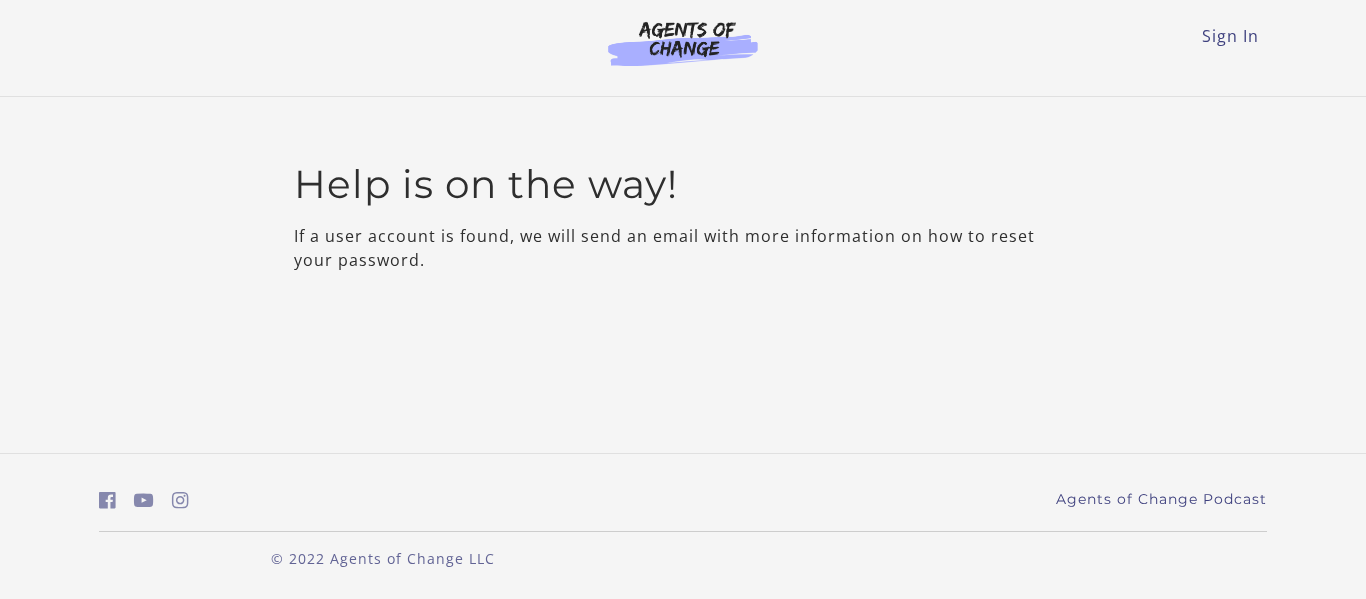scroll, scrollTop: 0, scrollLeft: 0, axis: both 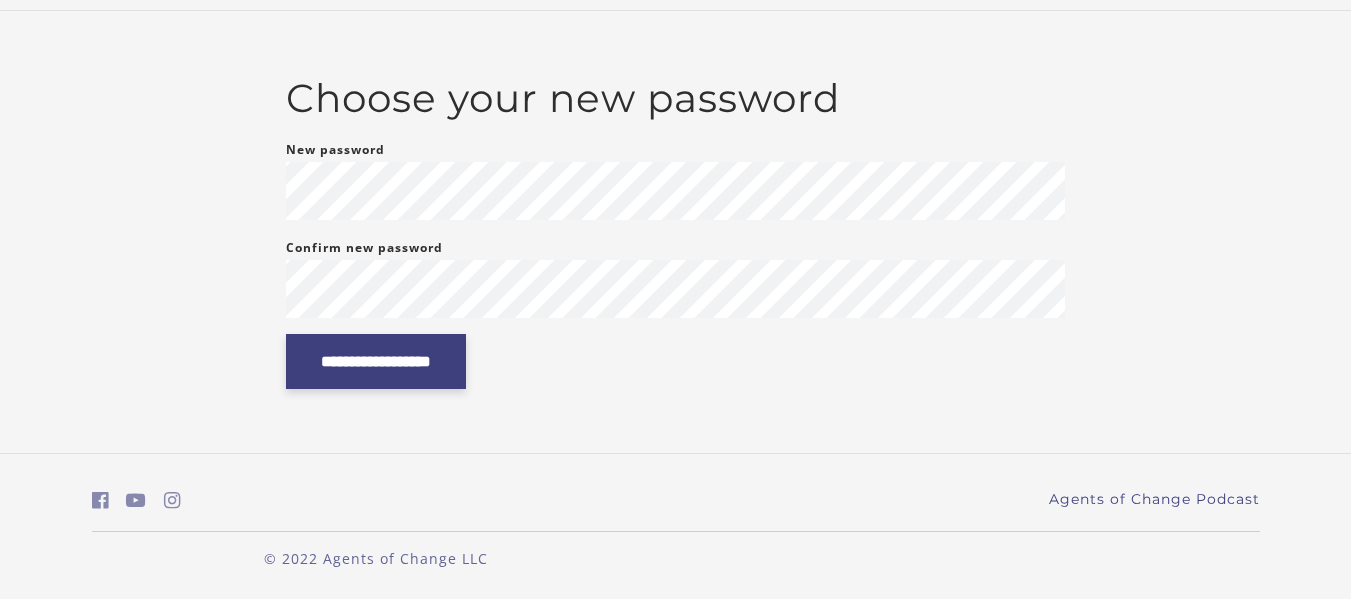 click on "**********" at bounding box center (376, 361) 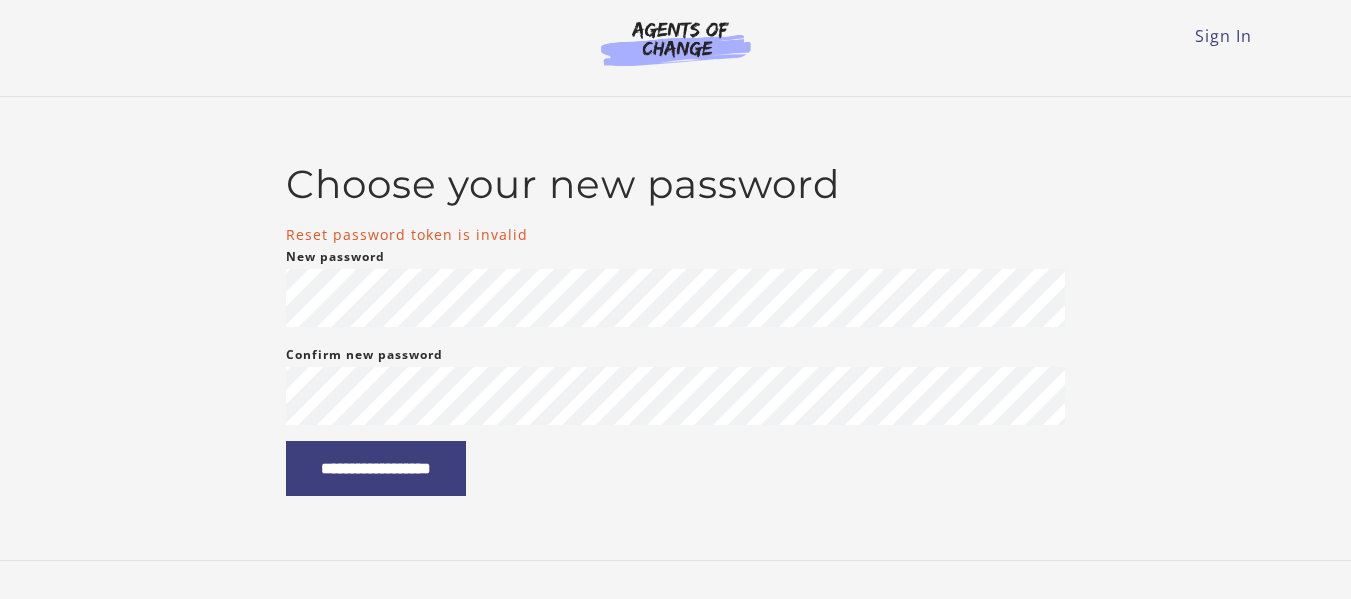 scroll, scrollTop: 0, scrollLeft: 0, axis: both 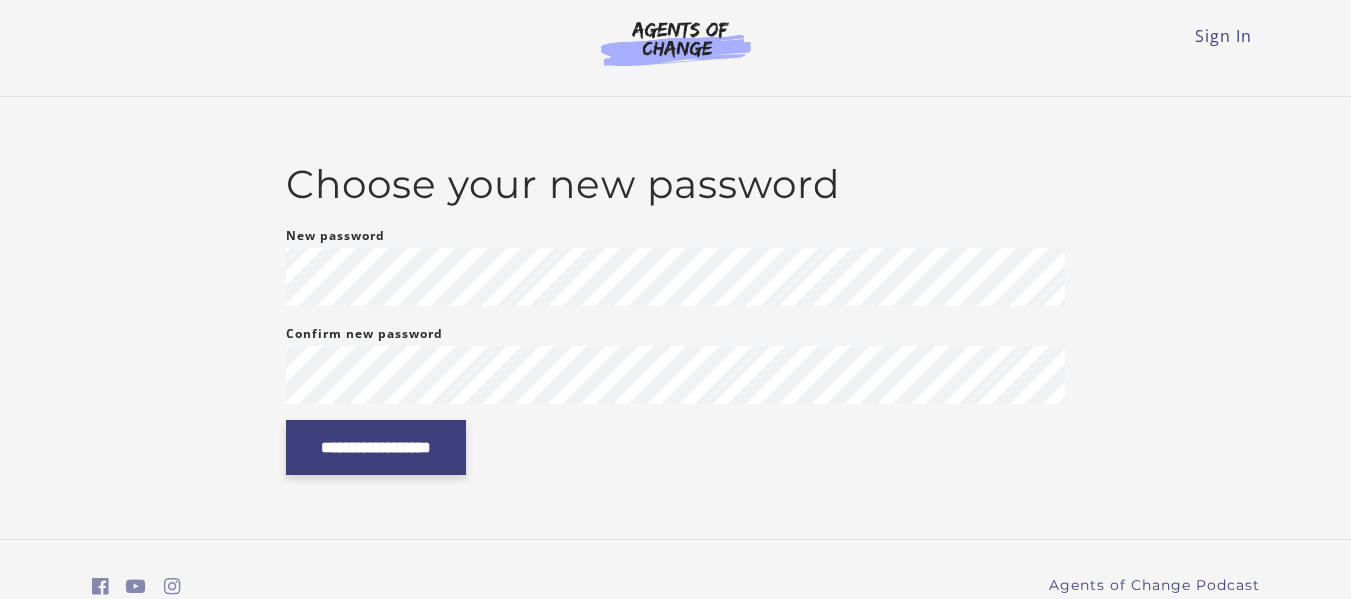 click on "**********" at bounding box center (376, 447) 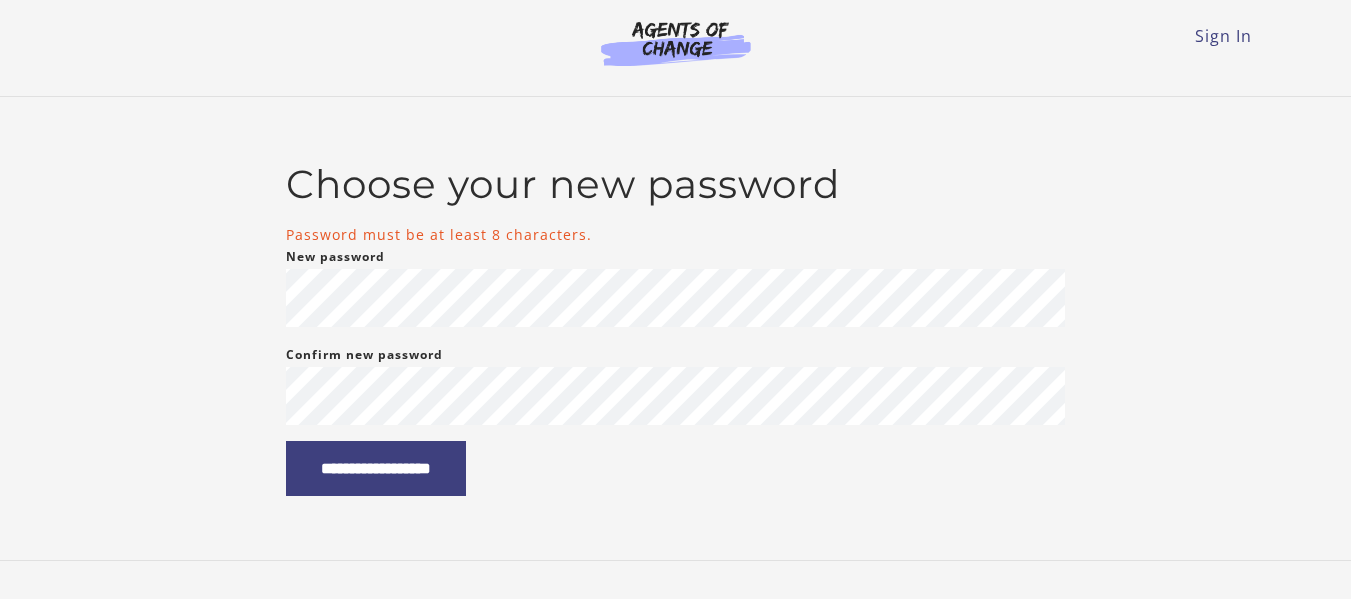 scroll, scrollTop: 0, scrollLeft: 0, axis: both 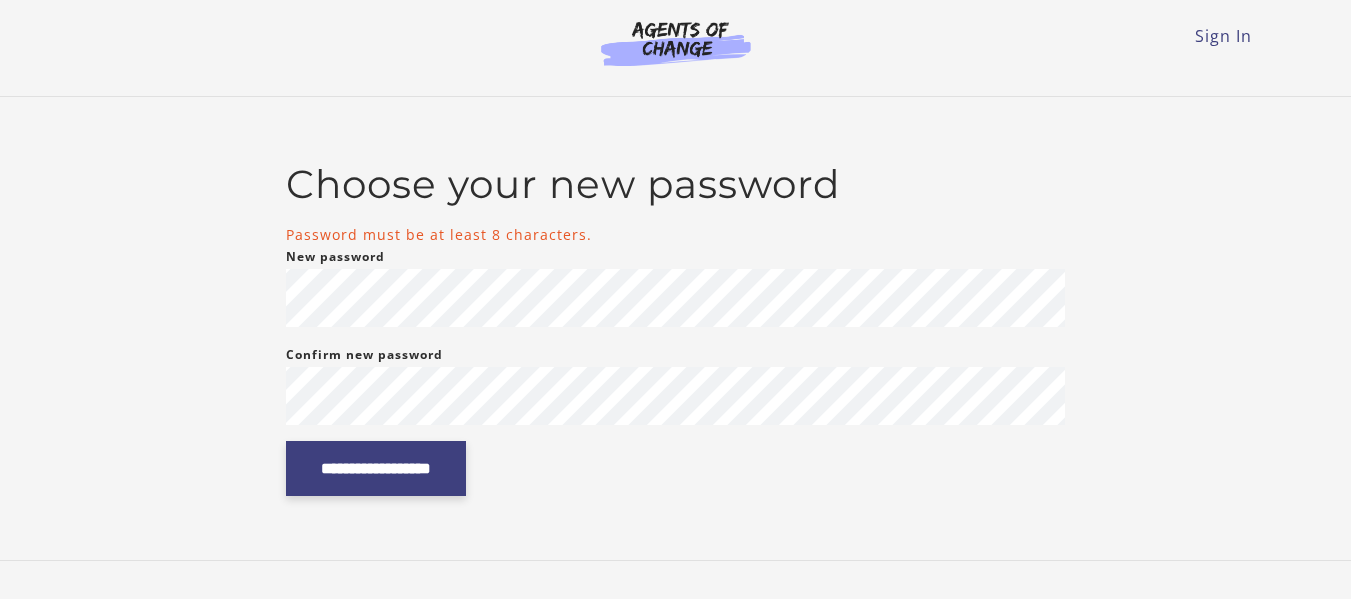 click on "**********" at bounding box center (376, 468) 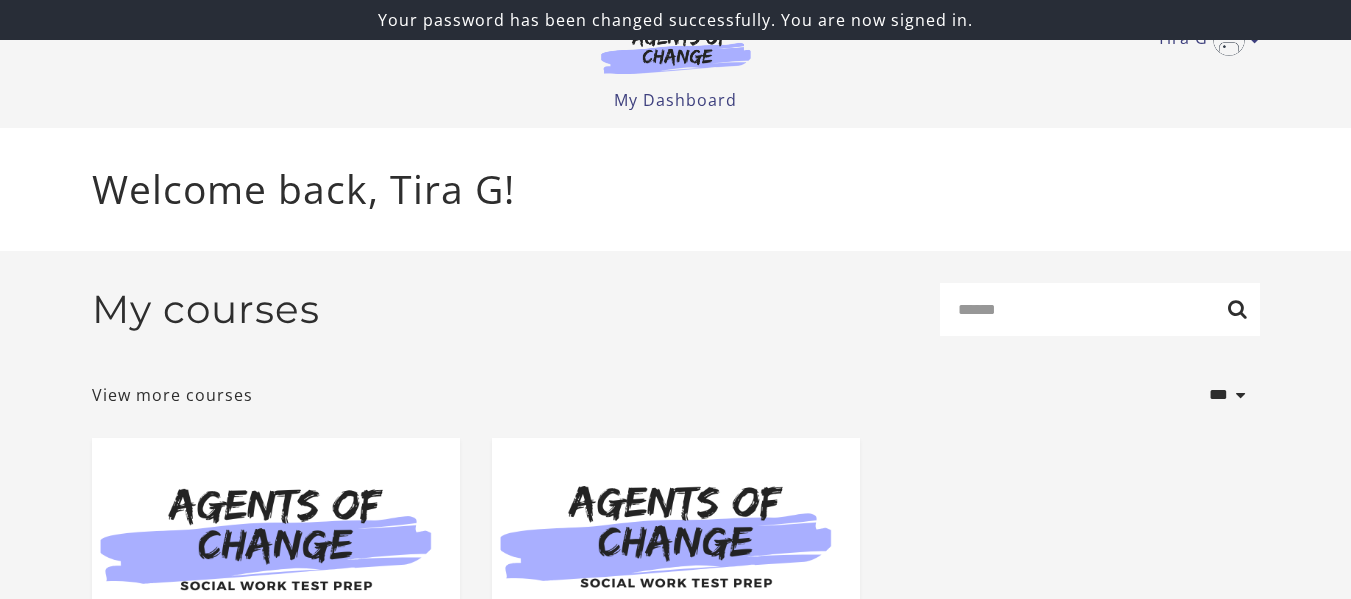 scroll, scrollTop: 0, scrollLeft: 0, axis: both 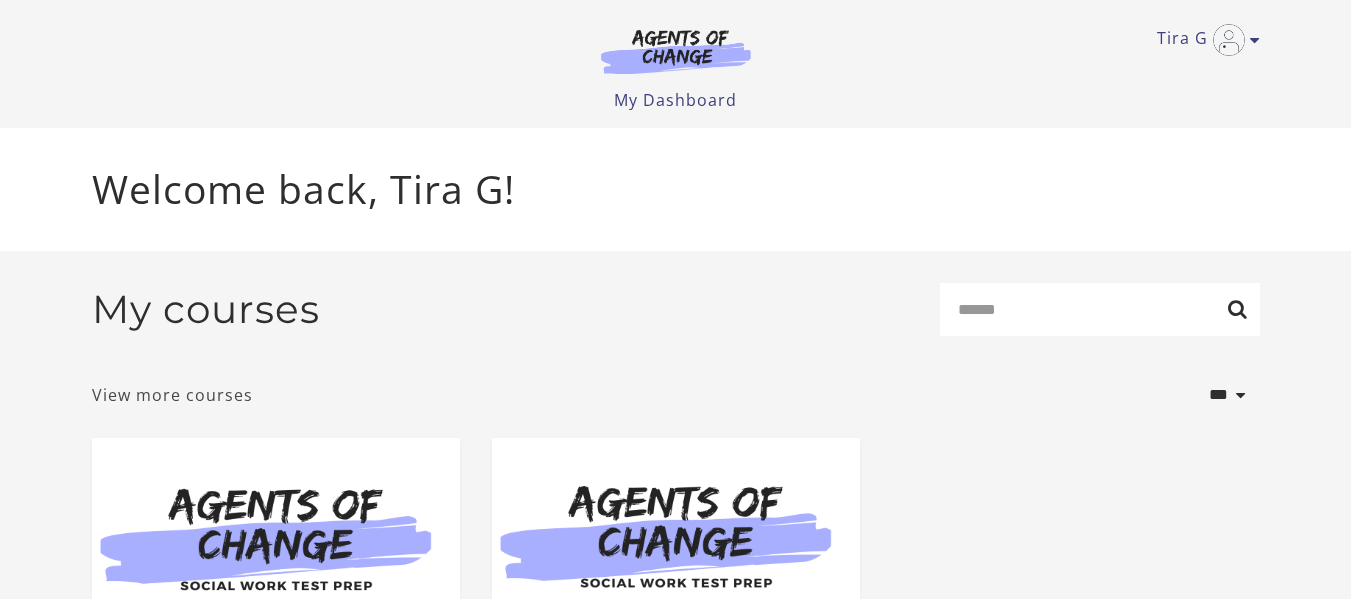 click on "View more courses" at bounding box center (172, 395) 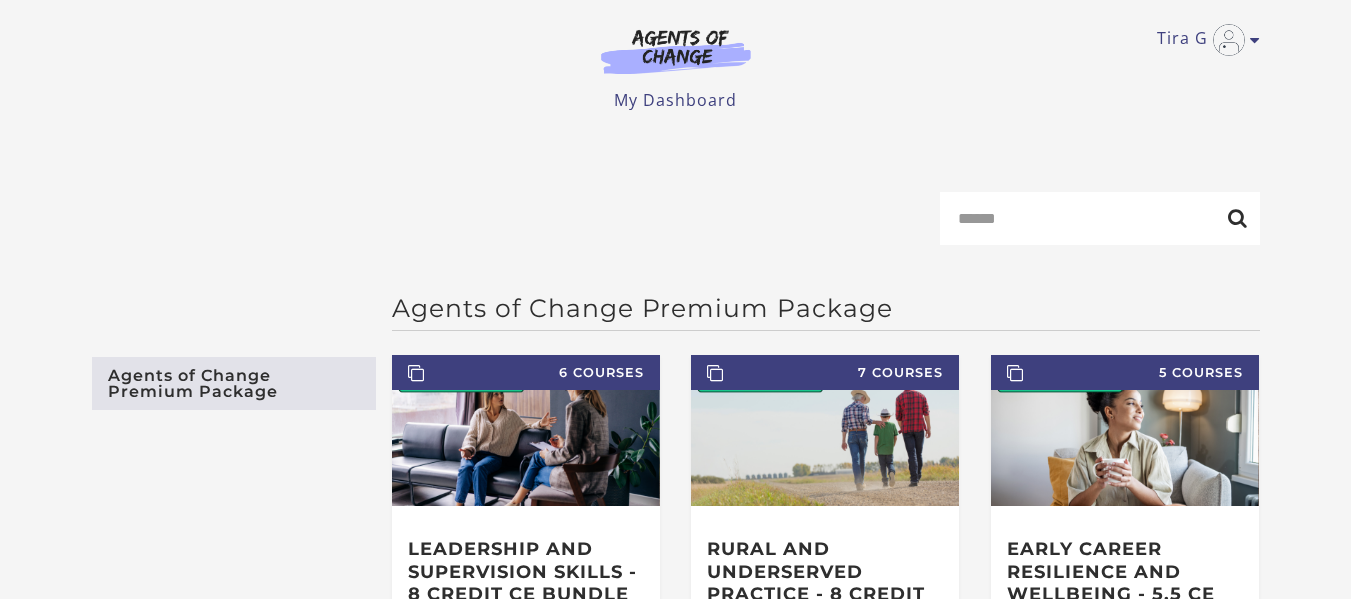 scroll, scrollTop: 0, scrollLeft: 0, axis: both 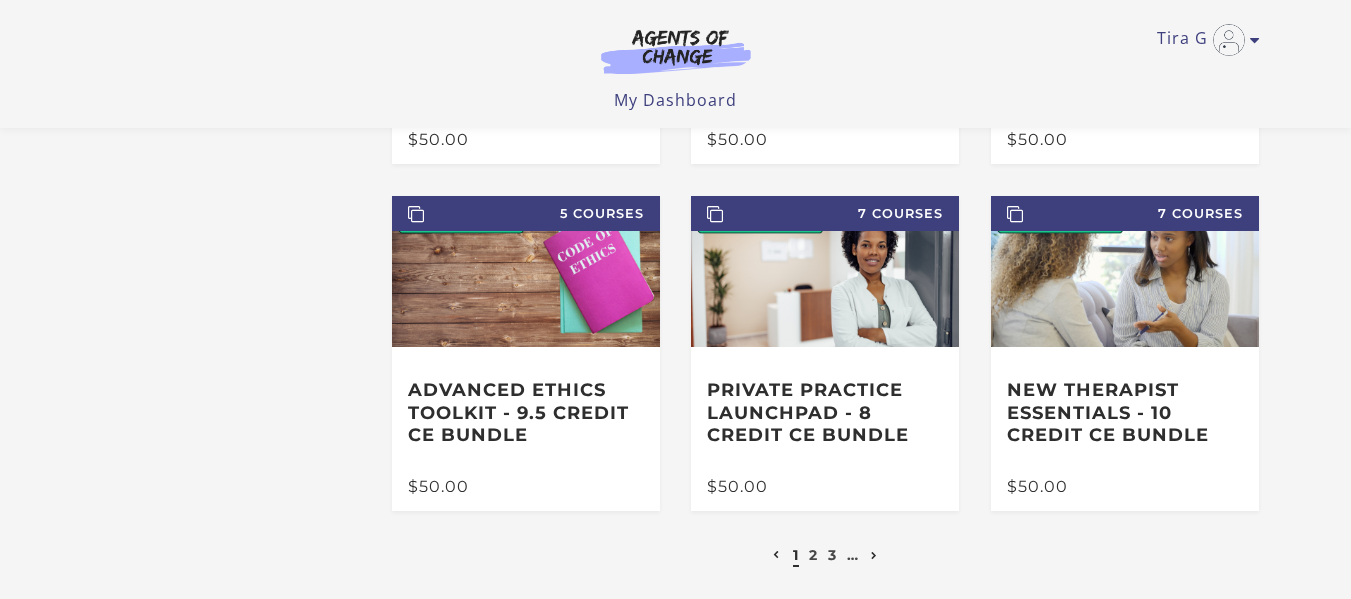 click at bounding box center [874, 555] 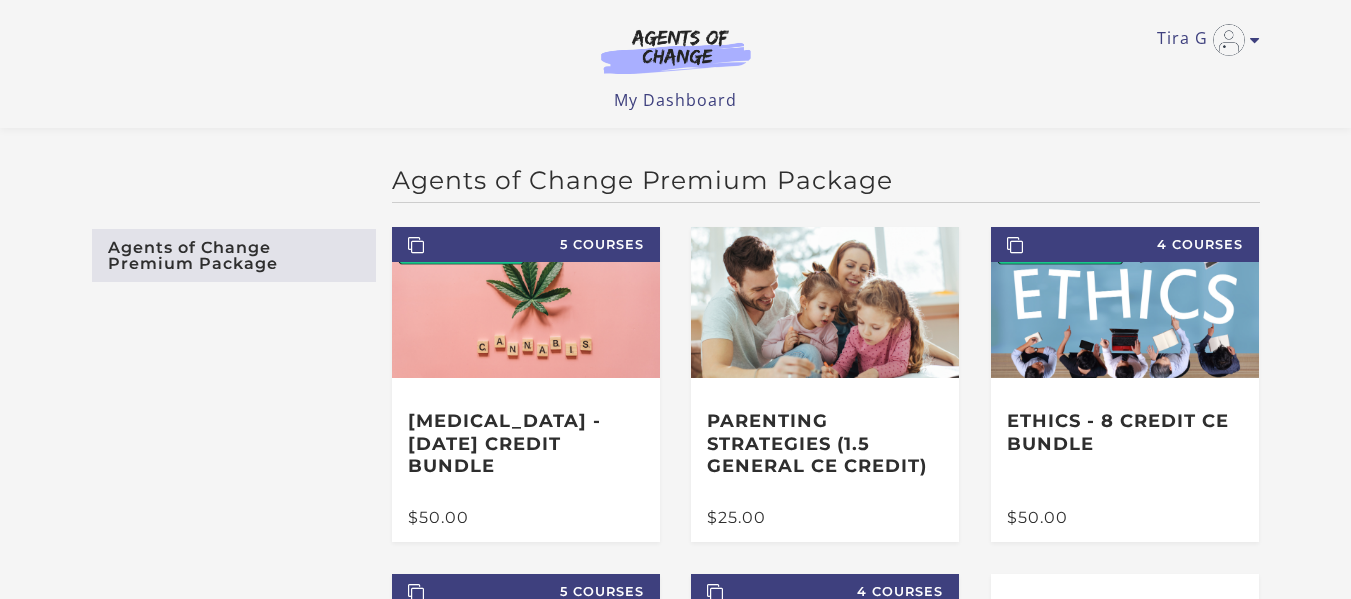 scroll, scrollTop: 100, scrollLeft: 0, axis: vertical 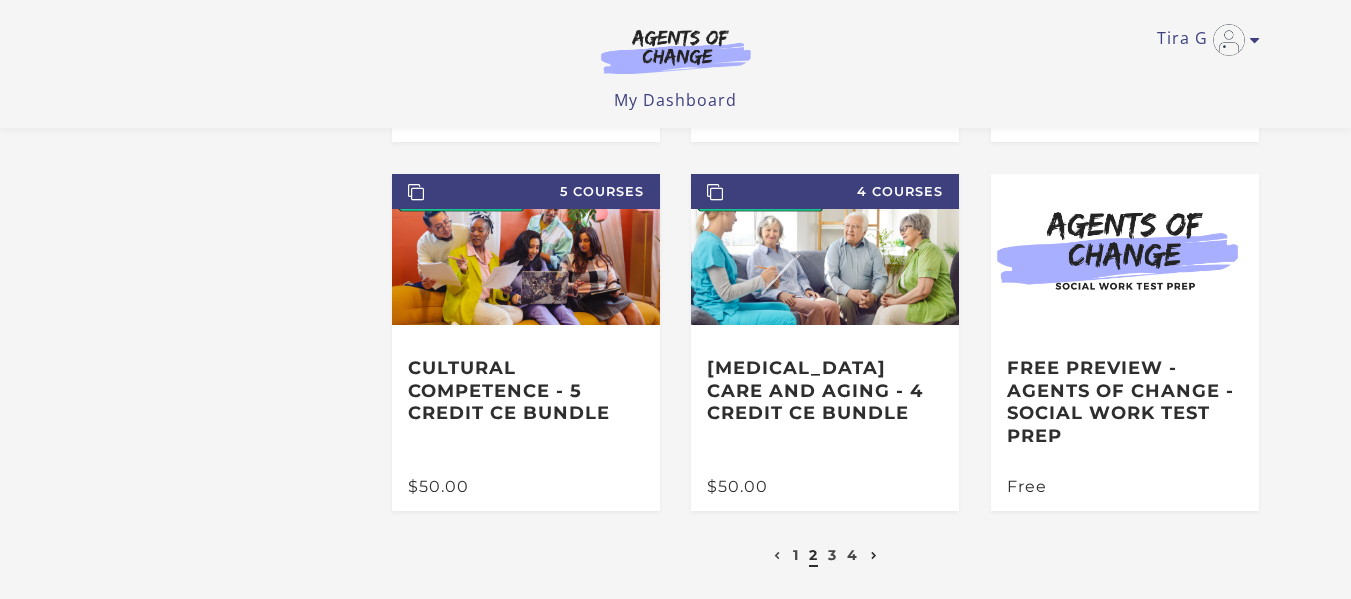 click at bounding box center (874, 556) 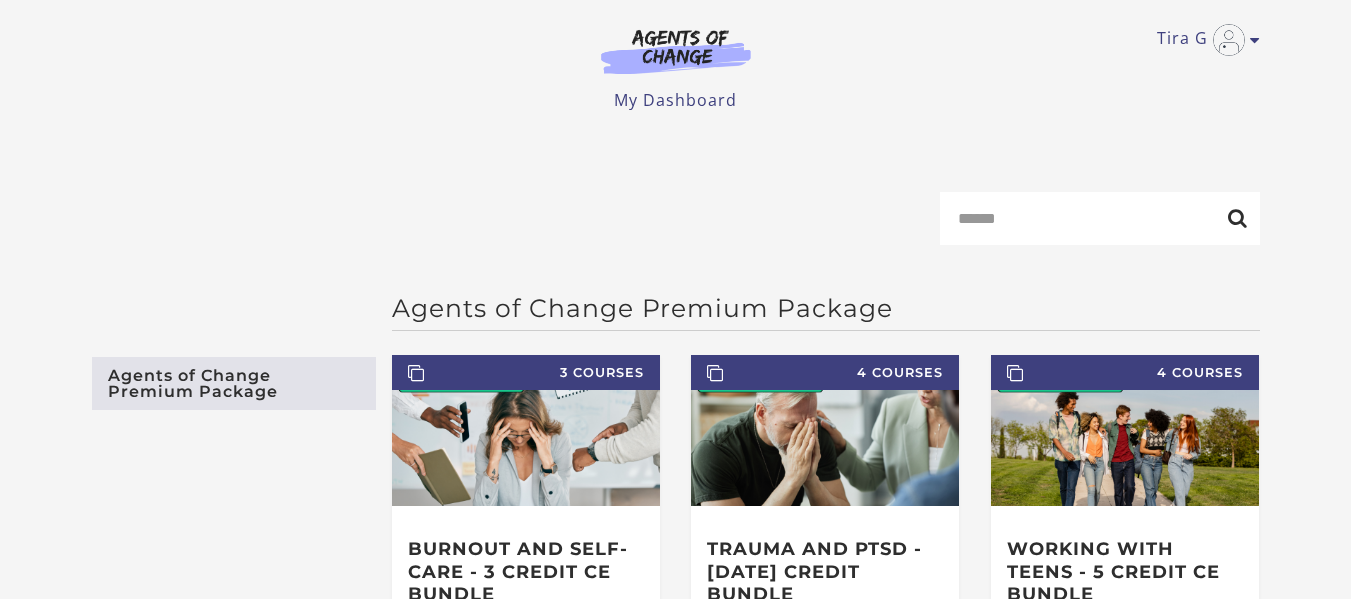 scroll, scrollTop: 0, scrollLeft: 0, axis: both 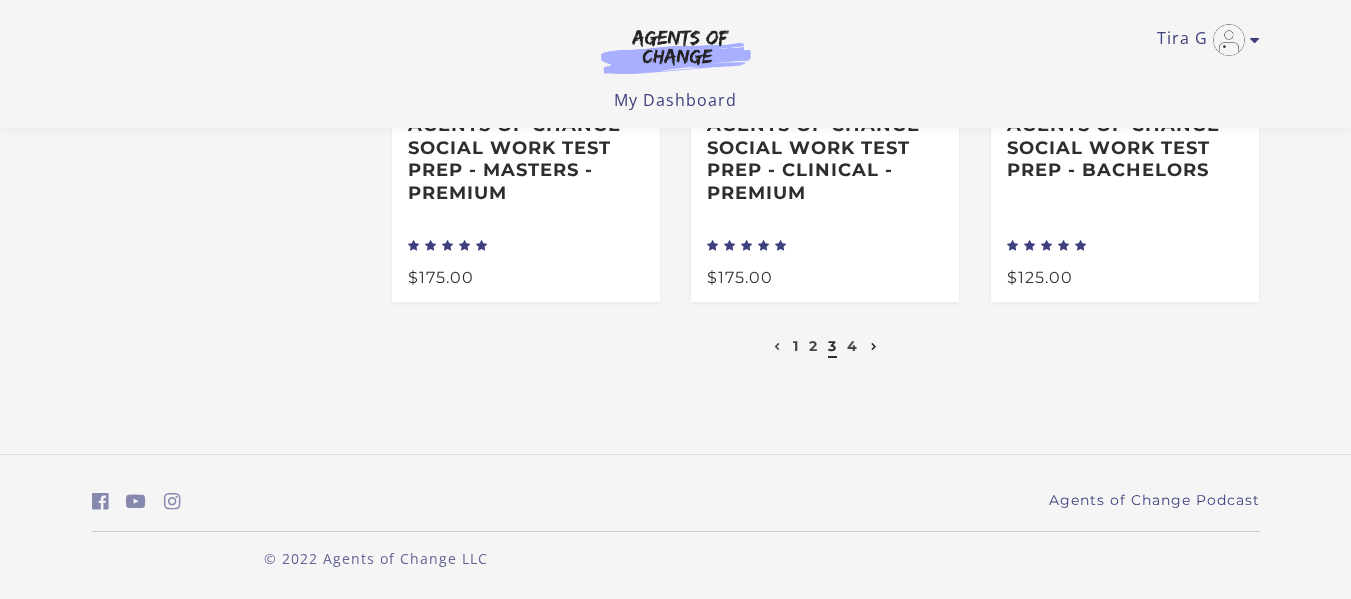click at bounding box center (874, 347) 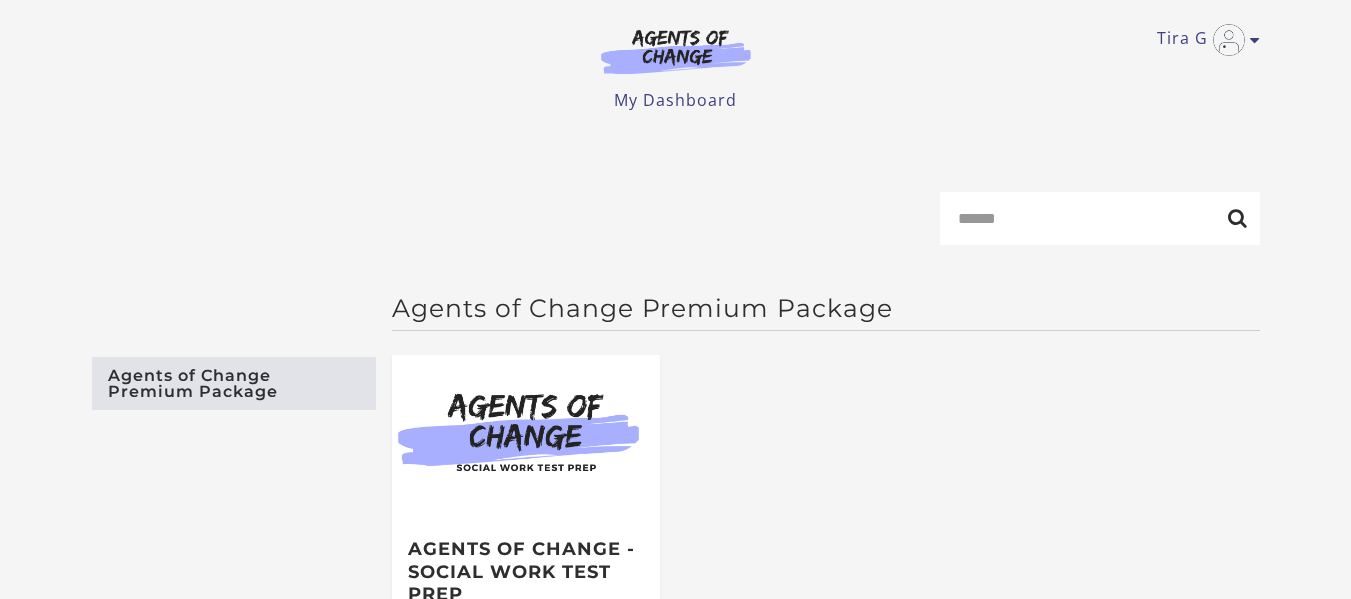 scroll, scrollTop: 0, scrollLeft: 0, axis: both 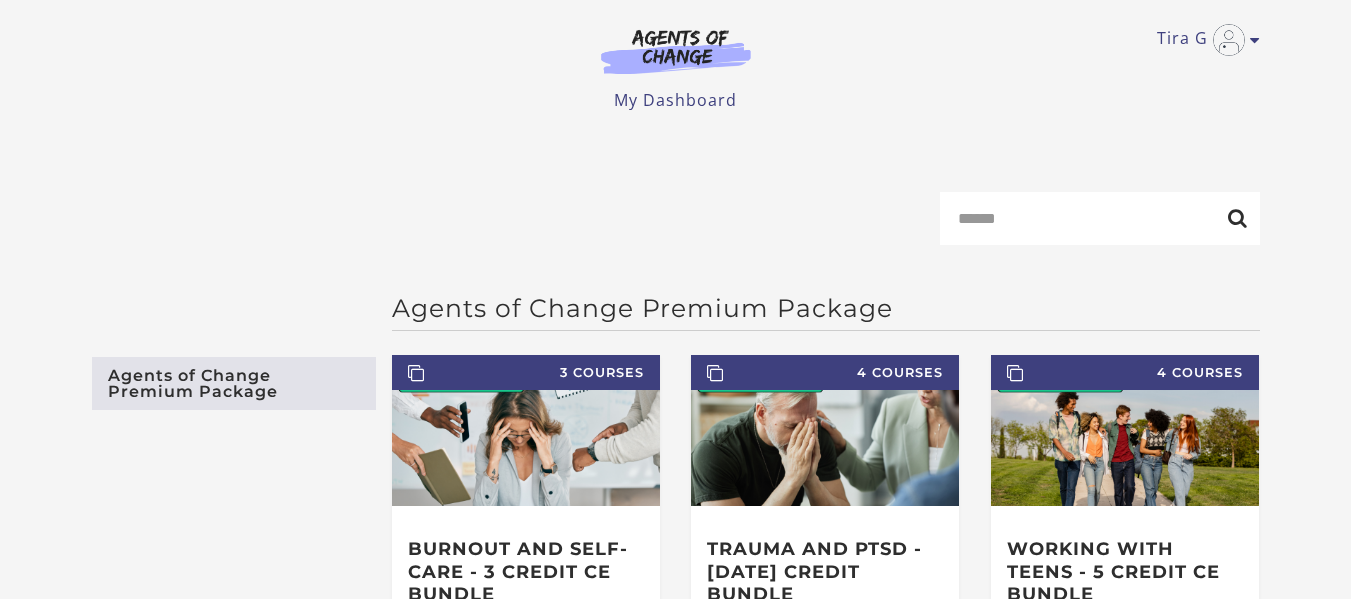 drag, startPoint x: 933, startPoint y: 48, endPoint x: 778, endPoint y: 26, distance: 156.55351 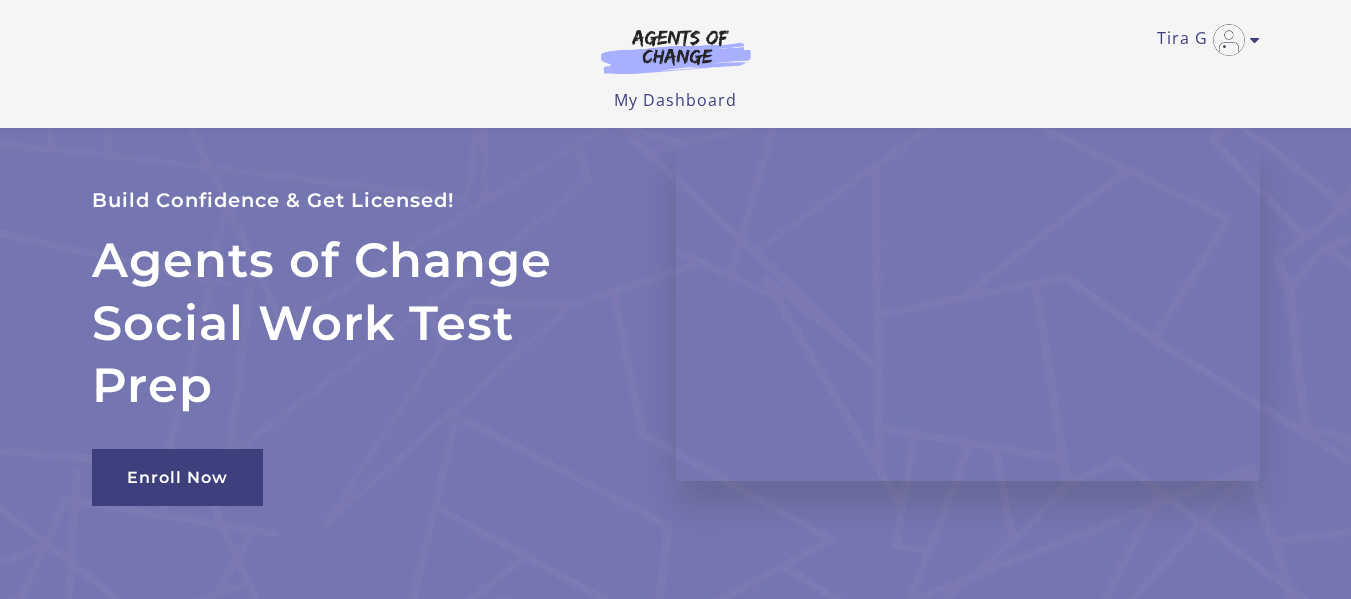 scroll, scrollTop: 293, scrollLeft: 0, axis: vertical 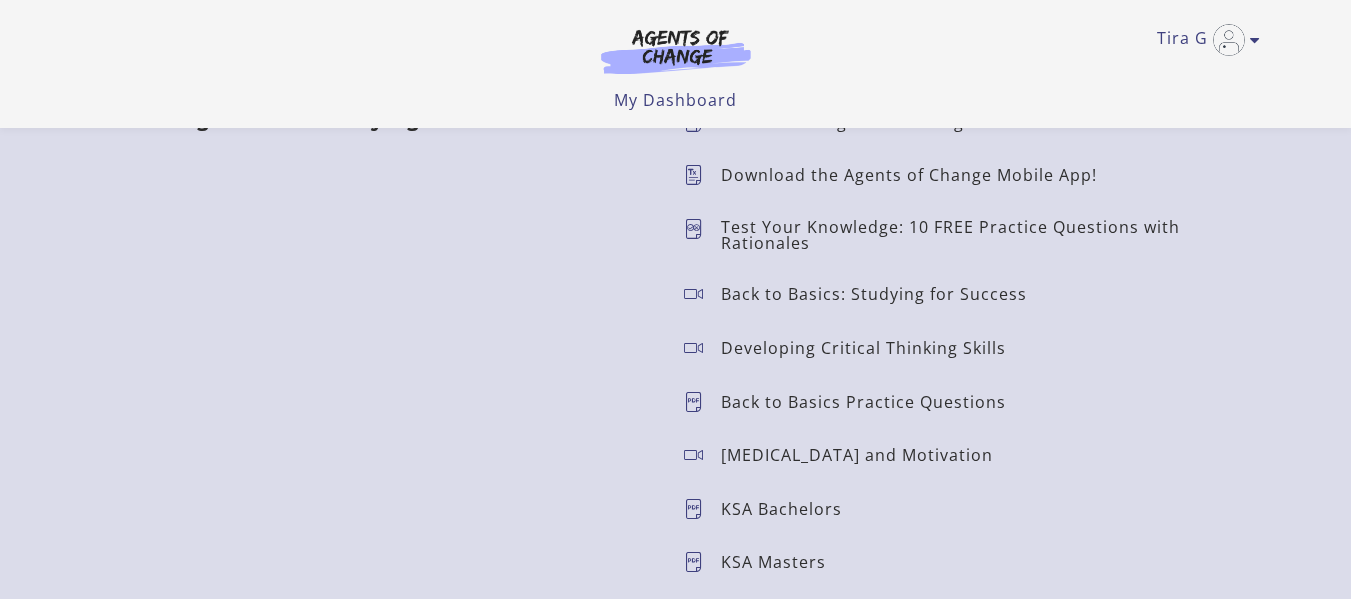 click on "Welcome to Agents of Change!
Download the Agents of Change Mobile App!
Test Your Knowledge: 10 FREE Practice Questions with Rationales" at bounding box center [948, 462] 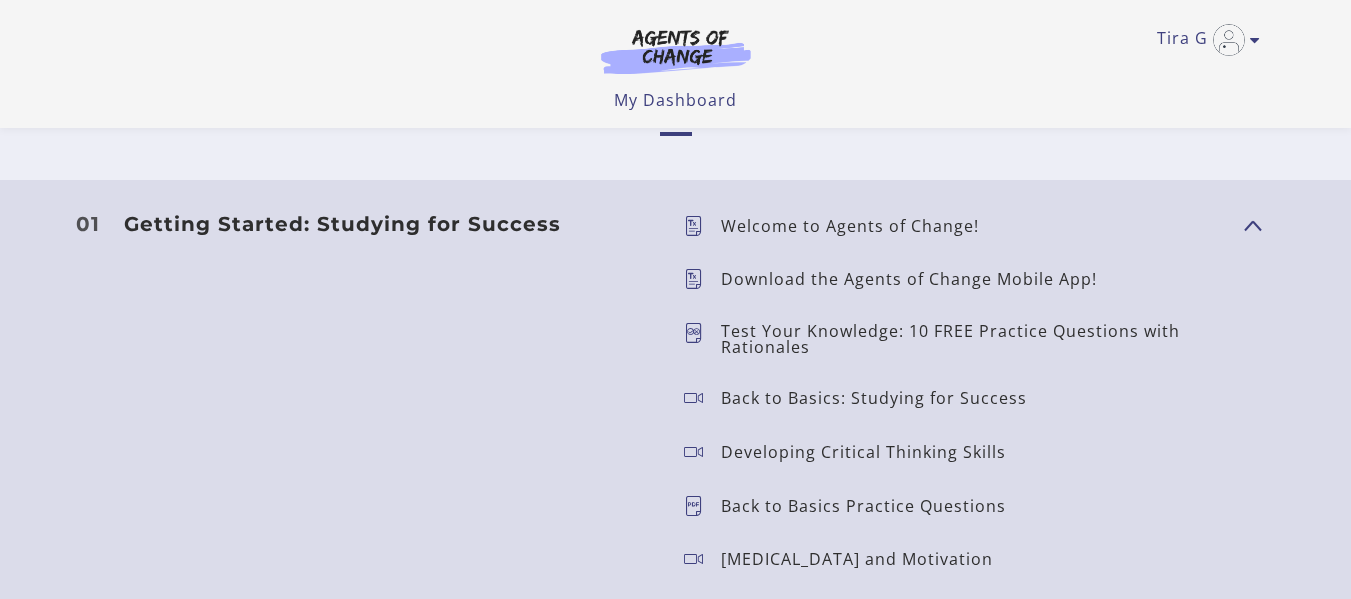 scroll, scrollTop: 1700, scrollLeft: 0, axis: vertical 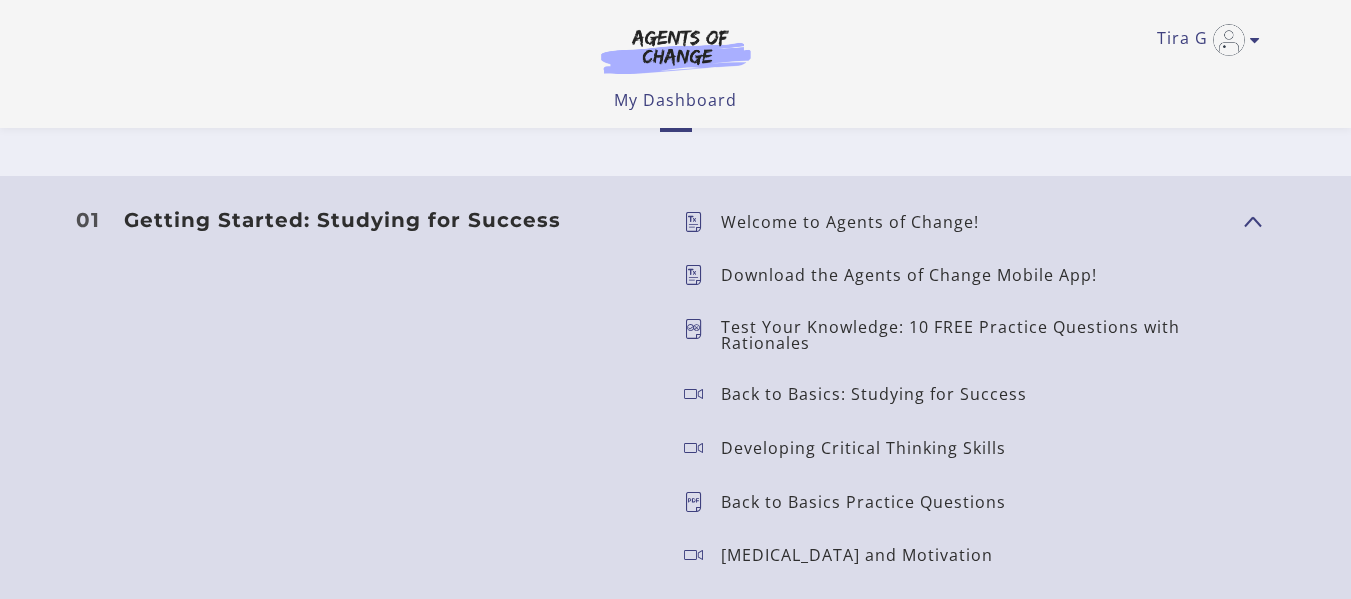 click at bounding box center (702, 335) 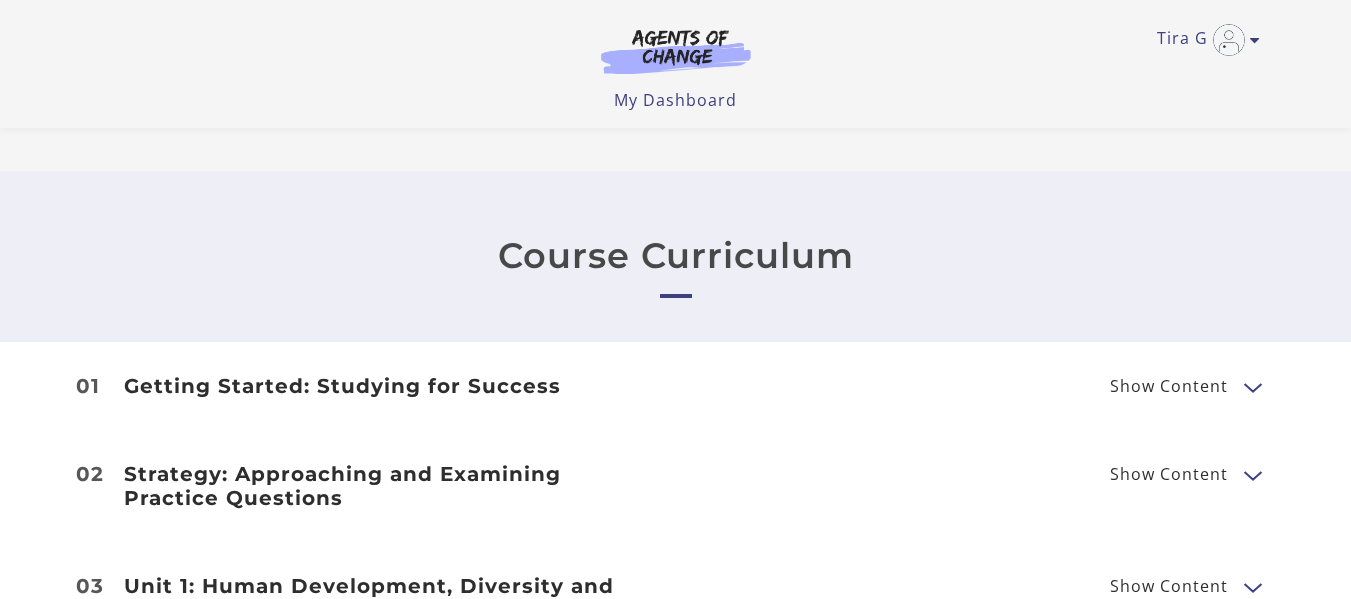 scroll, scrollTop: 1500, scrollLeft: 0, axis: vertical 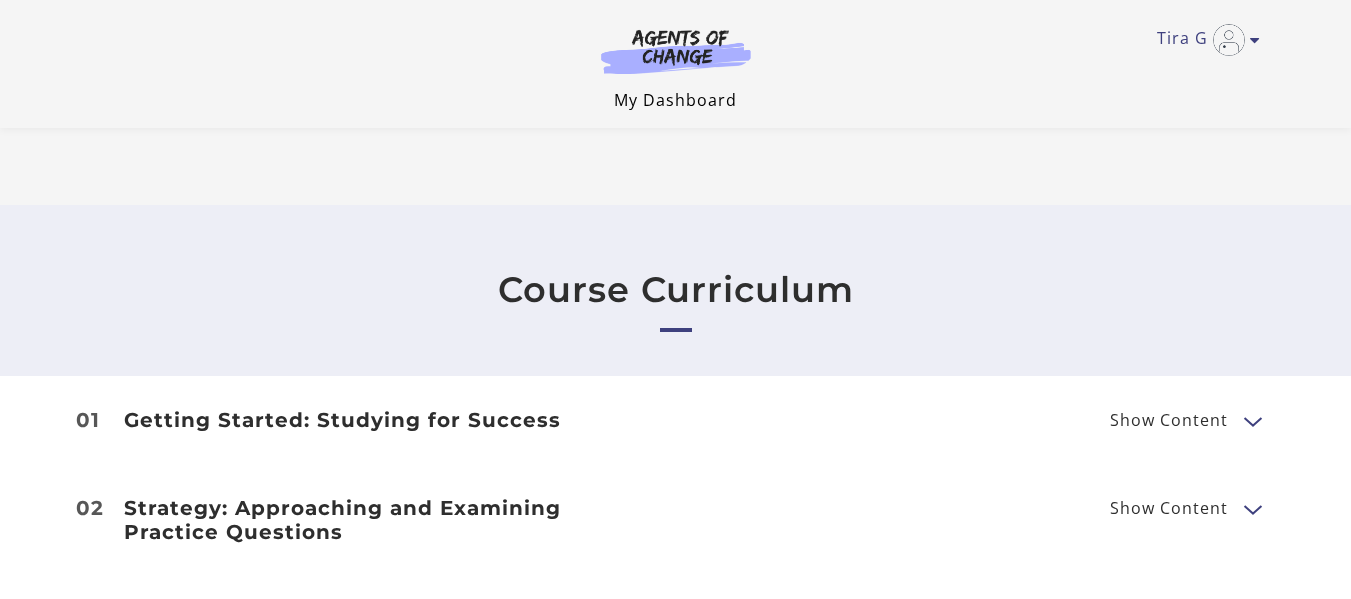 click on "My Dashboard" at bounding box center (675, 100) 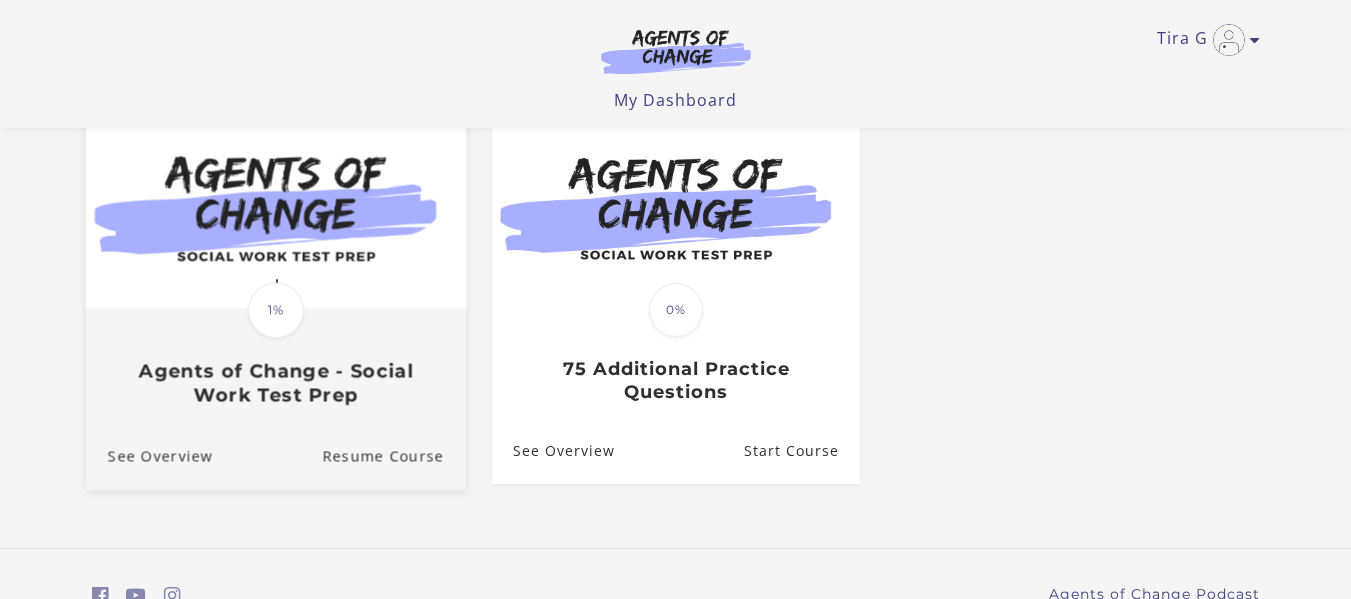 scroll, scrollTop: 200, scrollLeft: 0, axis: vertical 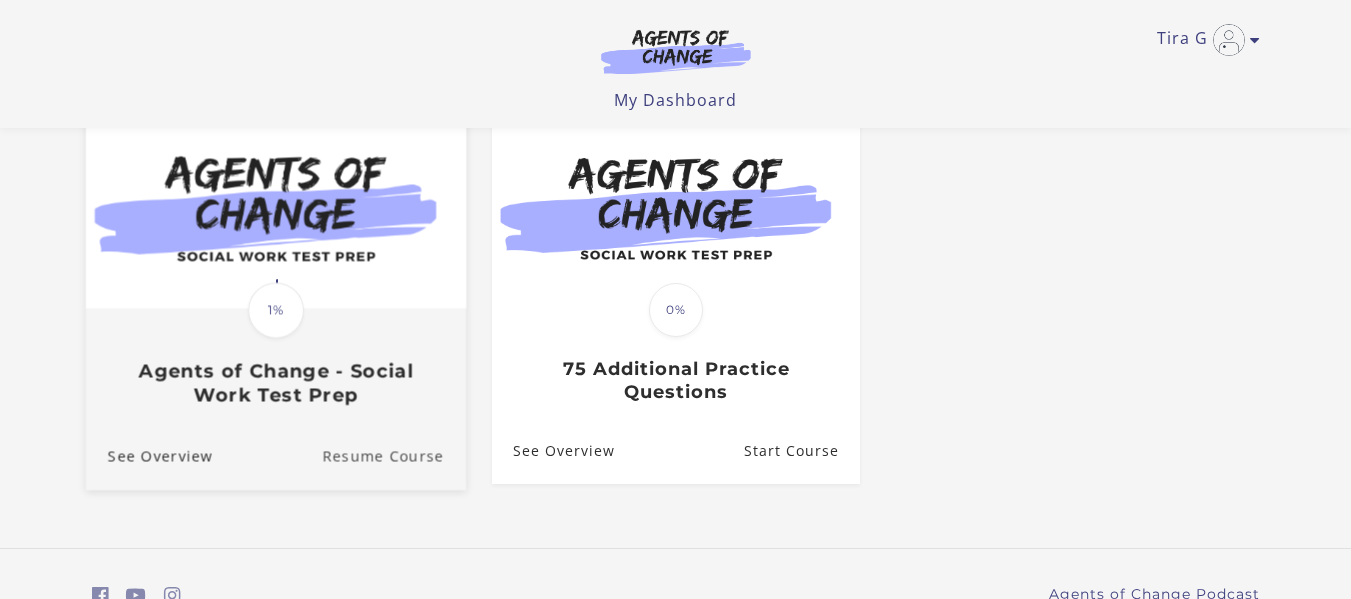click on "Resume Course" at bounding box center [394, 456] 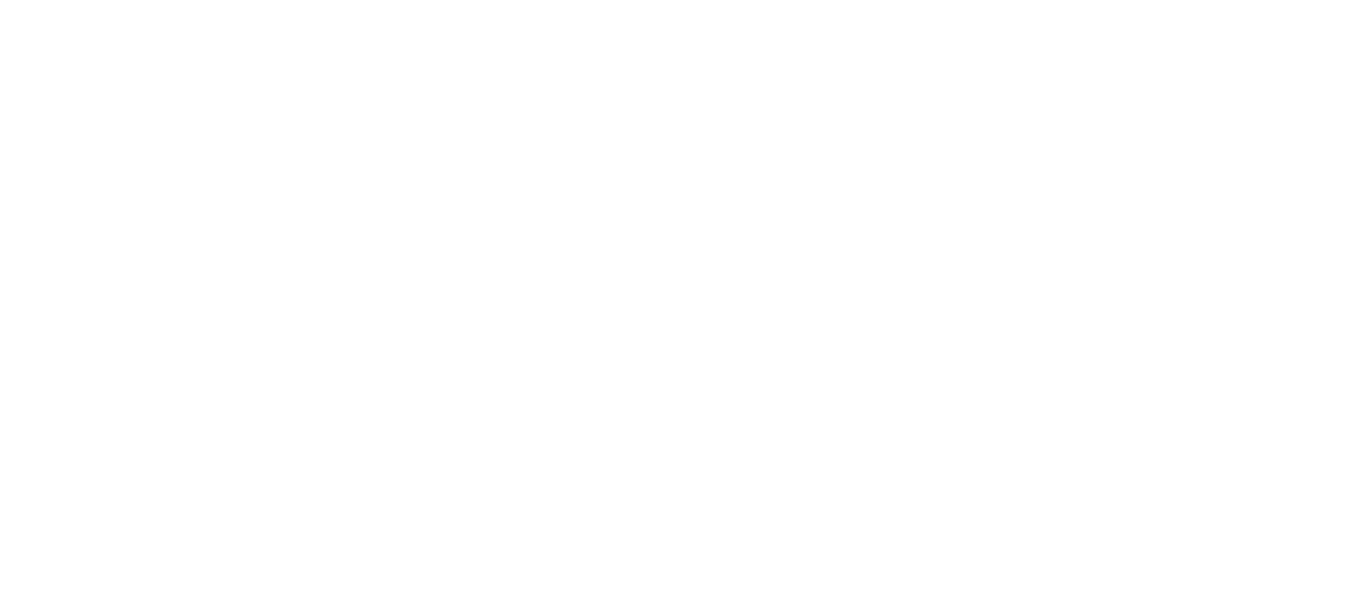 scroll, scrollTop: 0, scrollLeft: 0, axis: both 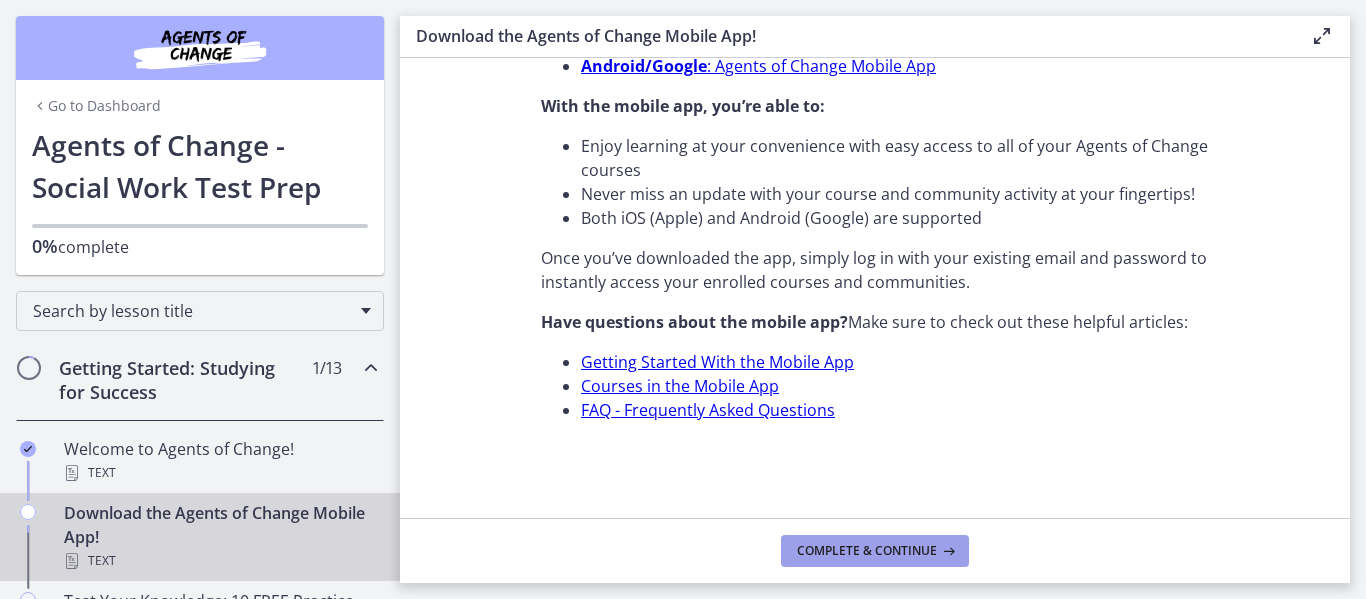 click on "Complete & continue" at bounding box center (867, 551) 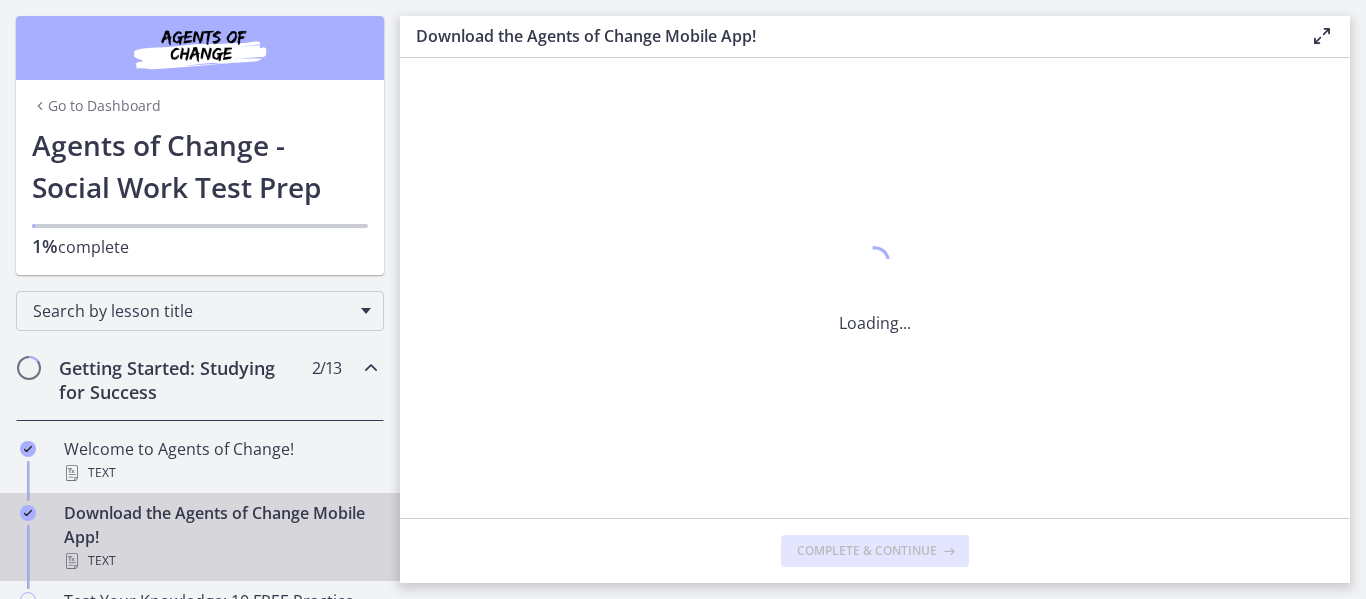 scroll, scrollTop: 0, scrollLeft: 0, axis: both 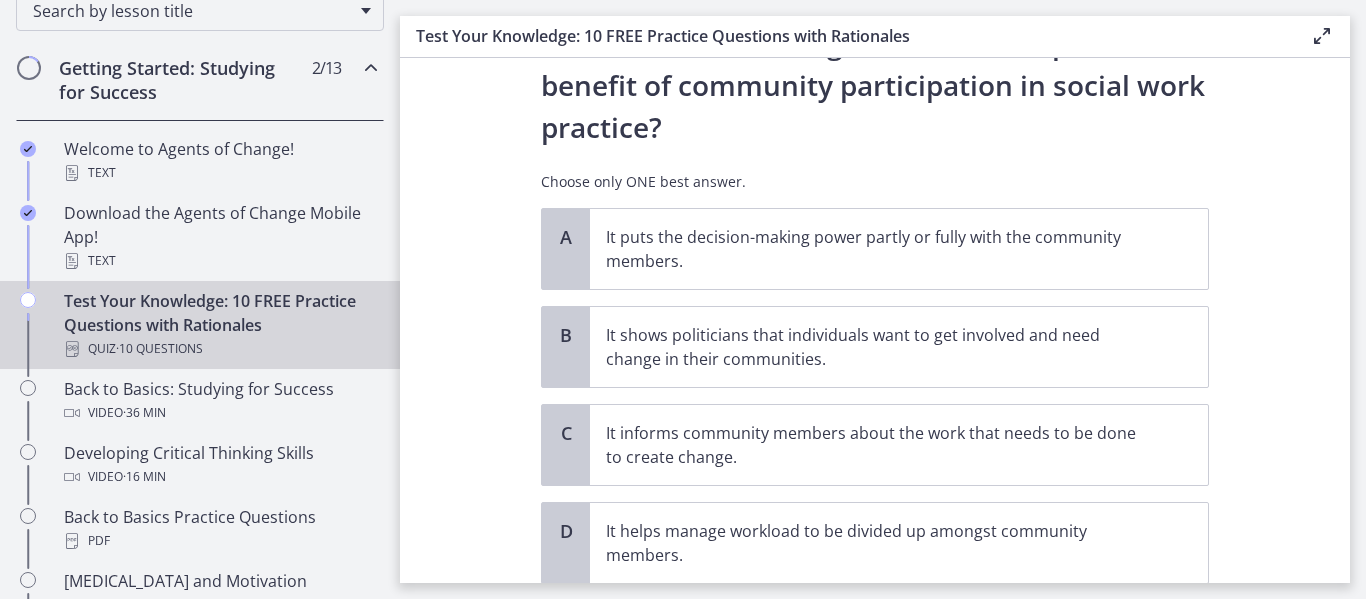 click on "Question   1   of   10
Which of the following is the MOST important benefit of community participation in social work practice?
Choose only ONE best answer.
A
It puts the decision-making power partly or fully with the community members.
B
It shows politicians that individuals want to get involved and need change in their communities.
C
It informs community members about the work that needs to be done to create change.
D
It helps manage workload to be divided up amongst community members.
Confirm" at bounding box center [875, 320] 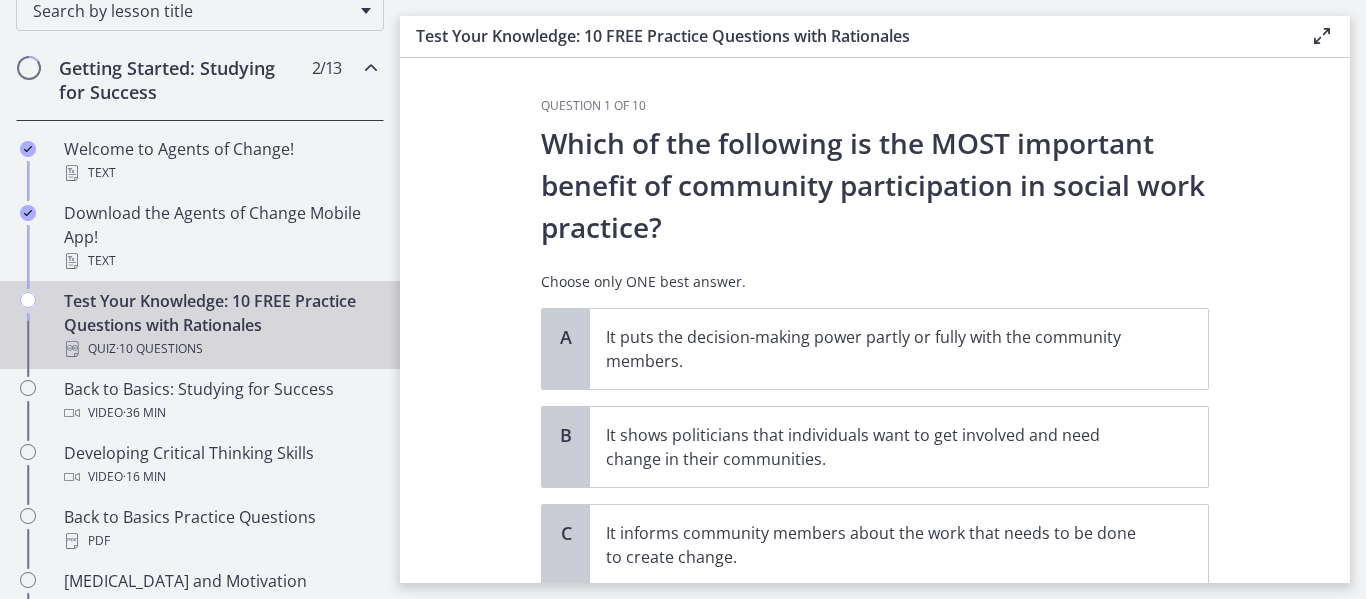 scroll, scrollTop: 100, scrollLeft: 0, axis: vertical 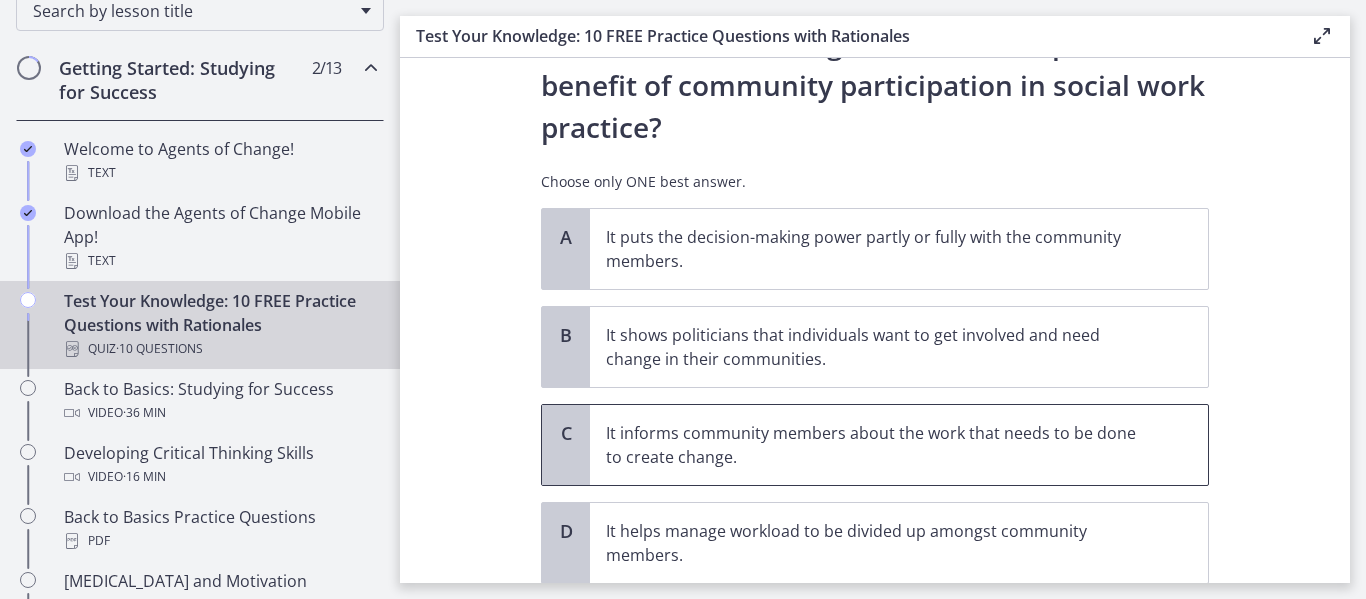 click on "It informs community members about the work that needs to be done to create change." at bounding box center (879, 445) 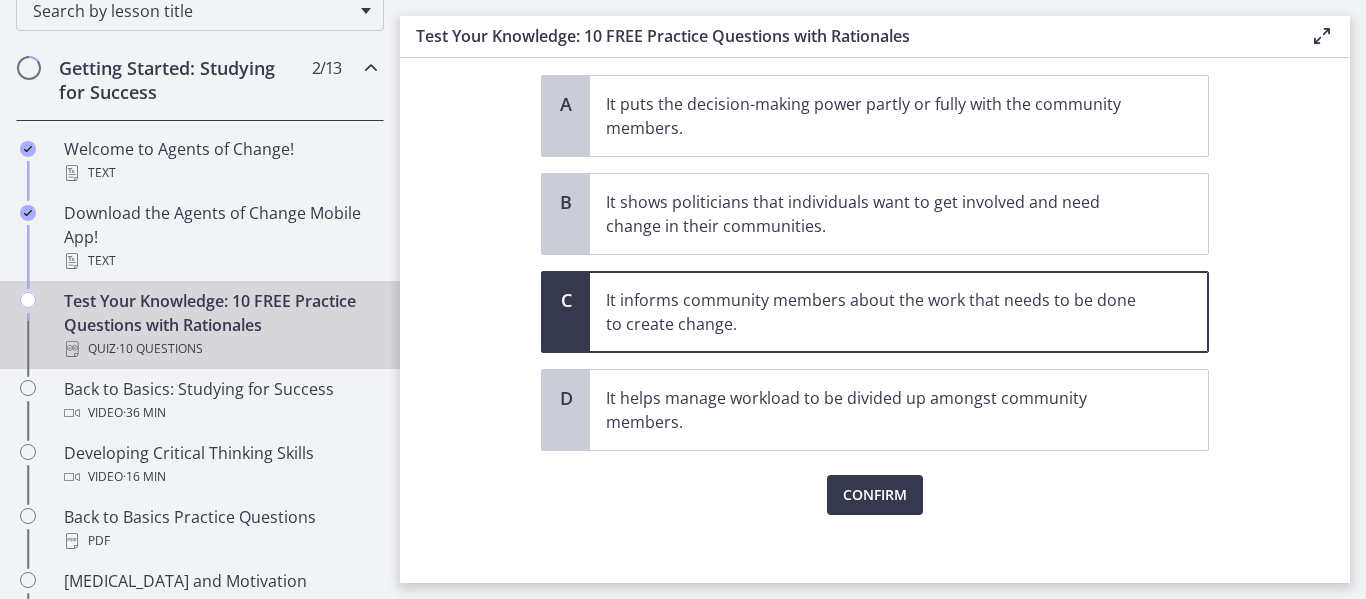 scroll, scrollTop: 245, scrollLeft: 0, axis: vertical 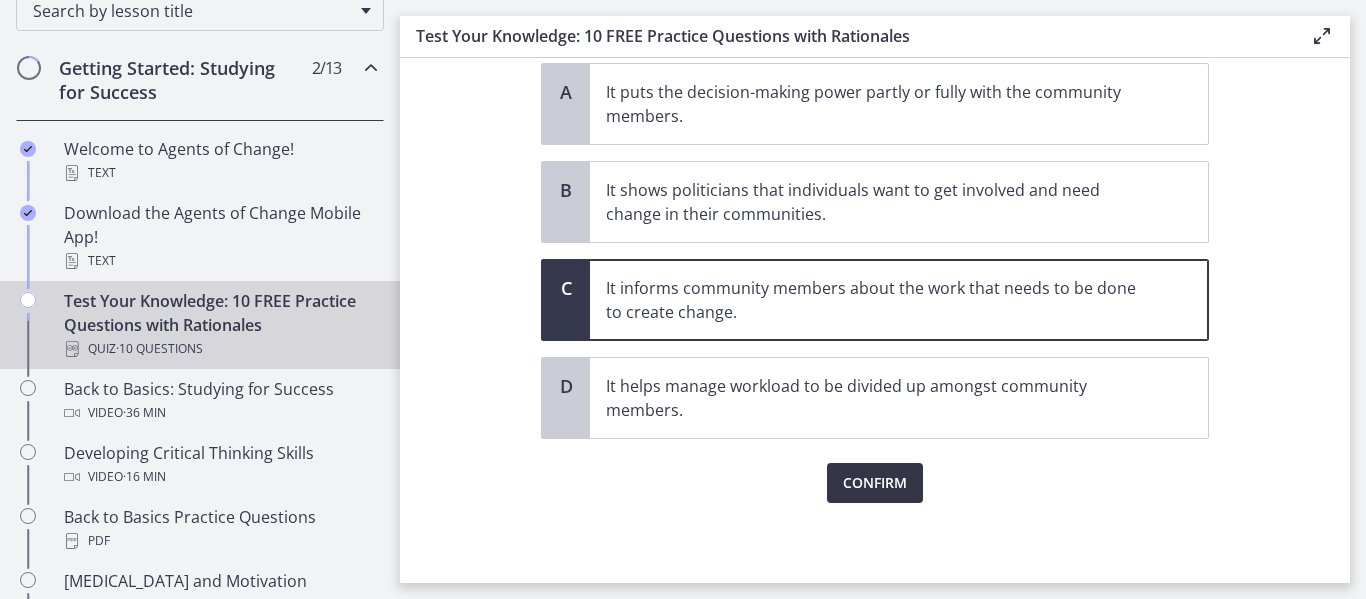 click on "Confirm" at bounding box center (875, 483) 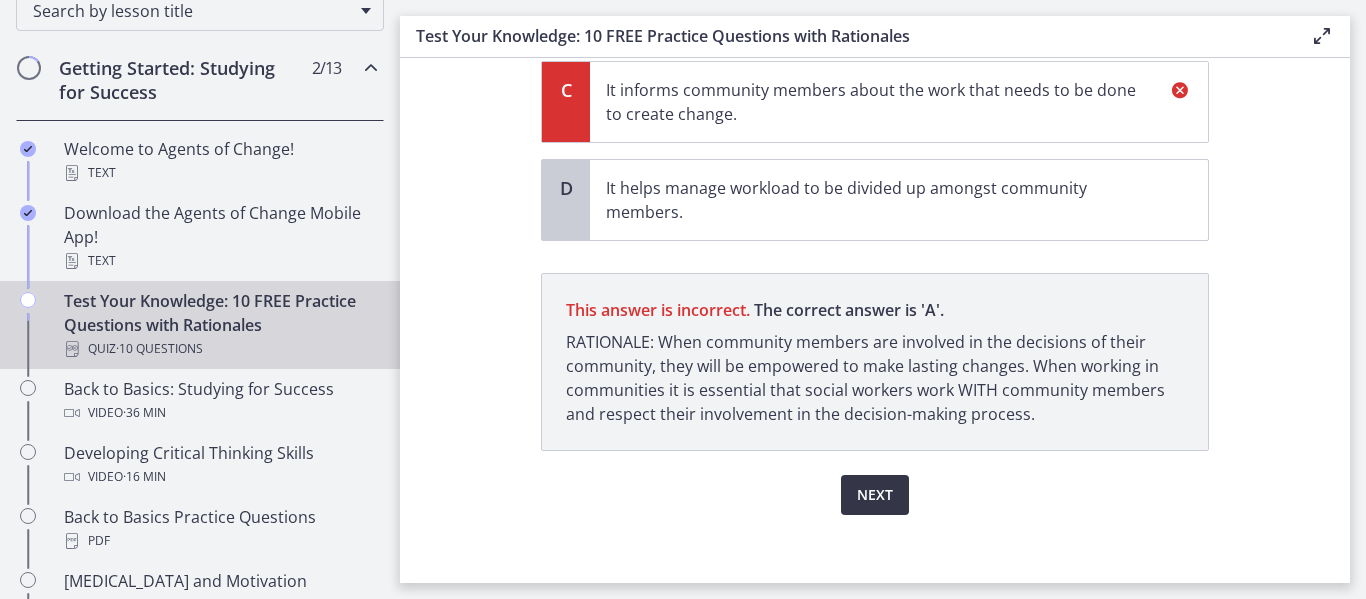 scroll, scrollTop: 455, scrollLeft: 0, axis: vertical 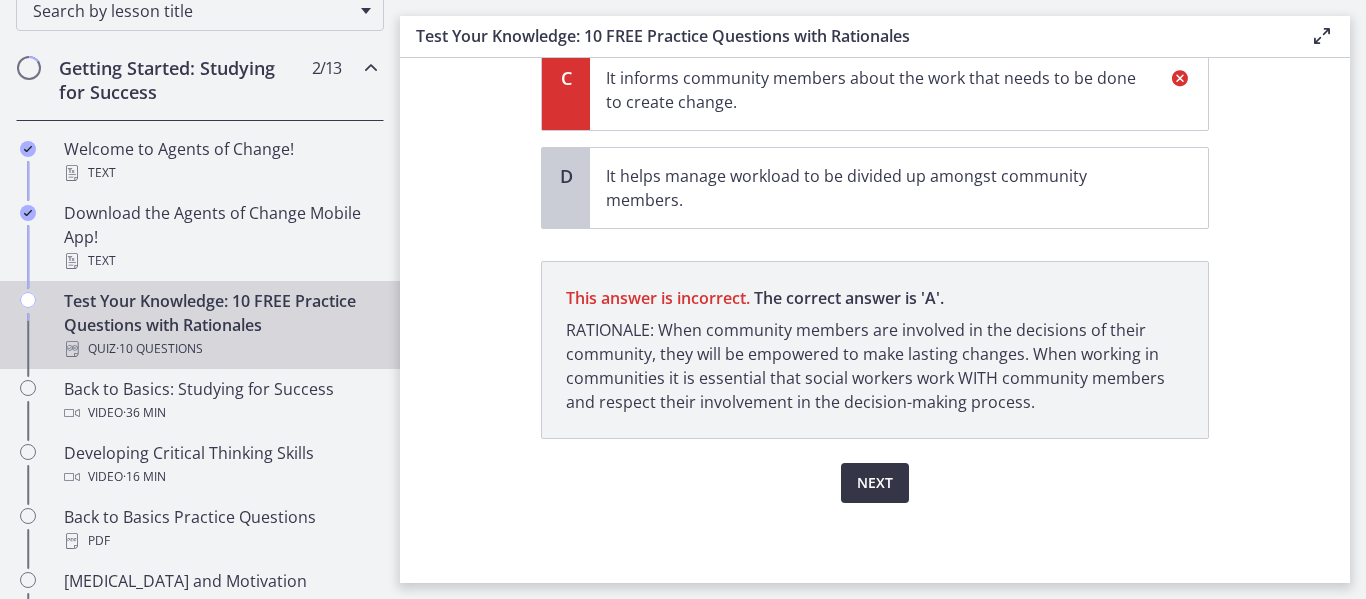 click on "Next" at bounding box center [875, 483] 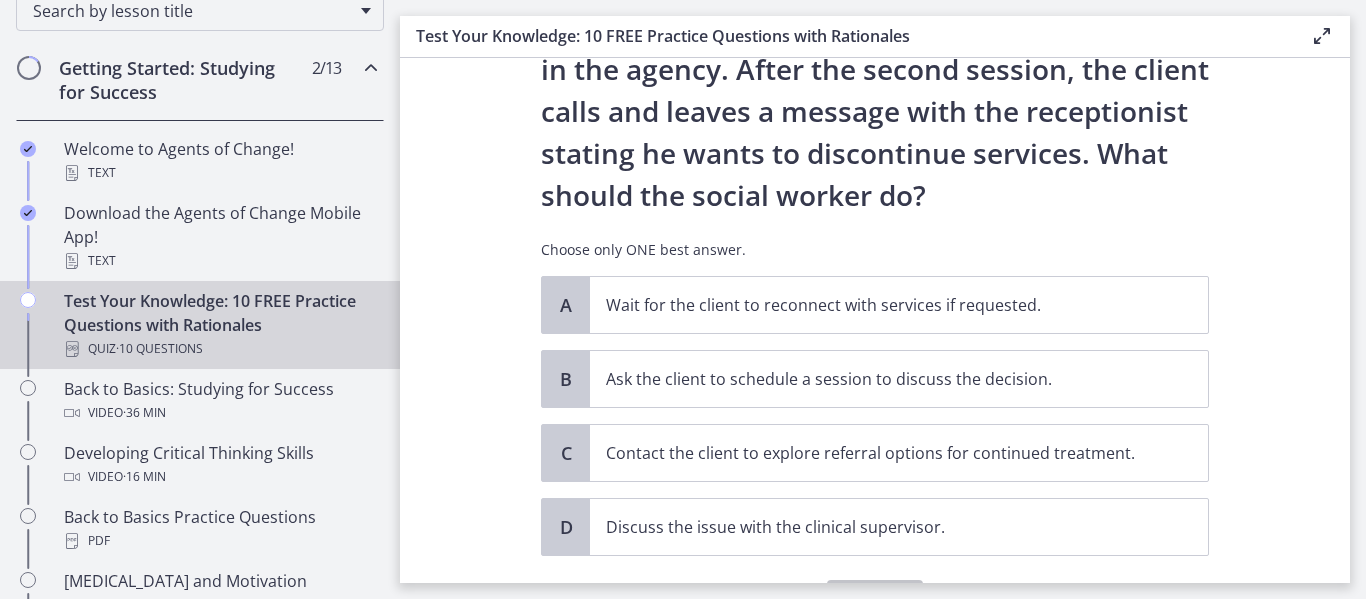 scroll, scrollTop: 300, scrollLeft: 0, axis: vertical 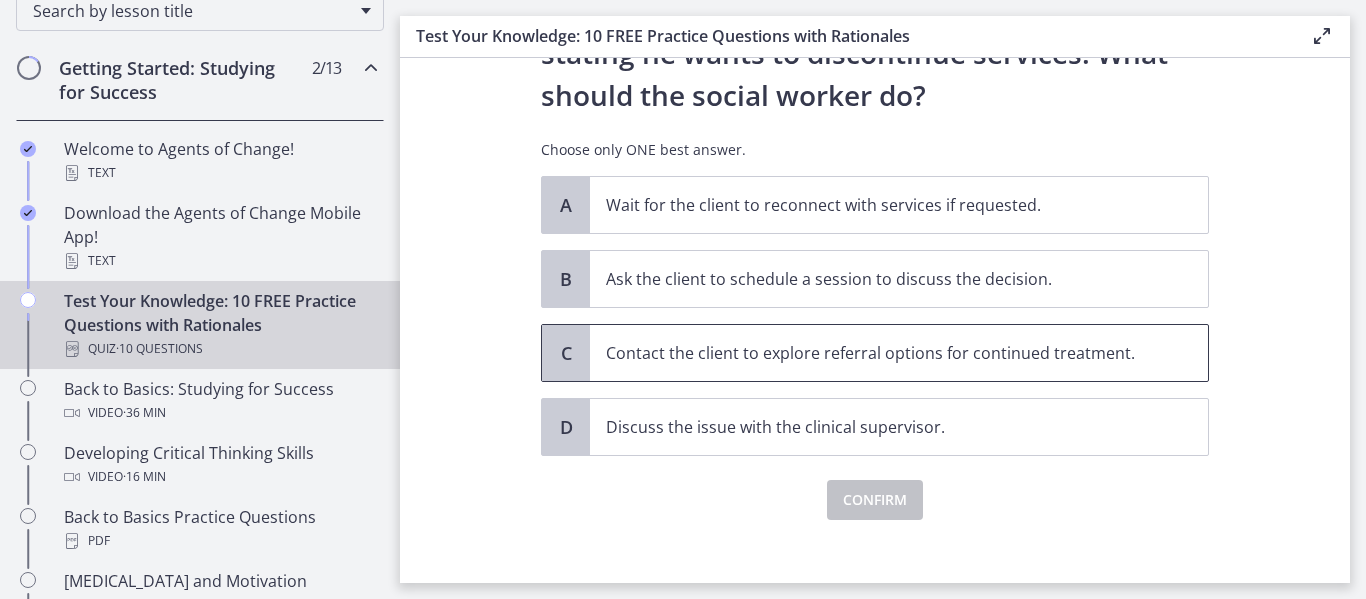 click on "Contact the client to explore referral options for continued treatment." at bounding box center (879, 353) 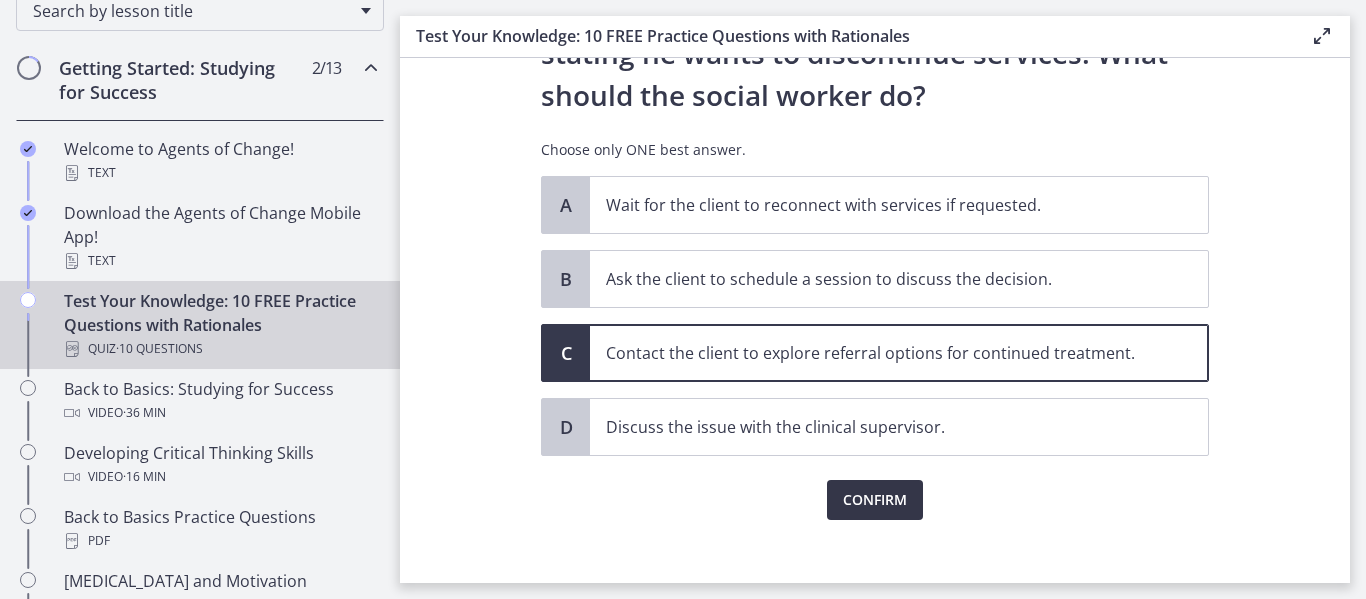 click on "Confirm" at bounding box center [875, 500] 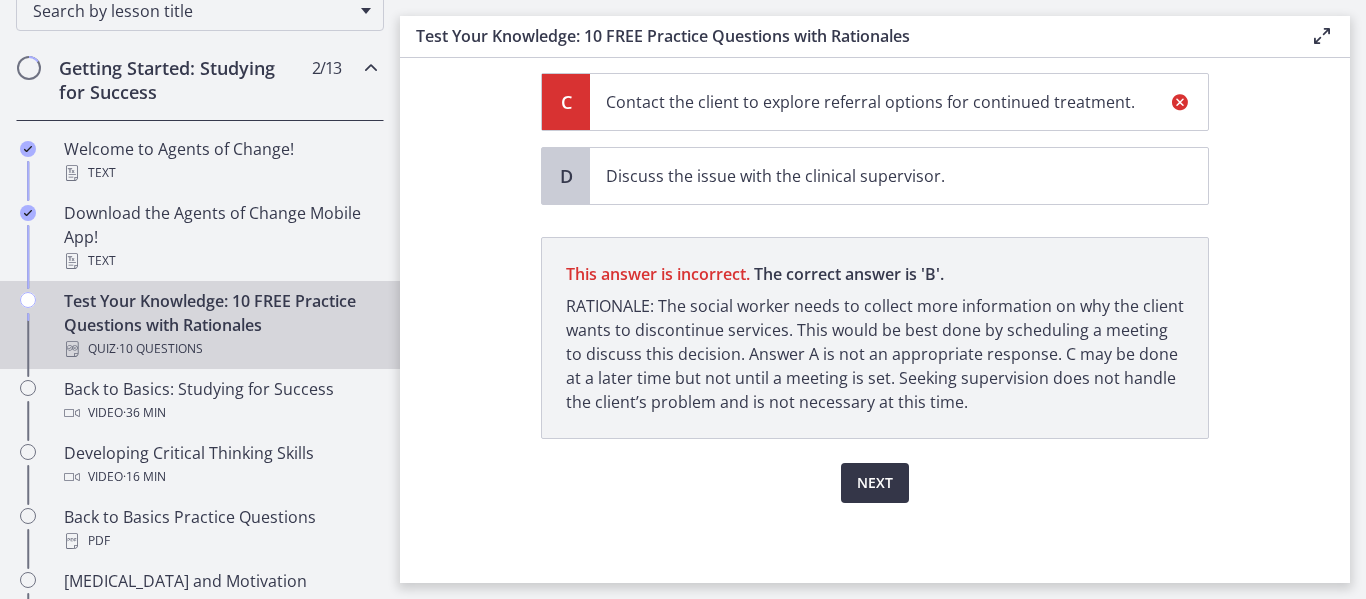 scroll, scrollTop: 551, scrollLeft: 0, axis: vertical 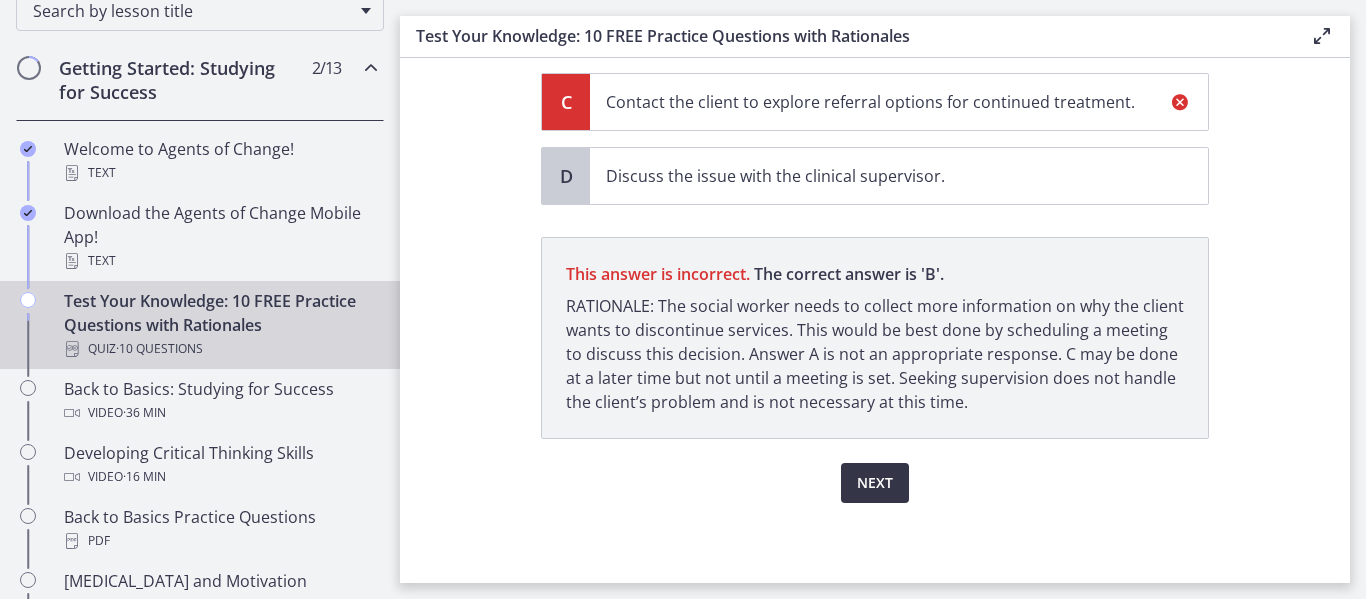 click on "Next" at bounding box center [875, 483] 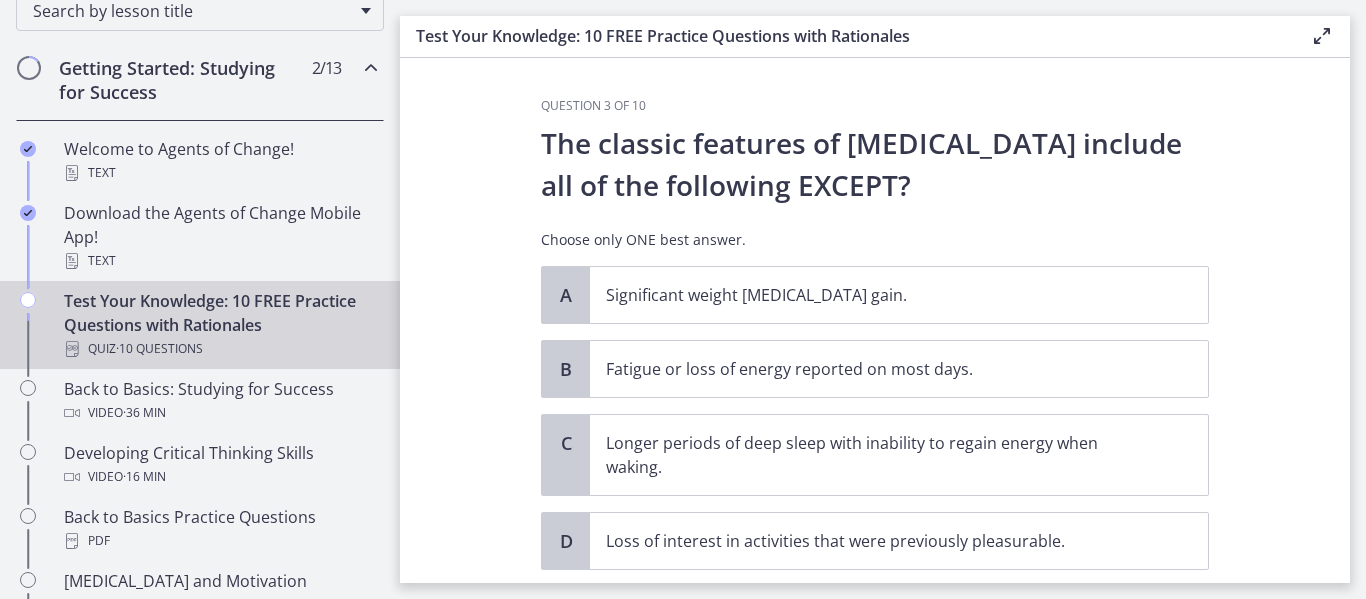 drag, startPoint x: 884, startPoint y: 220, endPoint x: 937, endPoint y: 211, distance: 53.75872 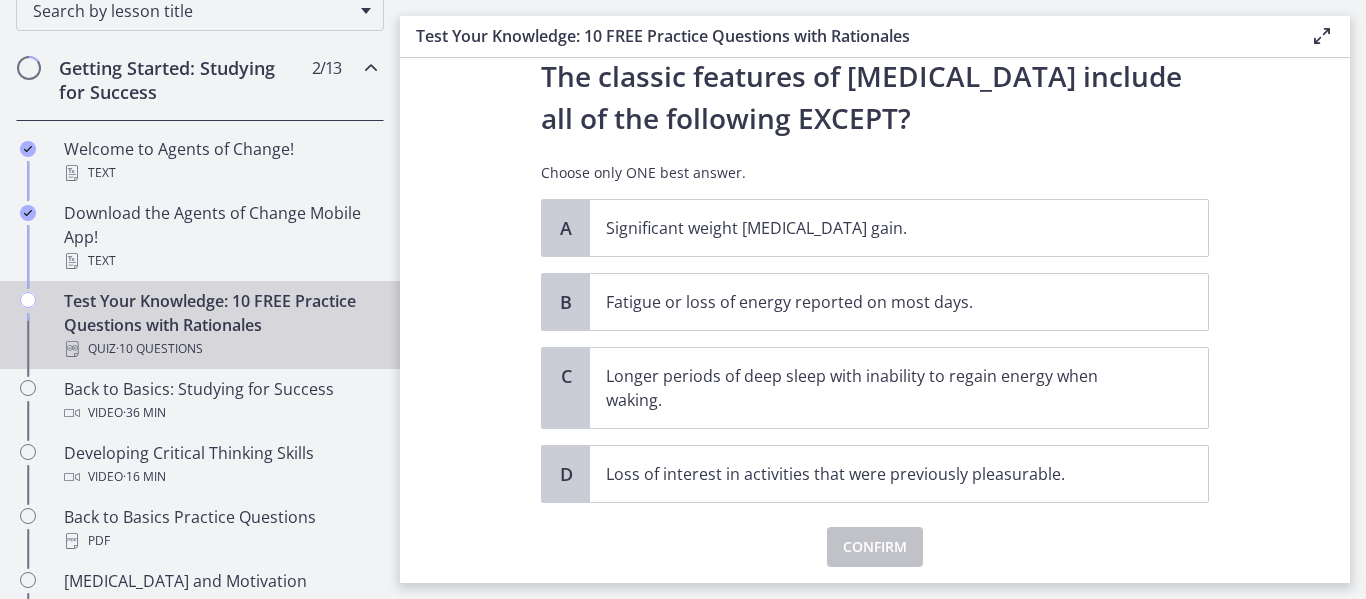 scroll, scrollTop: 100, scrollLeft: 0, axis: vertical 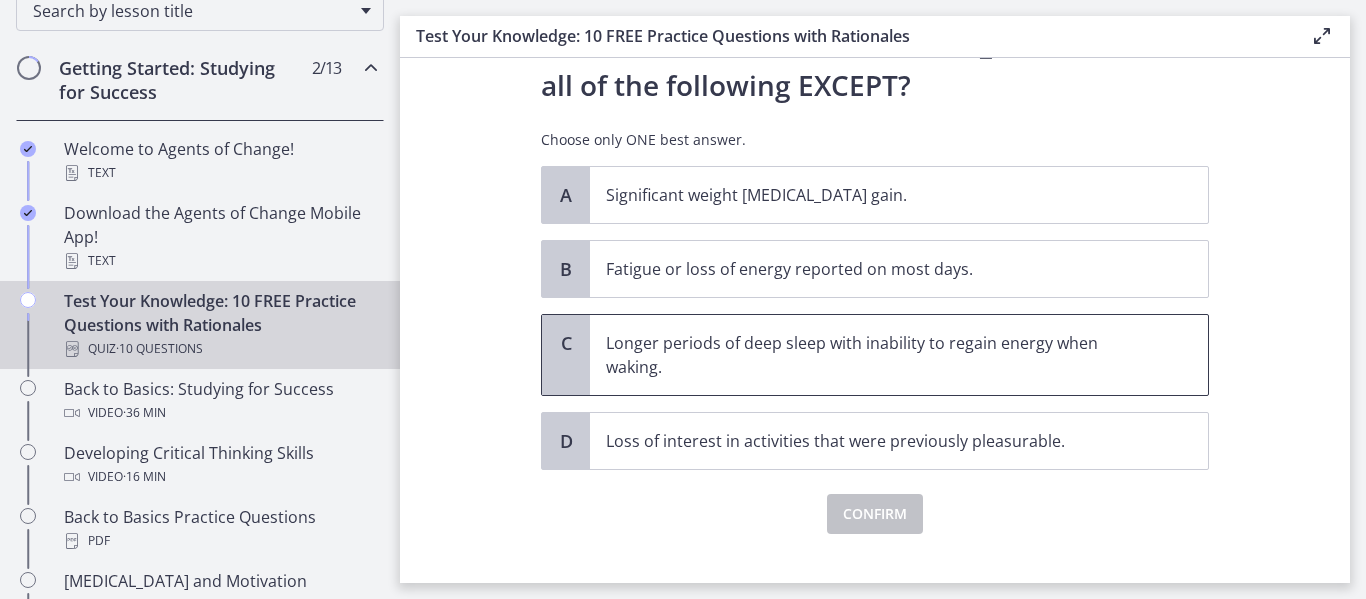 click on "Longer periods of deep sleep with inability to regain energy when waking." at bounding box center (899, 355) 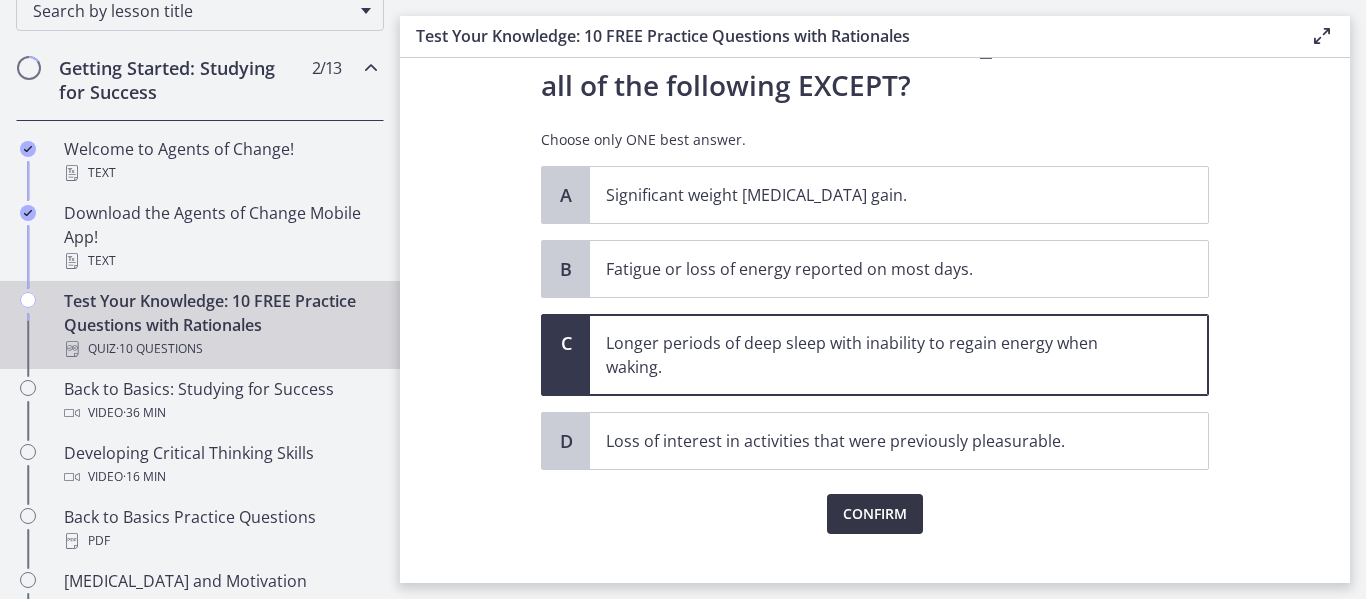click on "Confirm" at bounding box center [875, 514] 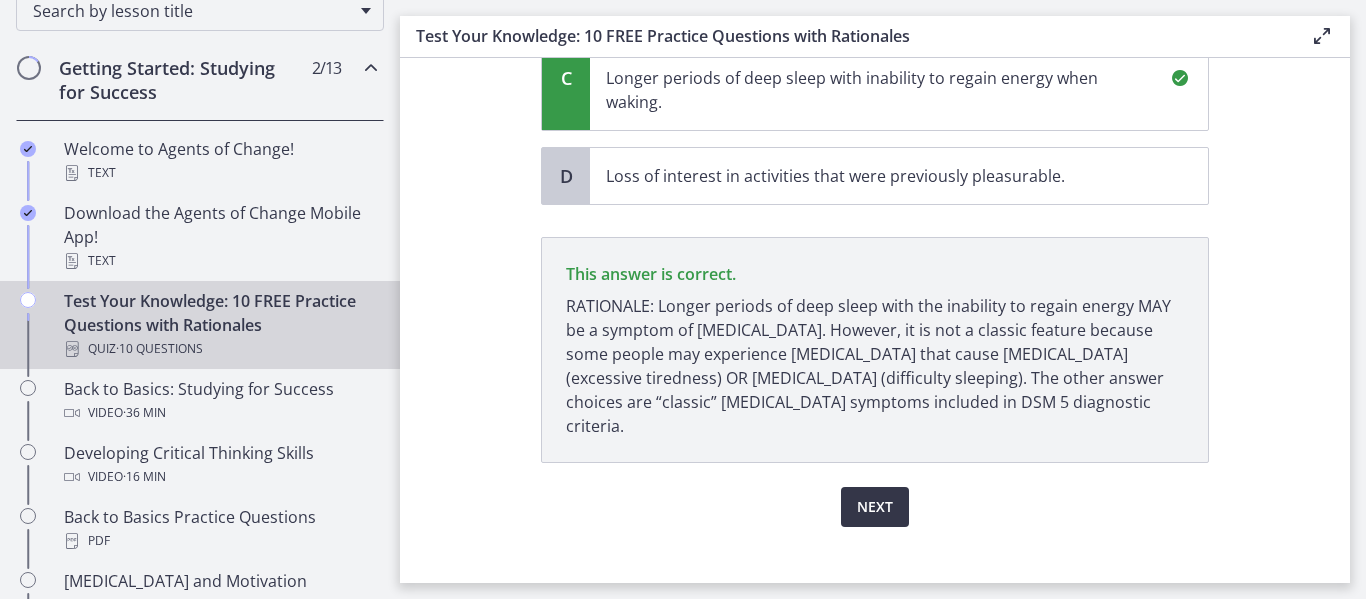scroll, scrollTop: 365, scrollLeft: 0, axis: vertical 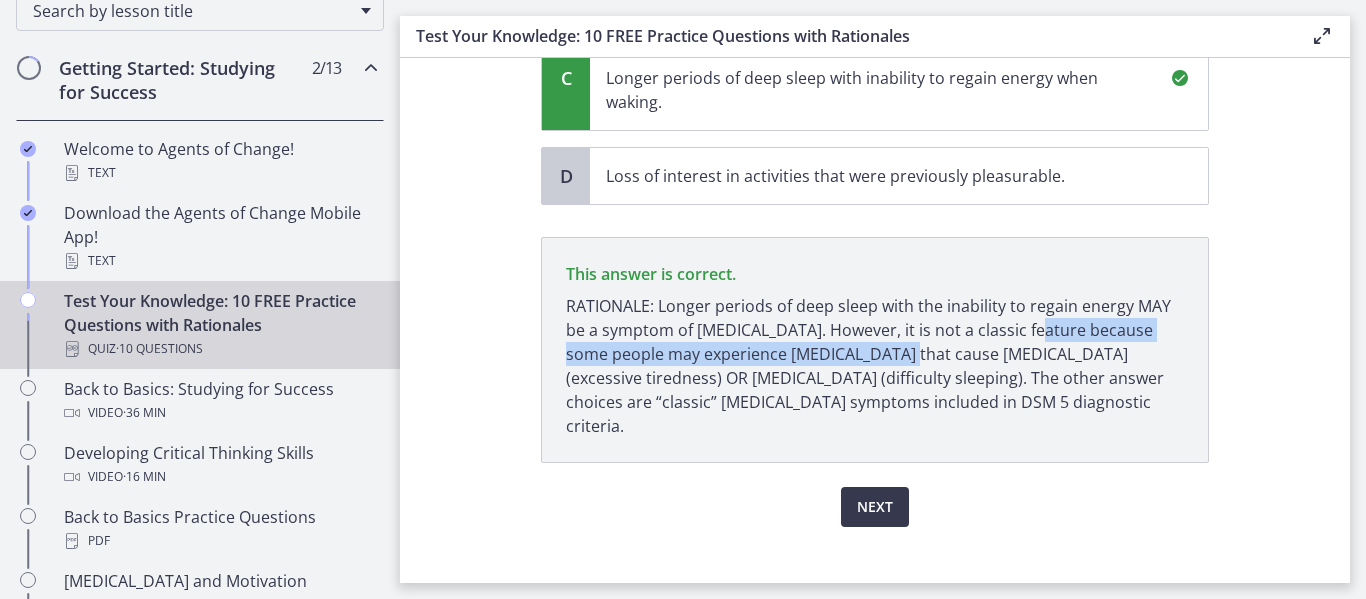 drag, startPoint x: 1025, startPoint y: 333, endPoint x: 861, endPoint y: 364, distance: 166.90416 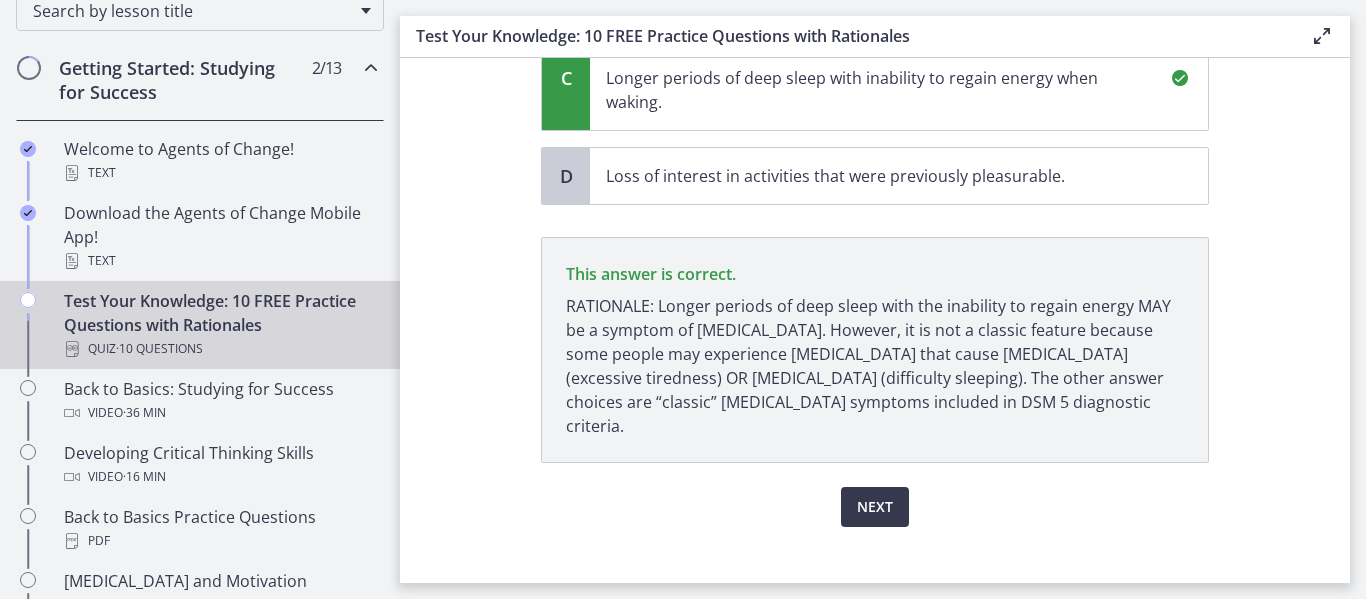 click on "Next" at bounding box center [875, 495] 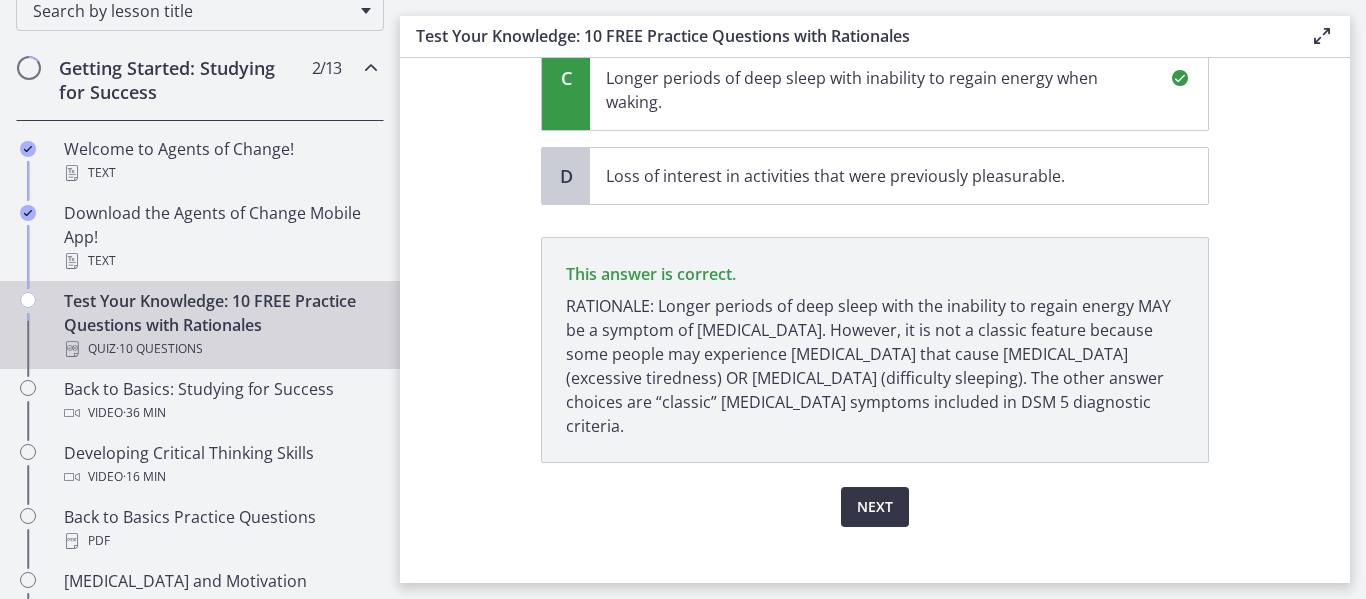 click on "Next" at bounding box center (875, 507) 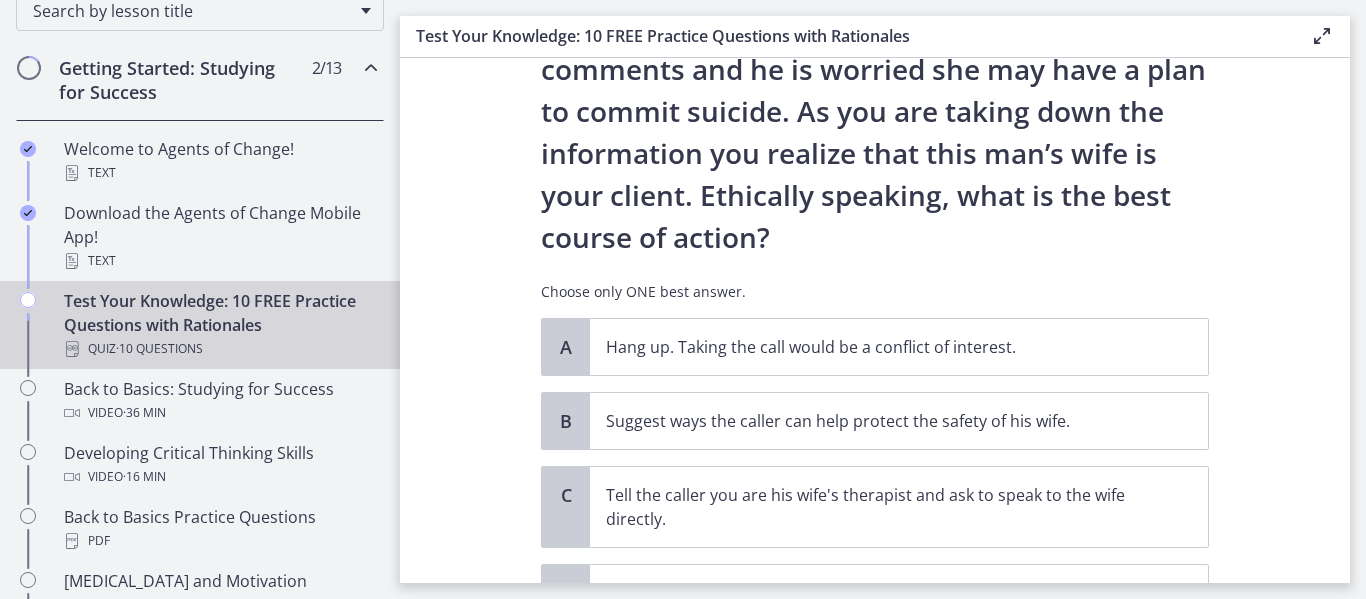scroll, scrollTop: 300, scrollLeft: 0, axis: vertical 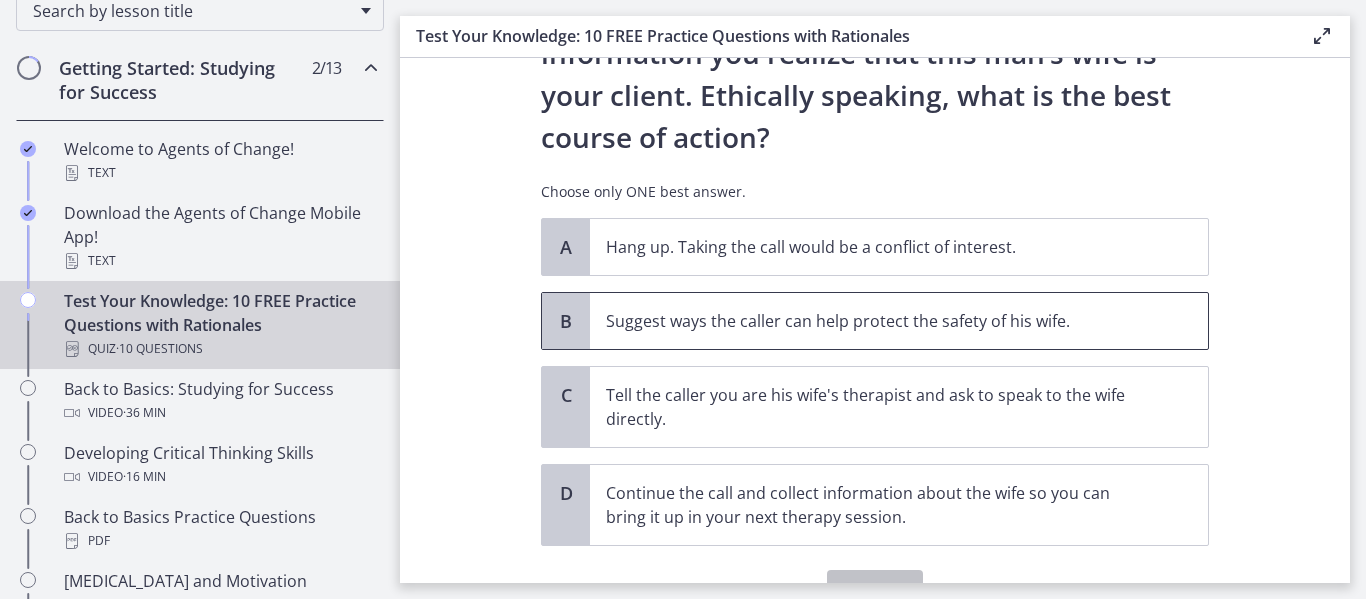 drag, startPoint x: 877, startPoint y: 326, endPoint x: 885, endPoint y: 362, distance: 36.878178 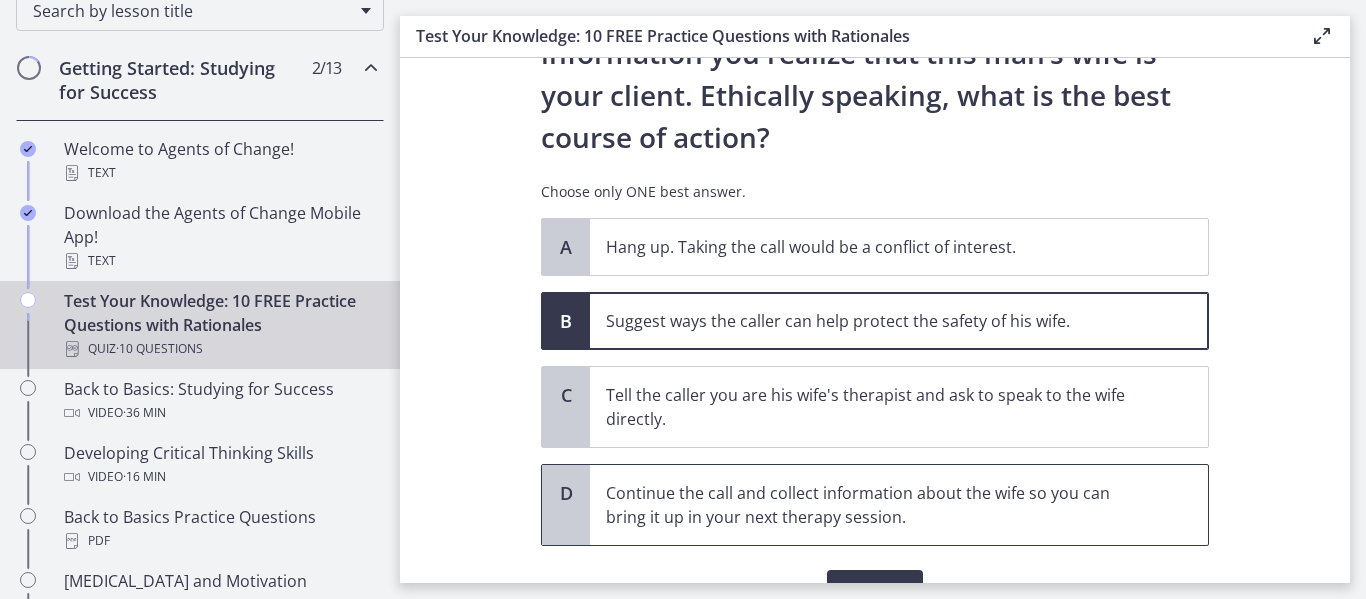 scroll, scrollTop: 400, scrollLeft: 0, axis: vertical 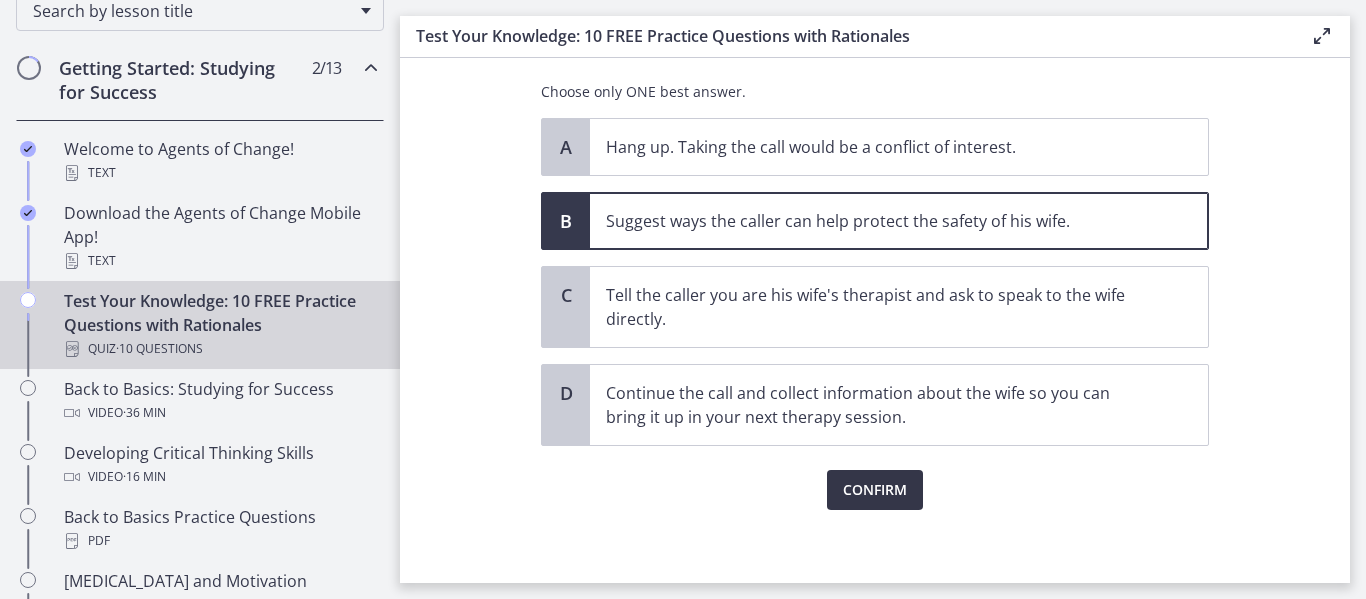 click on "Confirm" at bounding box center (875, 490) 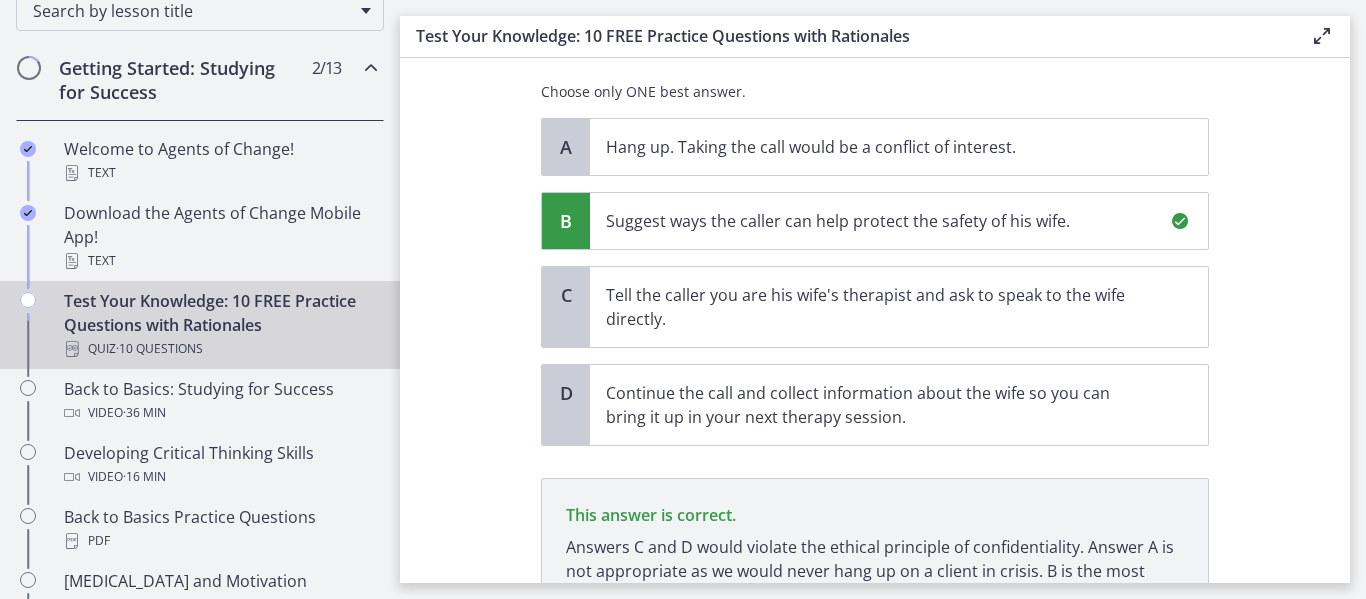 scroll, scrollTop: 593, scrollLeft: 0, axis: vertical 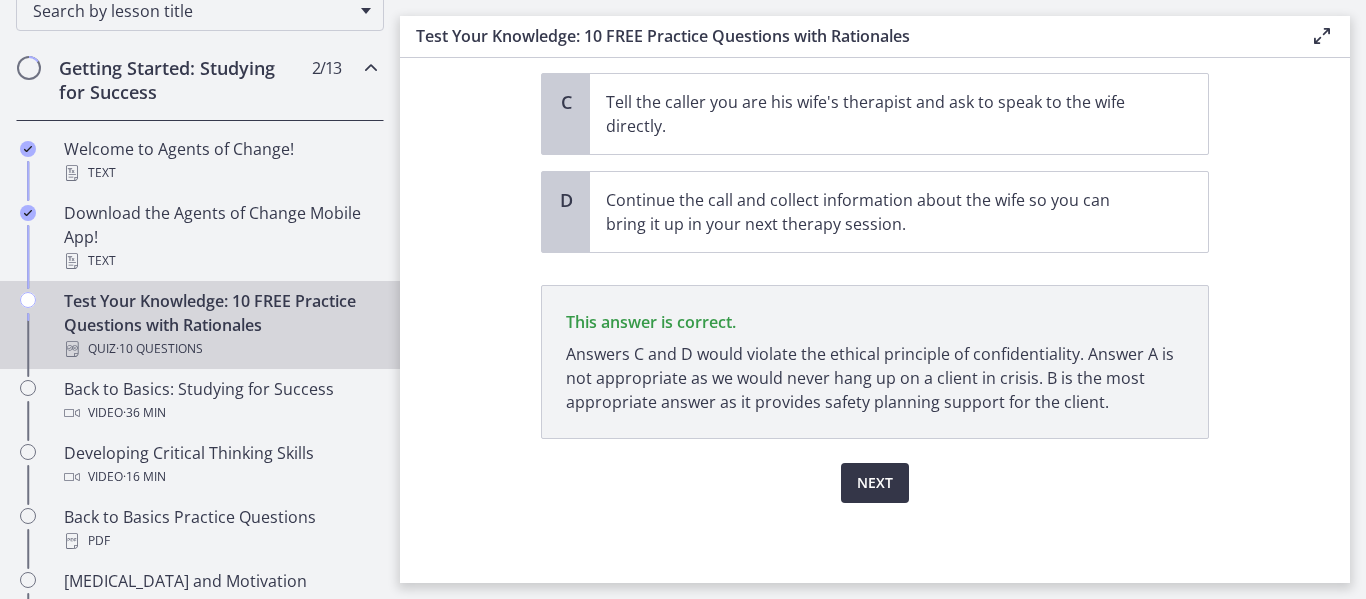 click on "Next" at bounding box center (875, 483) 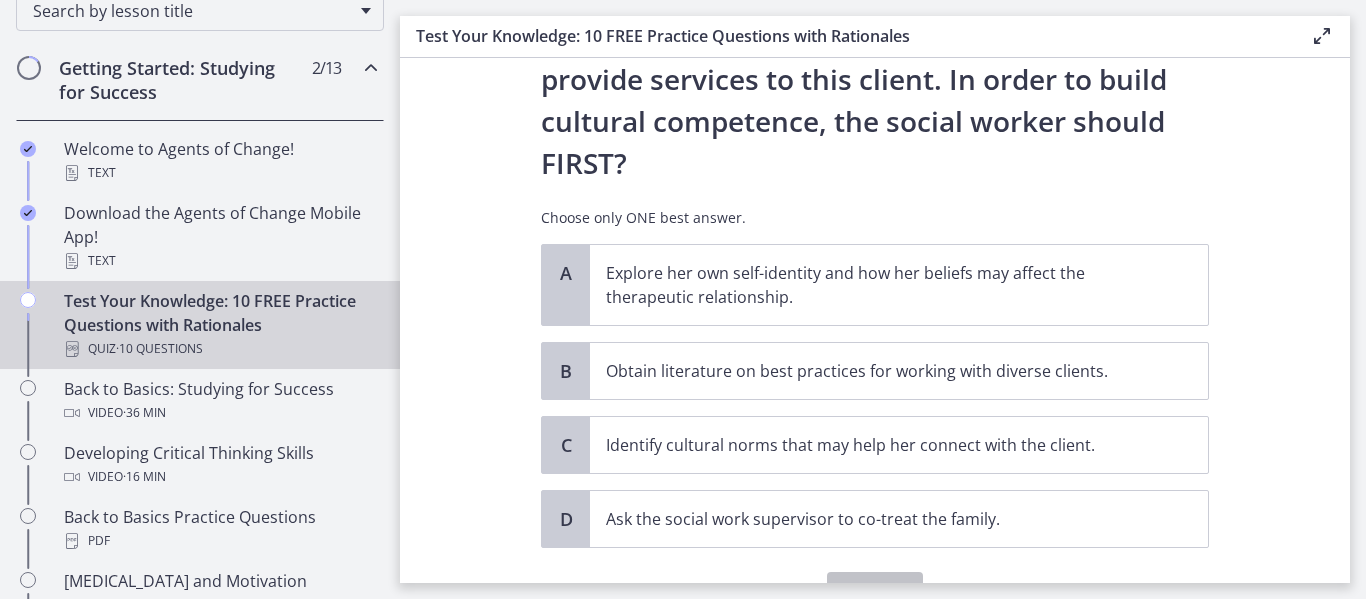 scroll, scrollTop: 300, scrollLeft: 0, axis: vertical 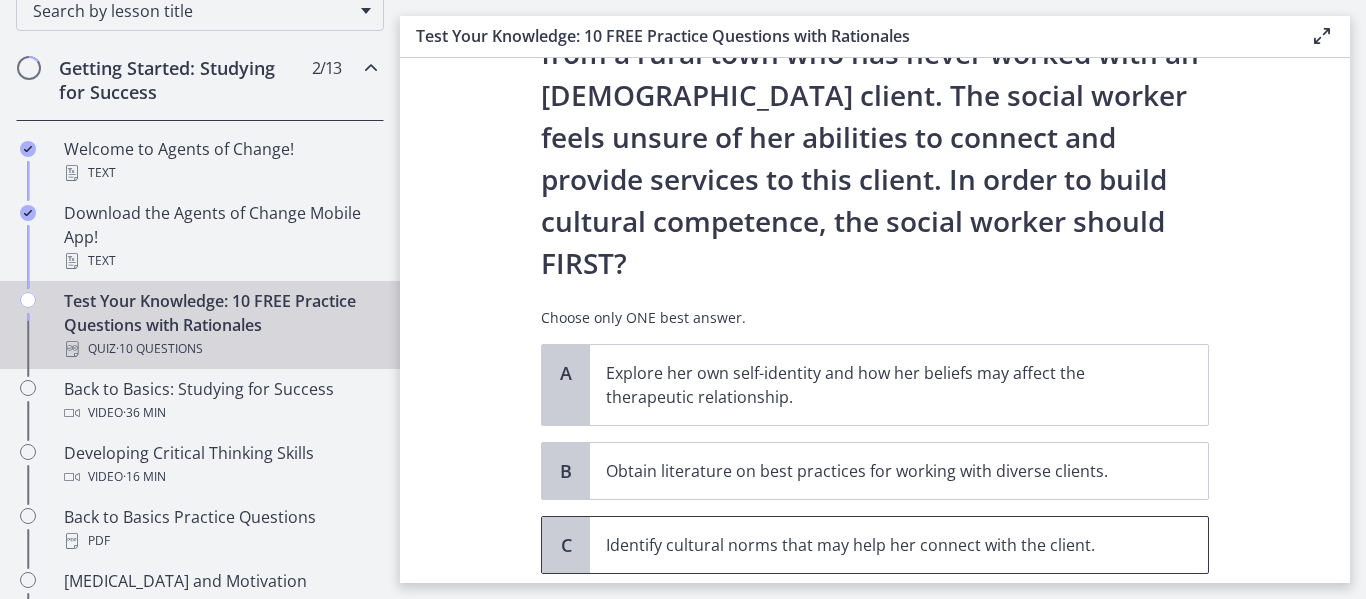 click on "Identify cultural norms that may help her connect with the client." at bounding box center [879, 545] 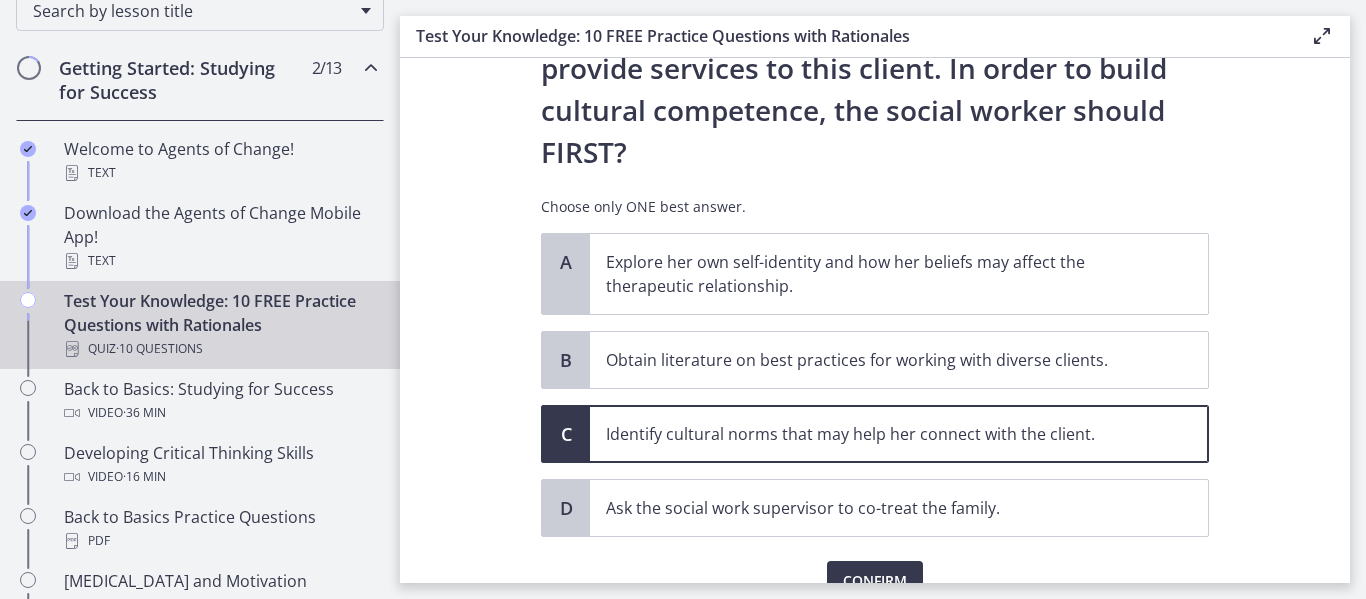 scroll, scrollTop: 425, scrollLeft: 0, axis: vertical 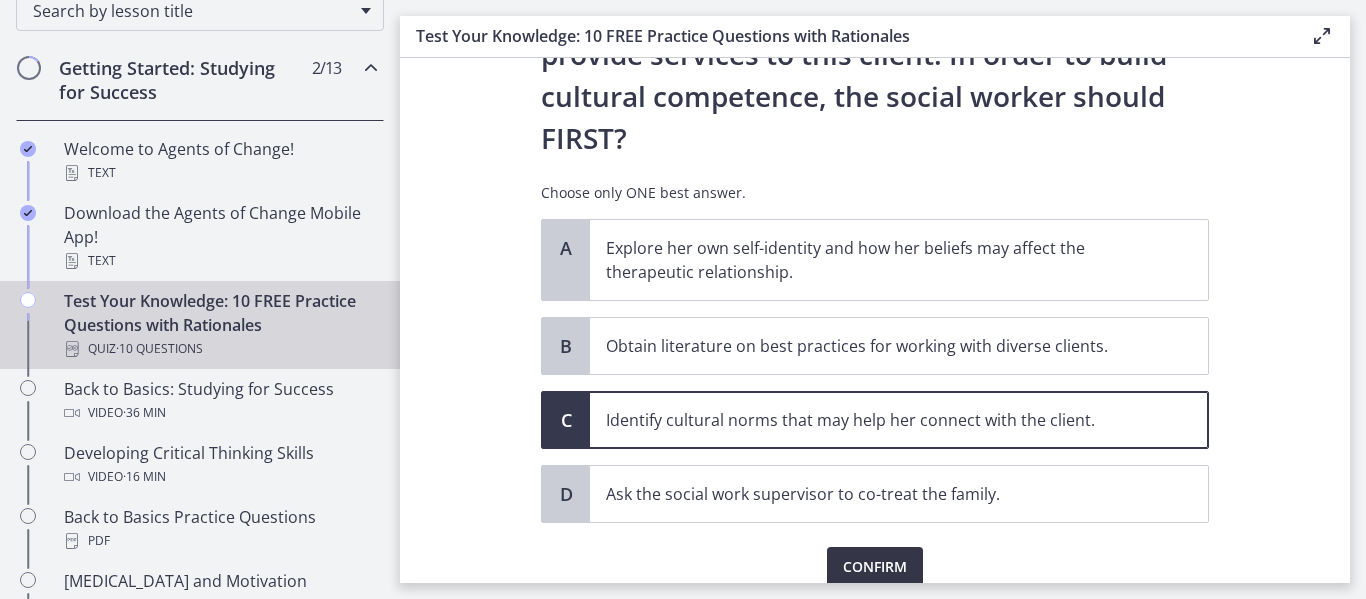 click on "Confirm" at bounding box center [875, 567] 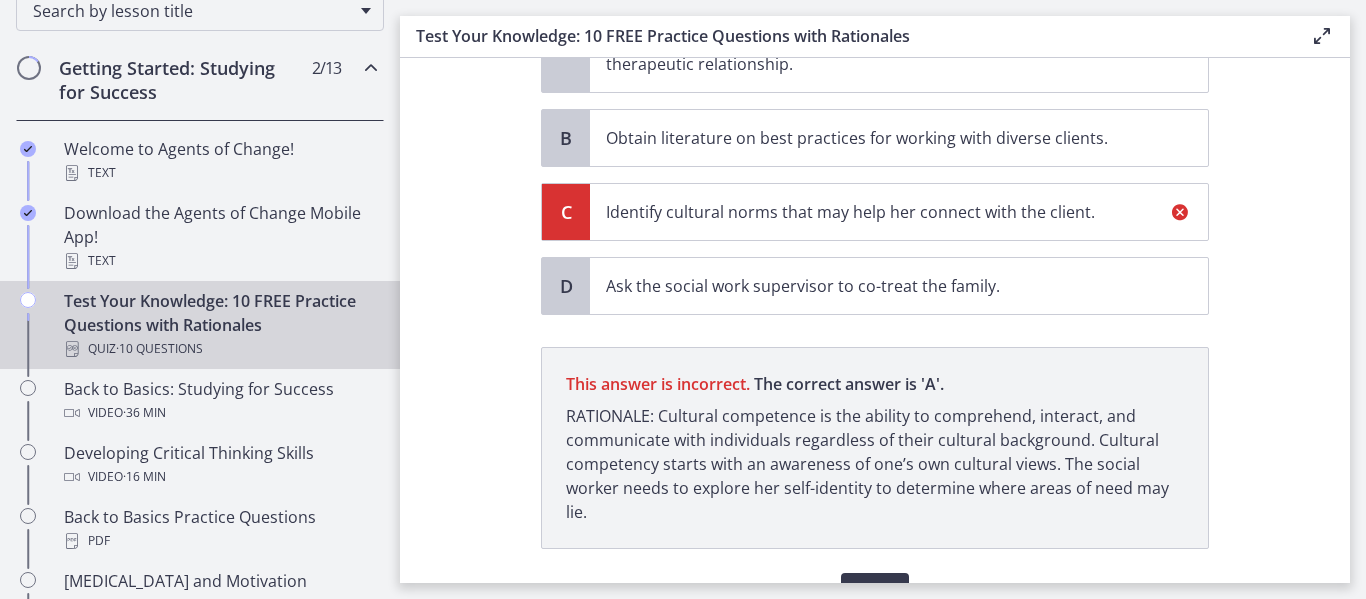 scroll, scrollTop: 659, scrollLeft: 0, axis: vertical 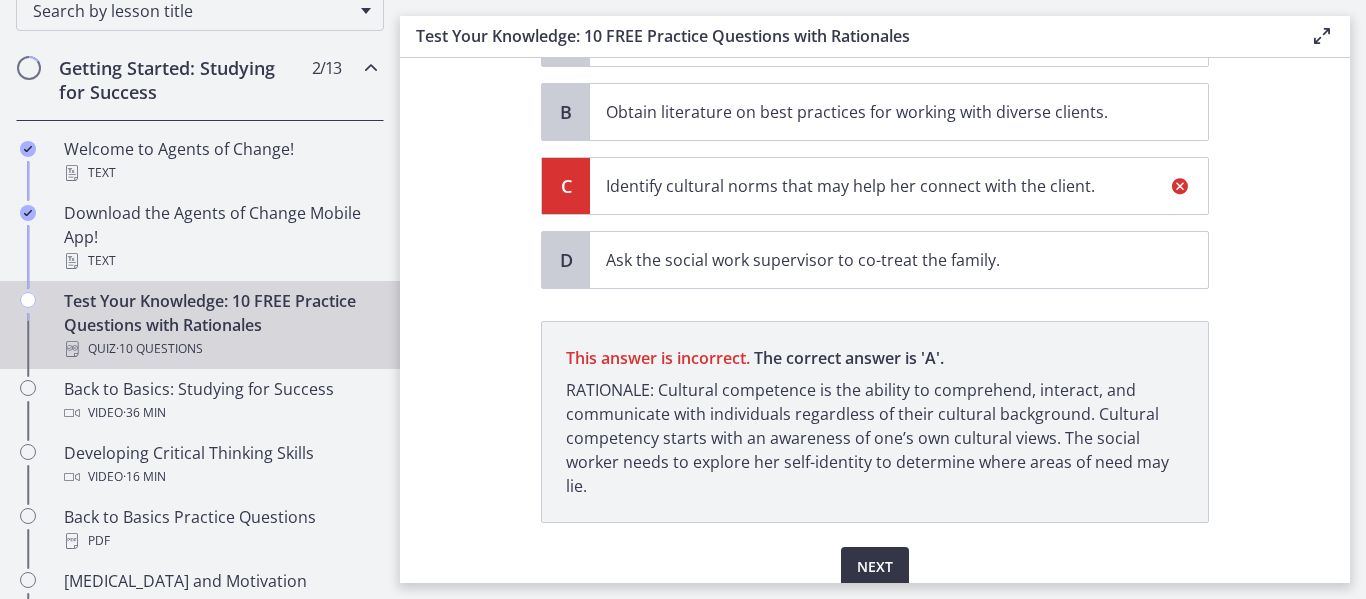 click on "Next" at bounding box center (875, 567) 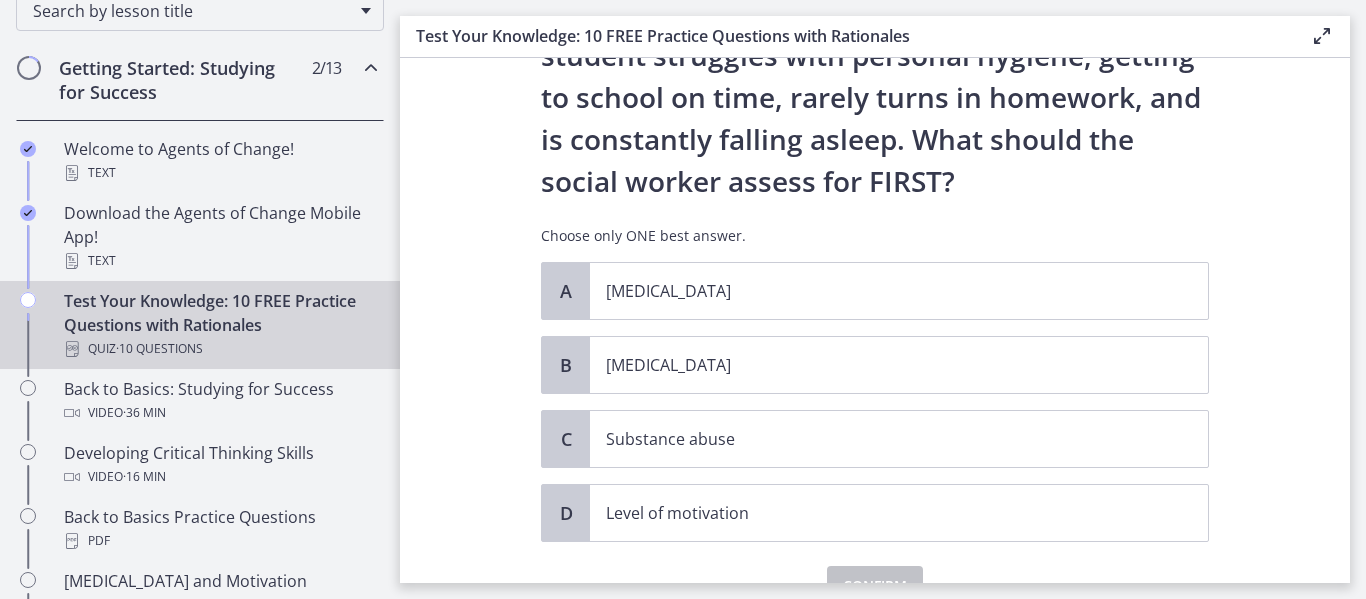 scroll, scrollTop: 200, scrollLeft: 0, axis: vertical 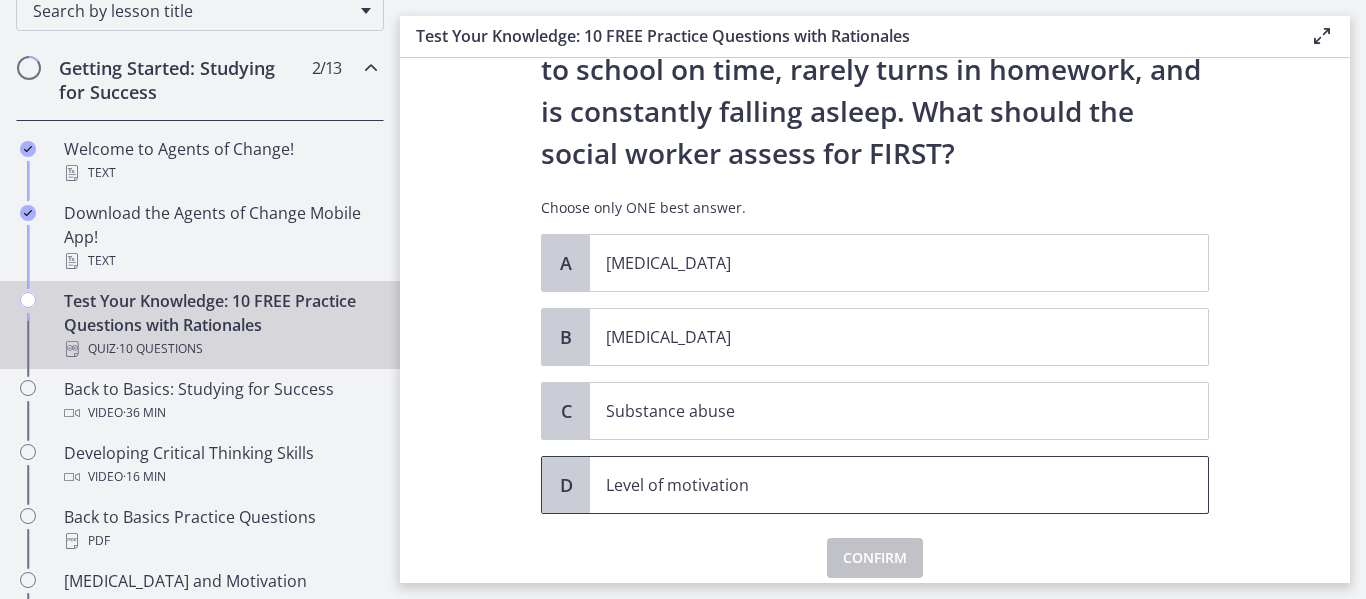 drag, startPoint x: 936, startPoint y: 480, endPoint x: 934, endPoint y: 507, distance: 27.073973 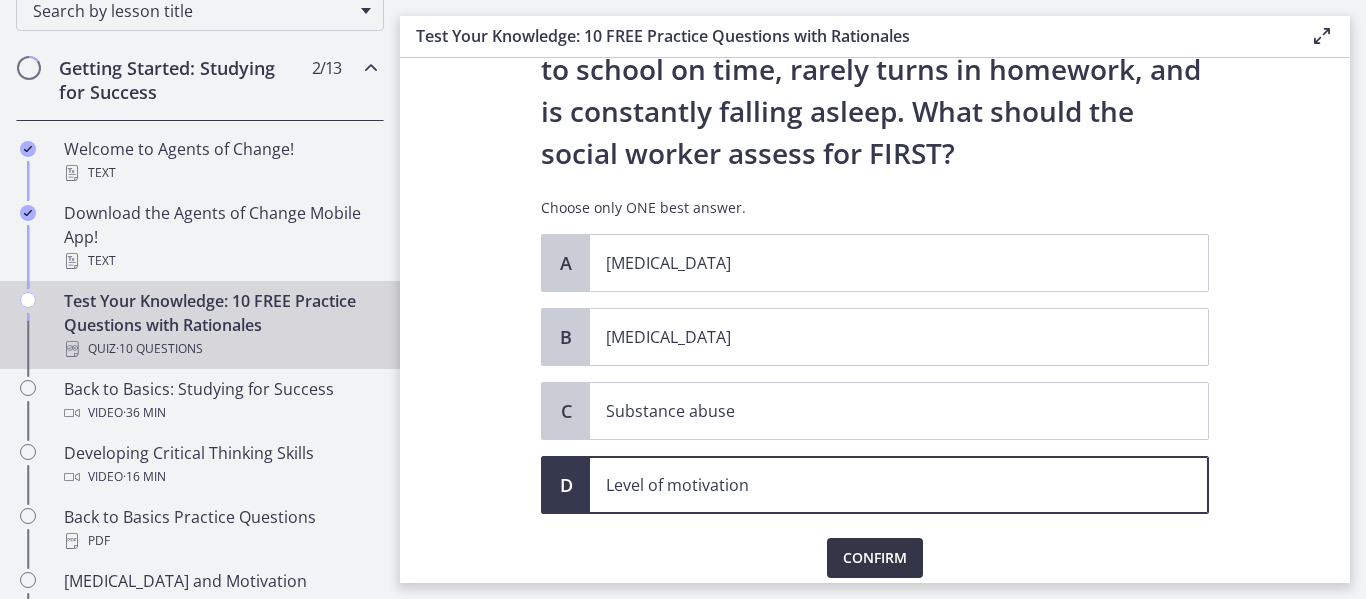 click on "Confirm" at bounding box center (875, 558) 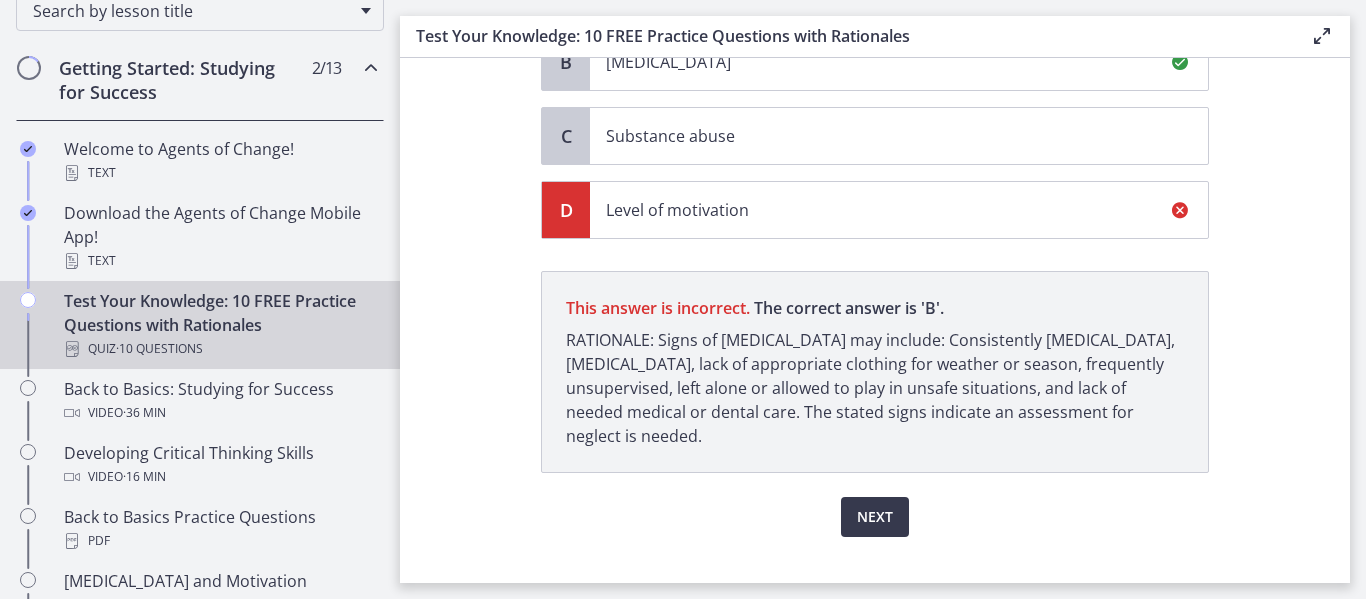 scroll, scrollTop: 509, scrollLeft: 0, axis: vertical 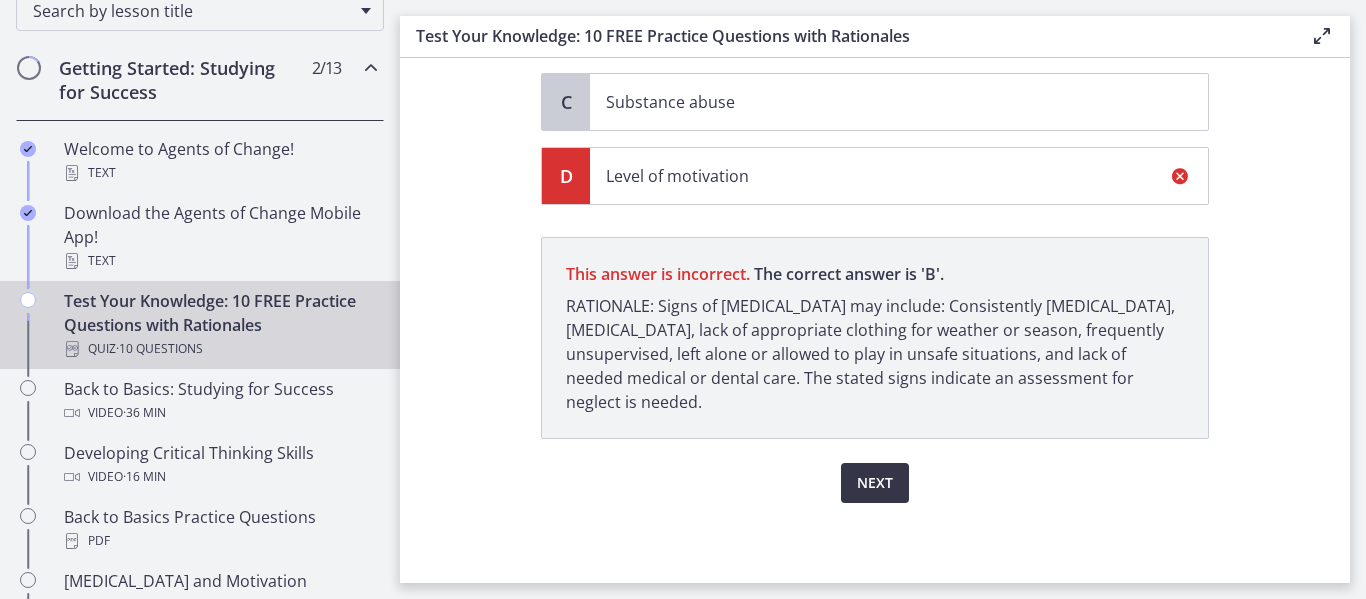 click on "Next" at bounding box center (875, 483) 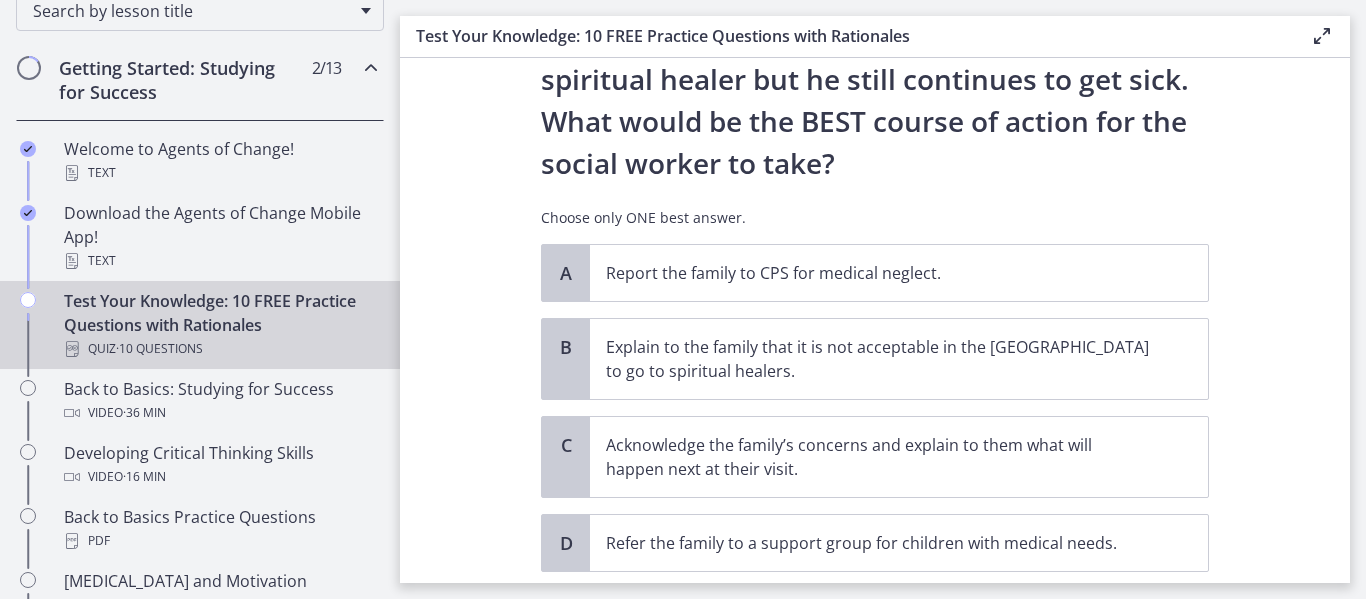 scroll, scrollTop: 500, scrollLeft: 0, axis: vertical 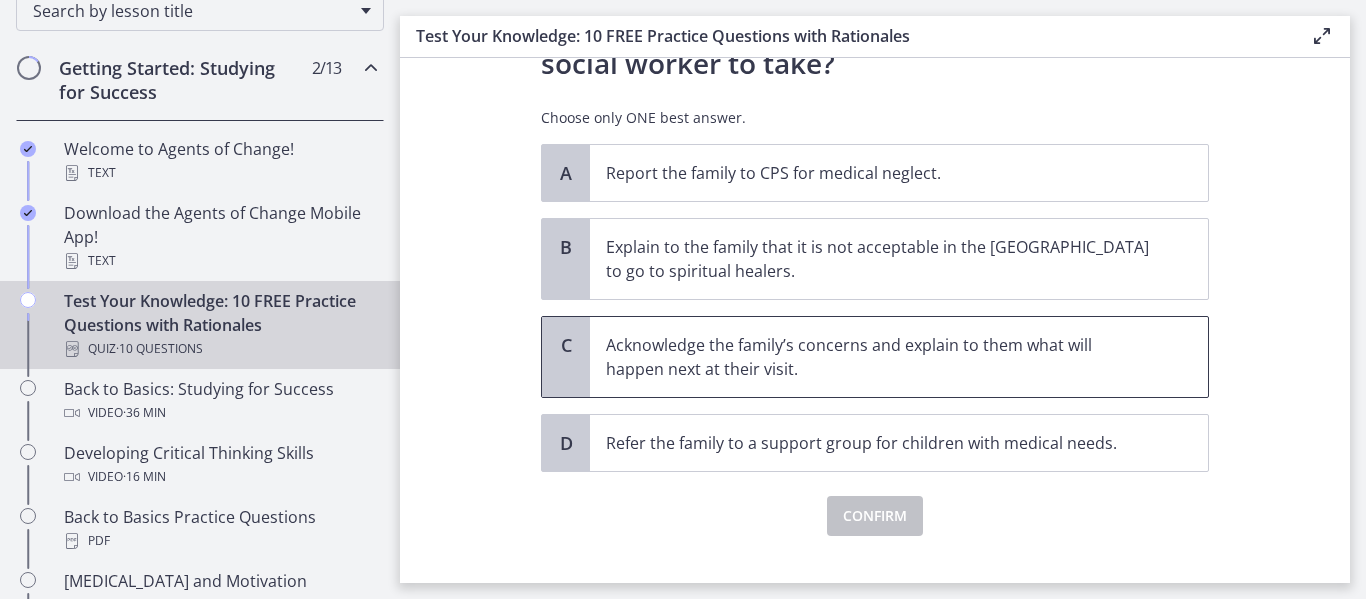 click on "Acknowledge the family’s concerns and explain to them what will happen next at their visit." at bounding box center [879, 357] 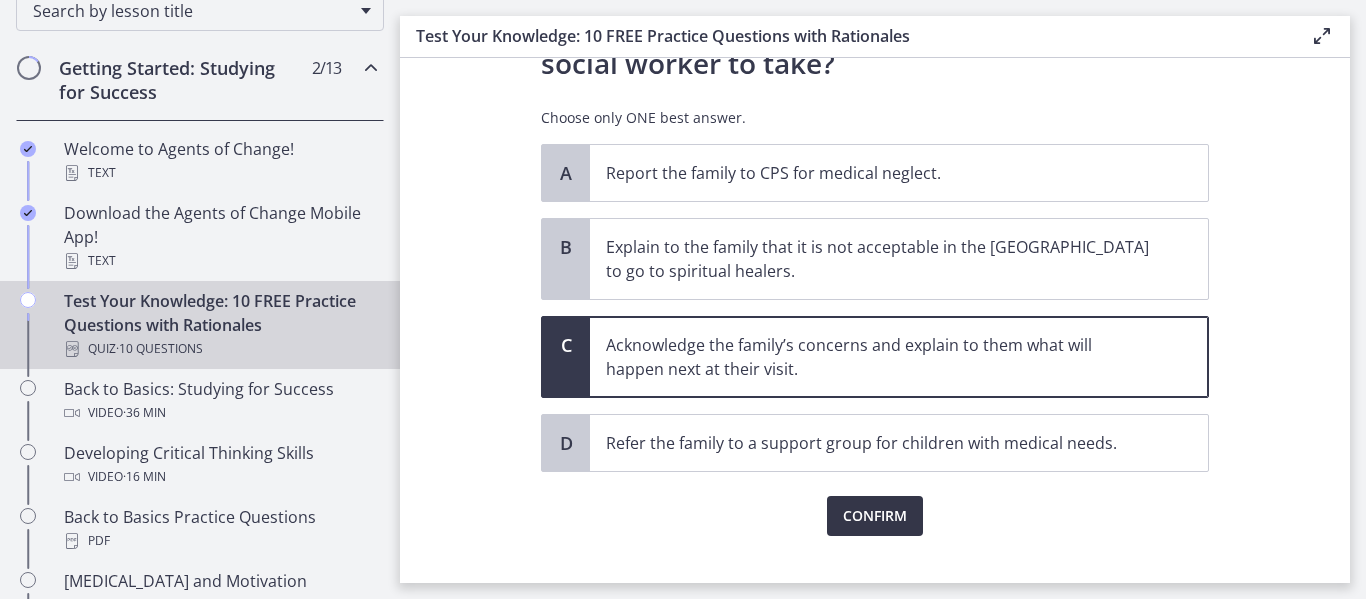 click on "Confirm" at bounding box center (875, 516) 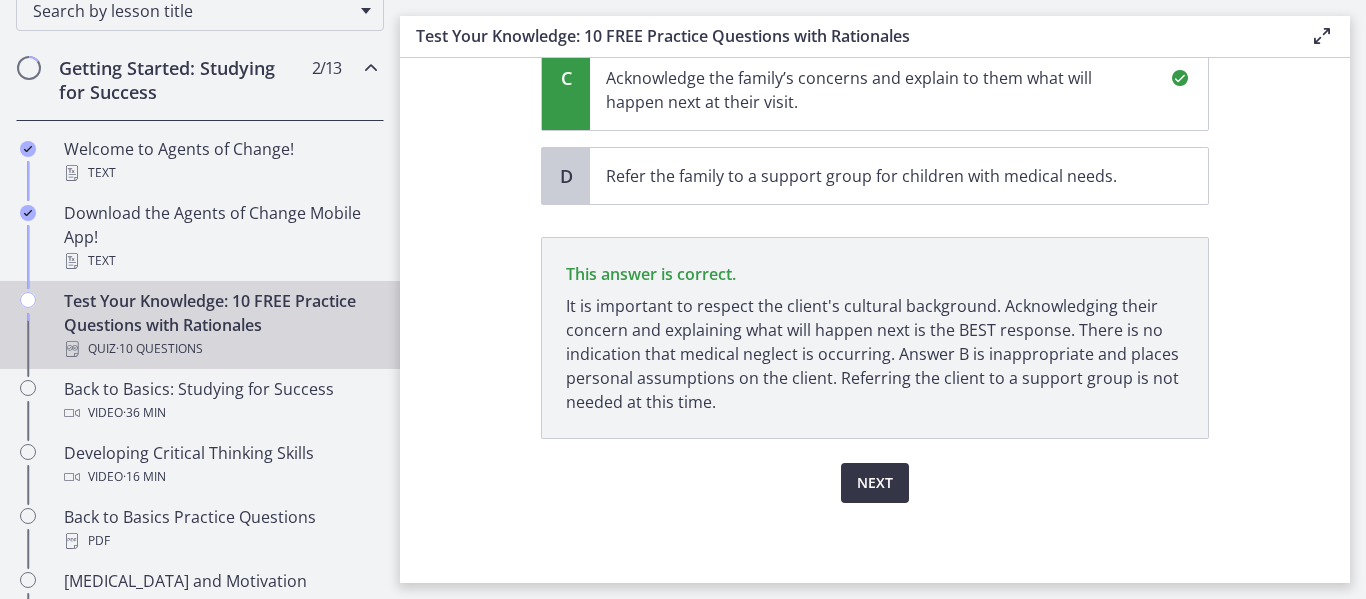scroll, scrollTop: 767, scrollLeft: 0, axis: vertical 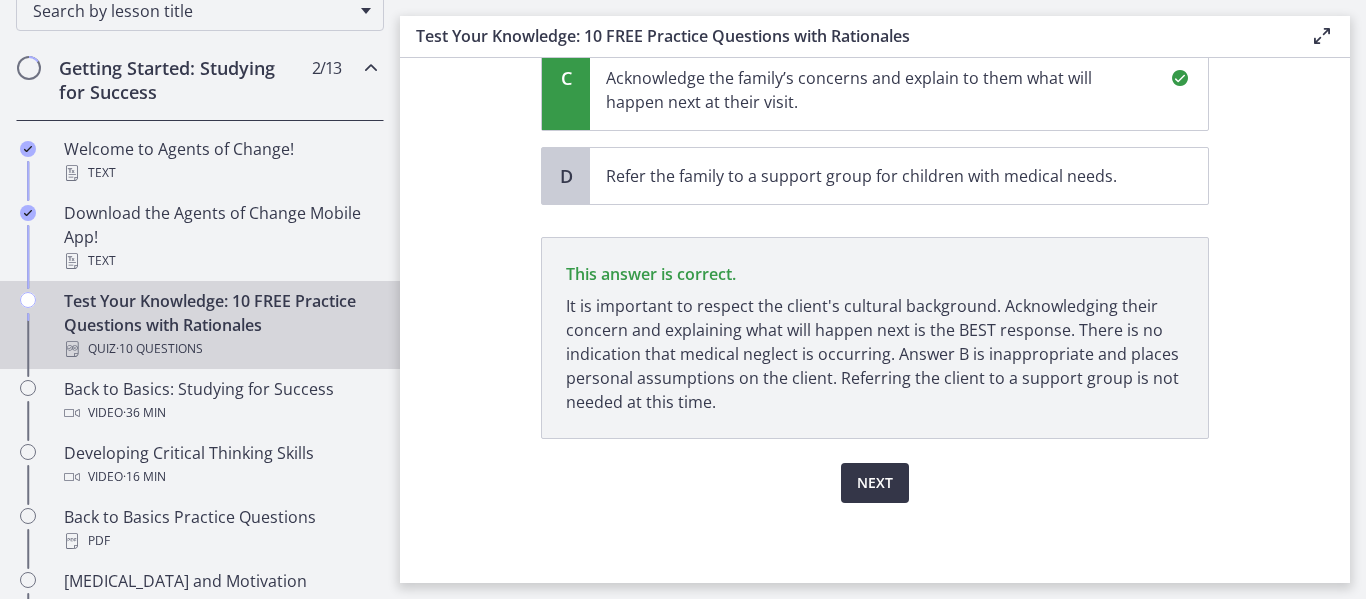 click on "Next" at bounding box center (875, 483) 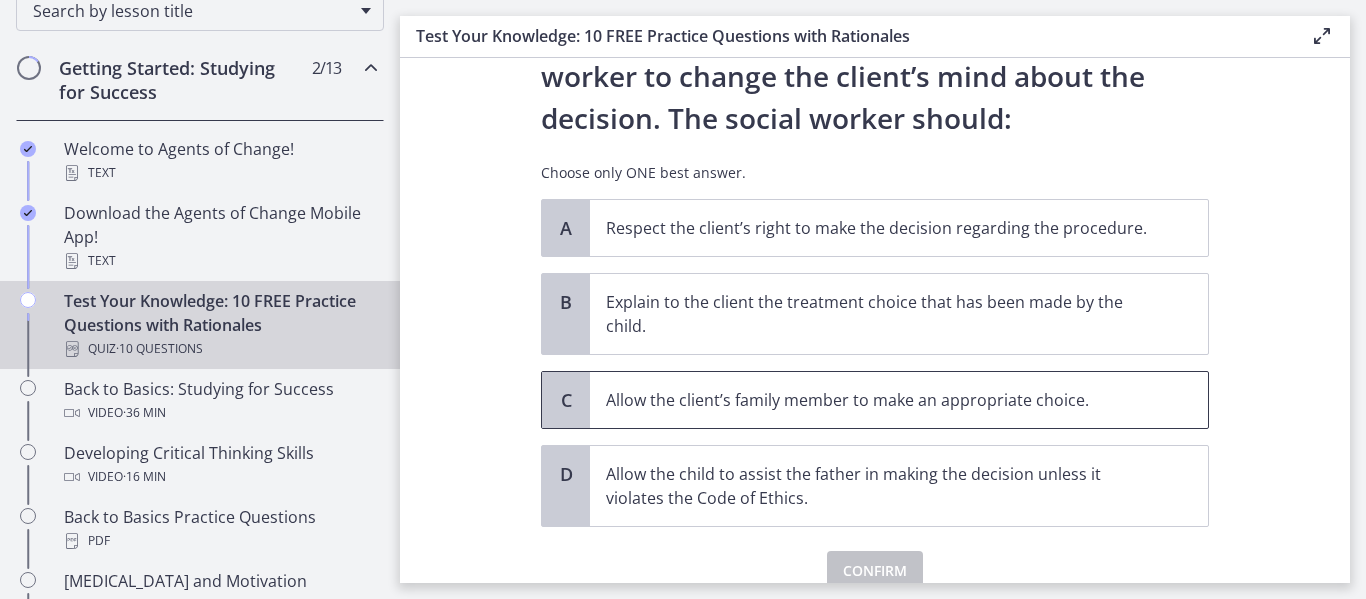 scroll, scrollTop: 300, scrollLeft: 0, axis: vertical 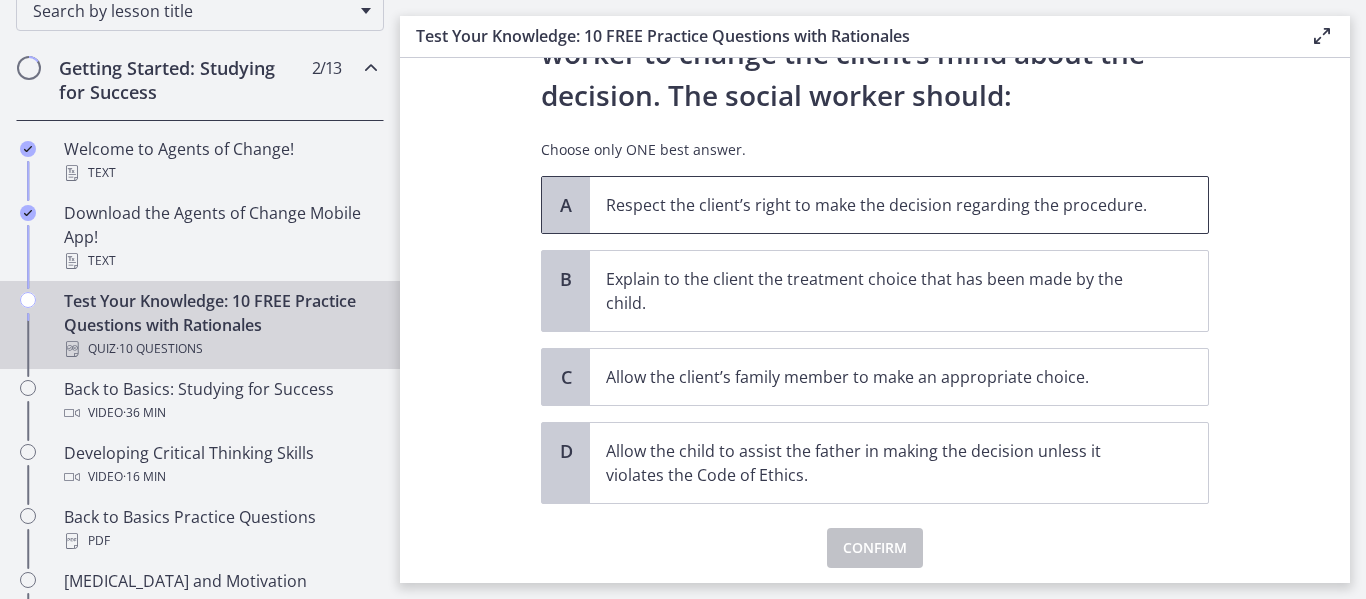 click on "Respect the client’s right to make the decision regarding the procedure." at bounding box center (879, 205) 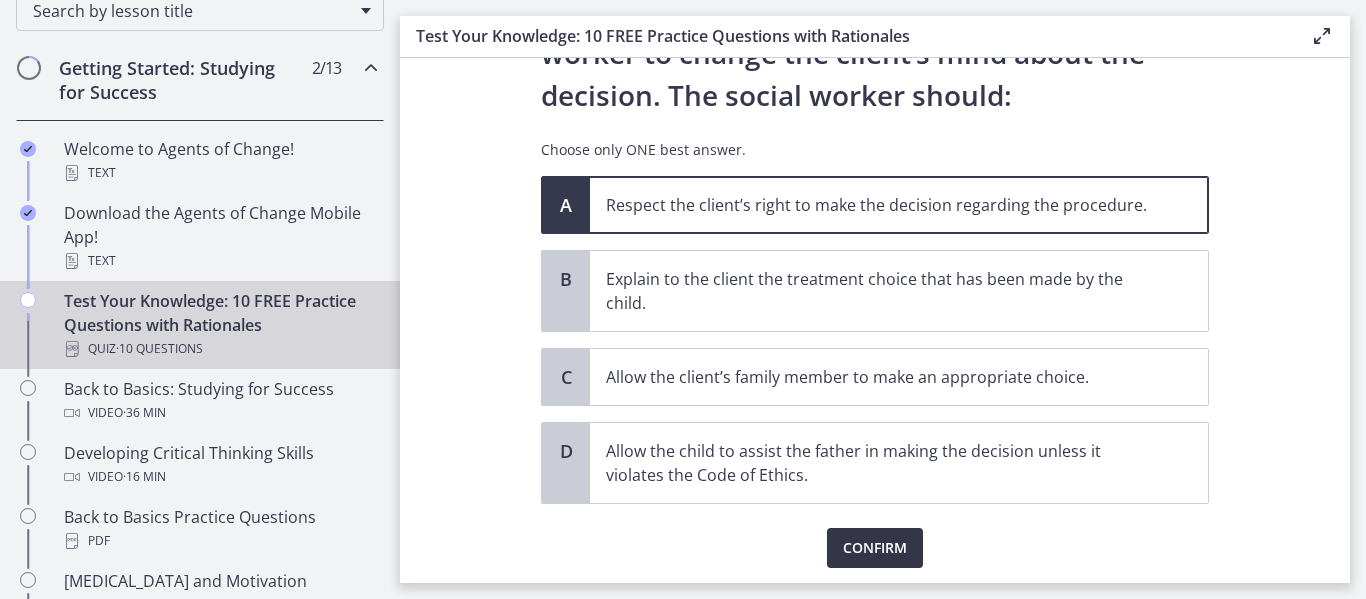 click on "Confirm" at bounding box center (875, 548) 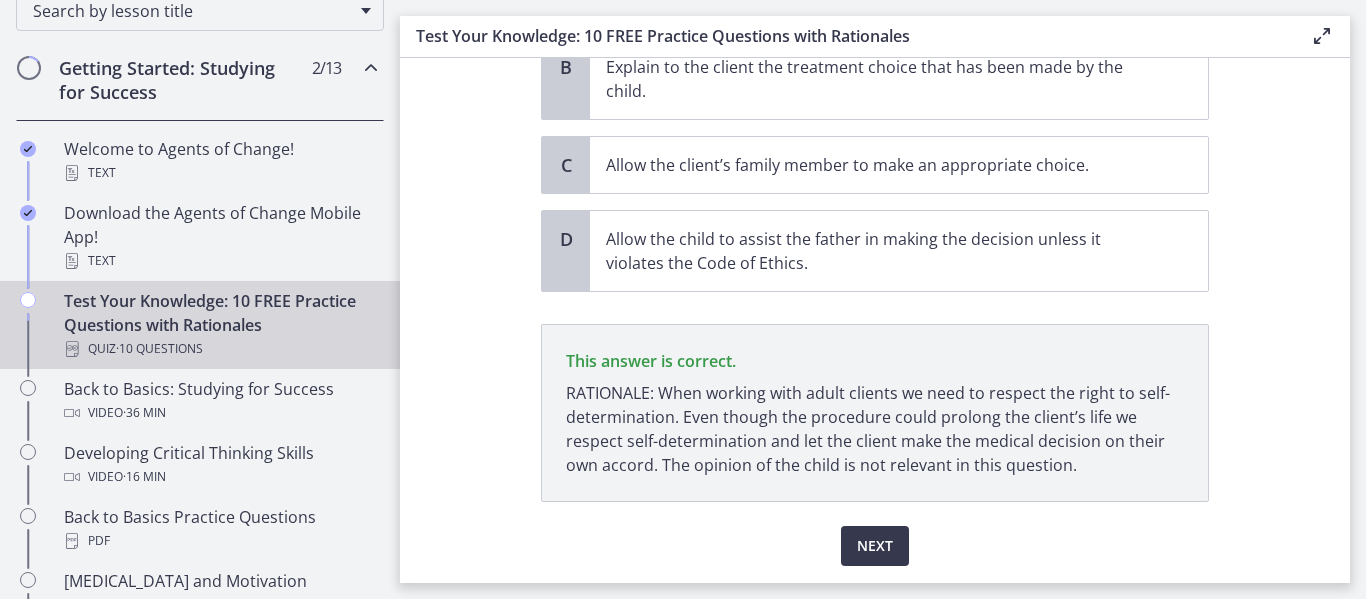 scroll, scrollTop: 575, scrollLeft: 0, axis: vertical 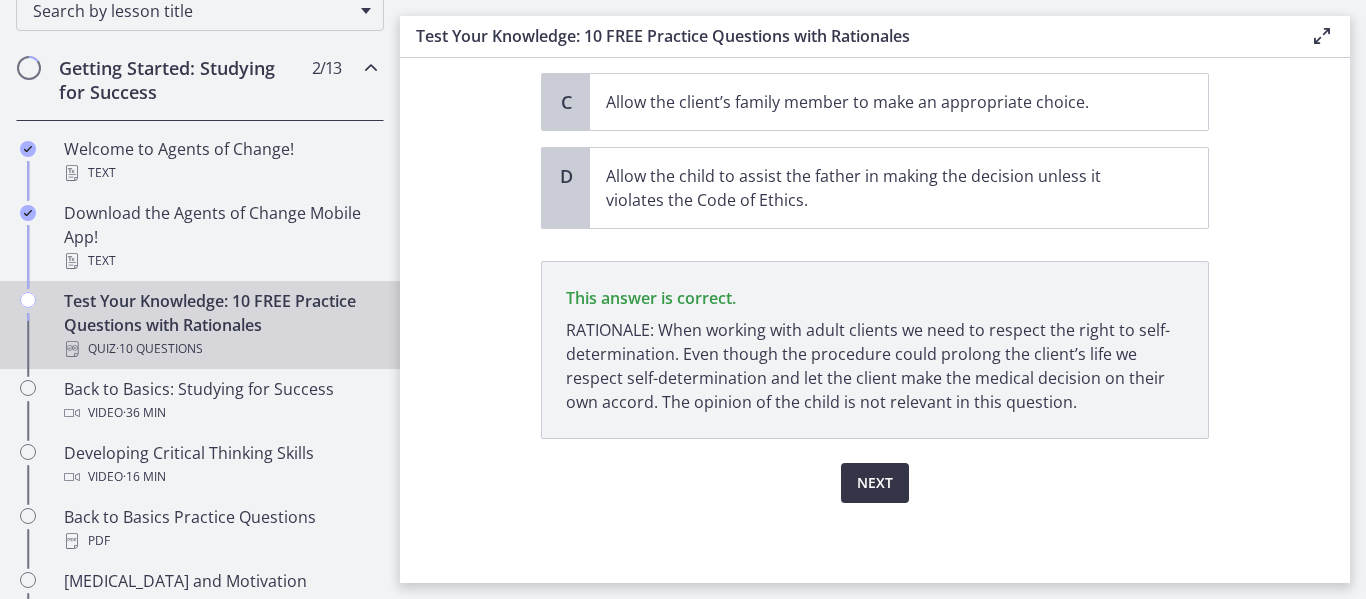 click on "Next" at bounding box center (875, 483) 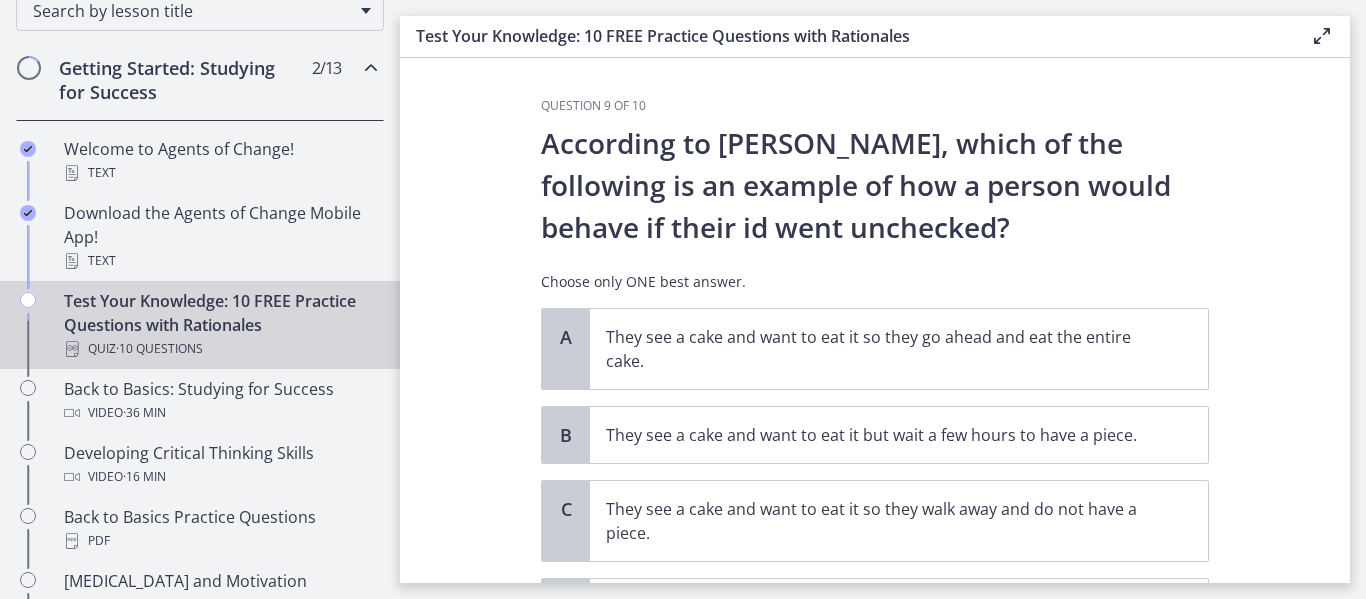 scroll, scrollTop: 100, scrollLeft: 0, axis: vertical 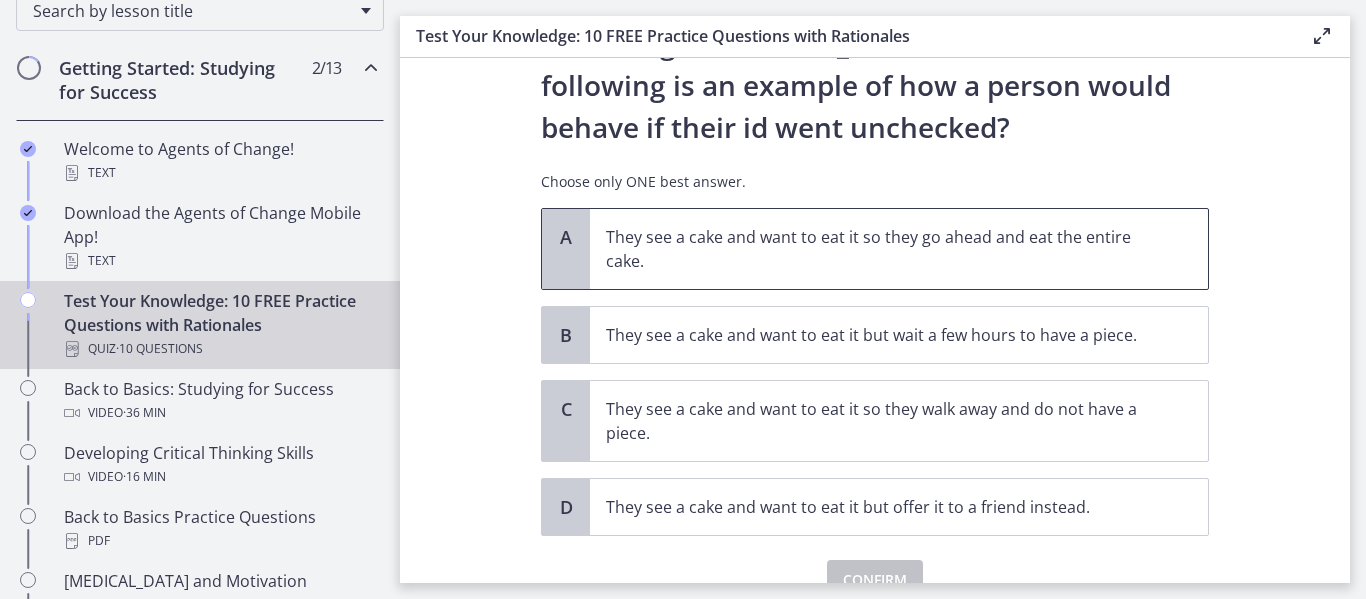 click on "They see a cake and want to eat it so they go ahead and eat the entire cake." at bounding box center [879, 249] 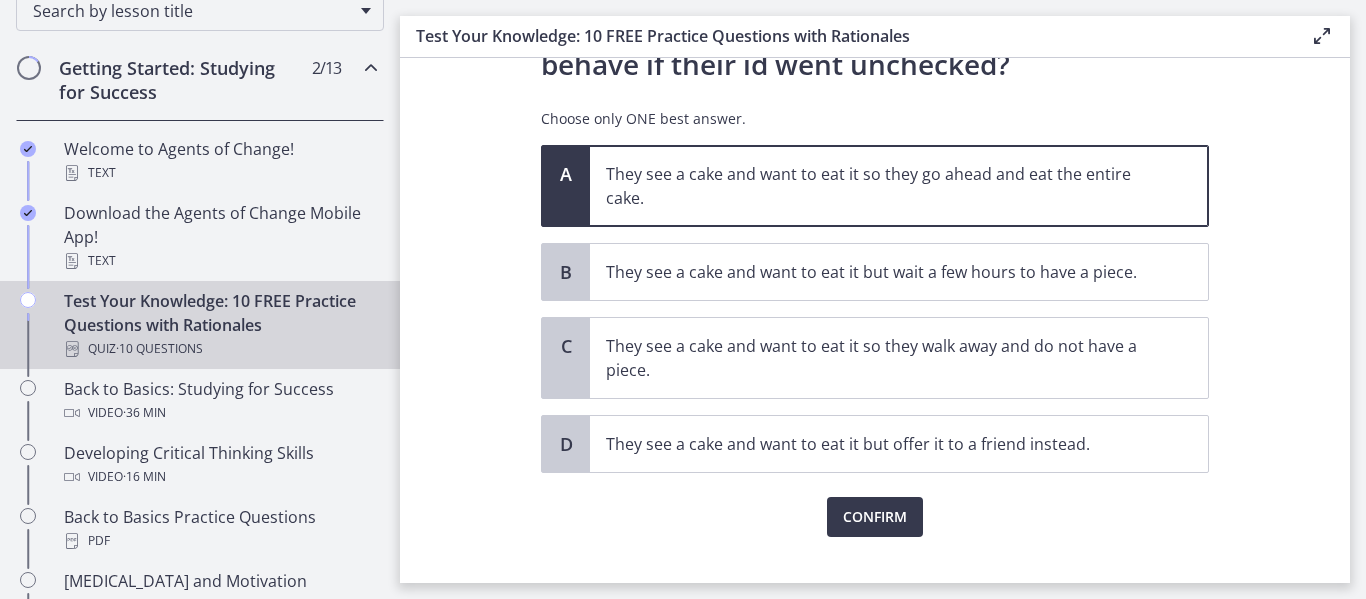 scroll, scrollTop: 197, scrollLeft: 0, axis: vertical 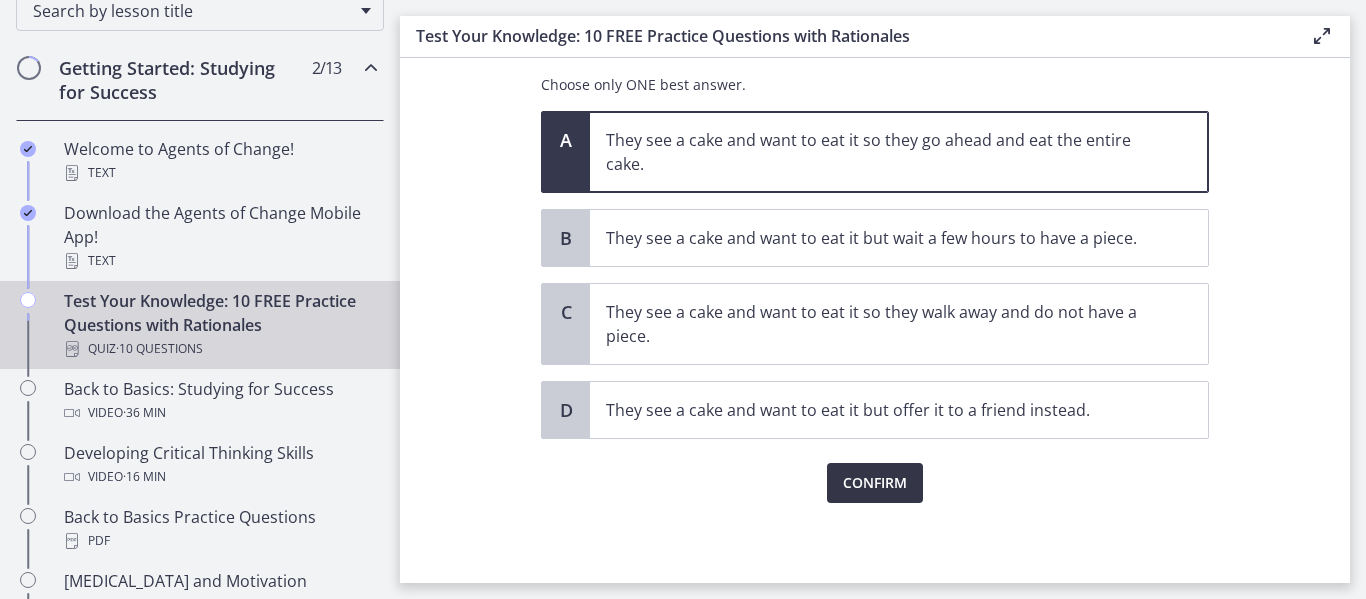 click on "Confirm" at bounding box center [875, 483] 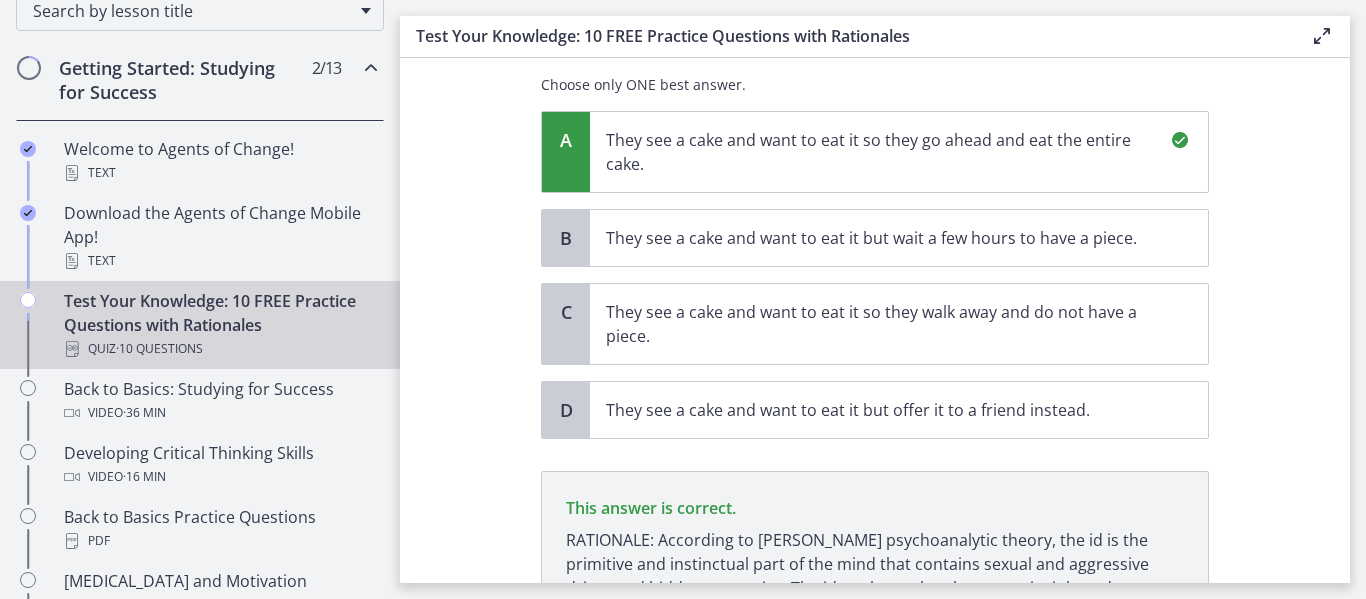 scroll, scrollTop: 407, scrollLeft: 0, axis: vertical 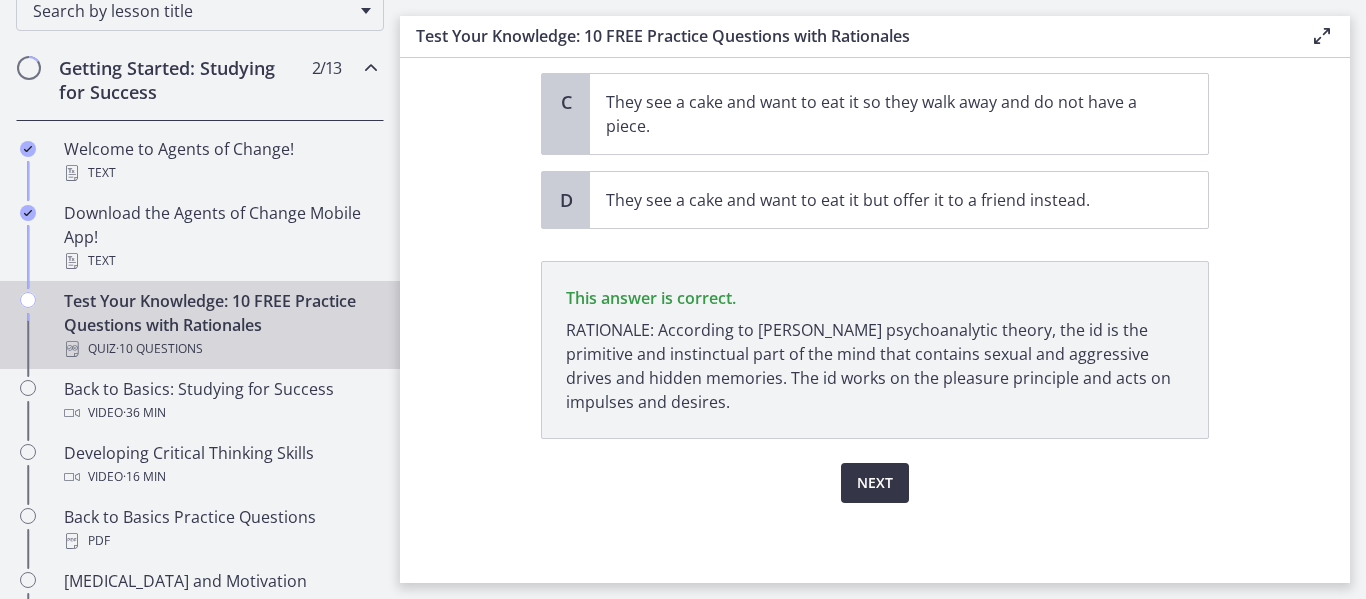 click on "Next" at bounding box center [875, 483] 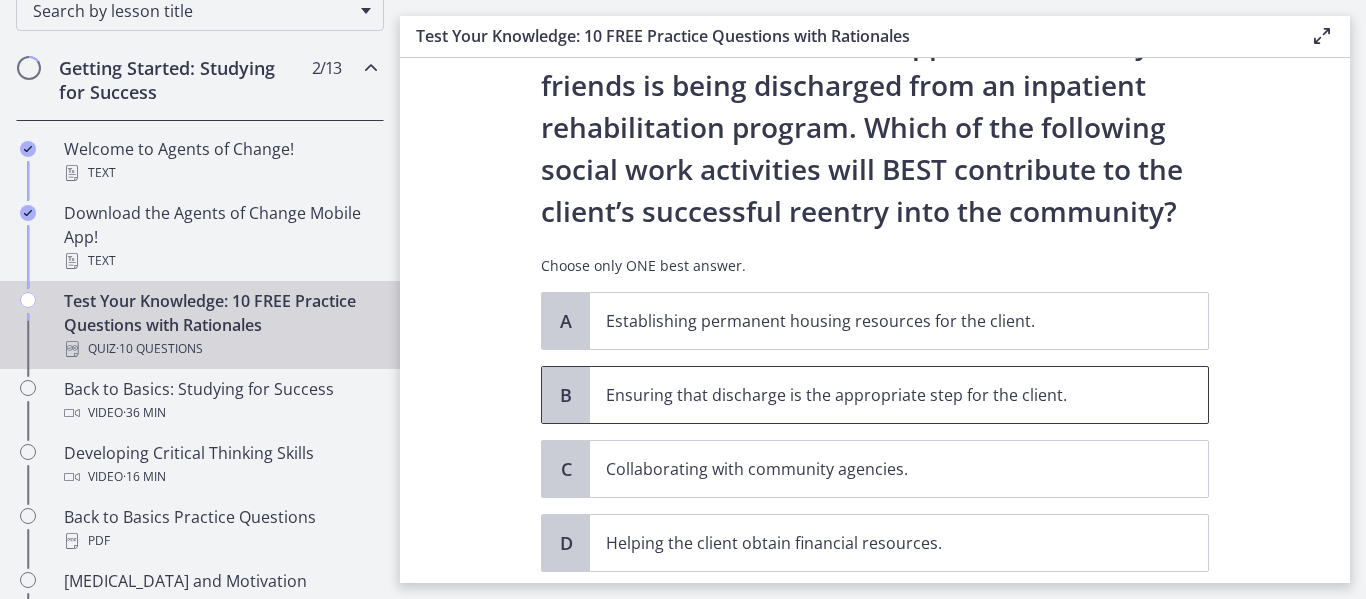 scroll, scrollTop: 200, scrollLeft: 0, axis: vertical 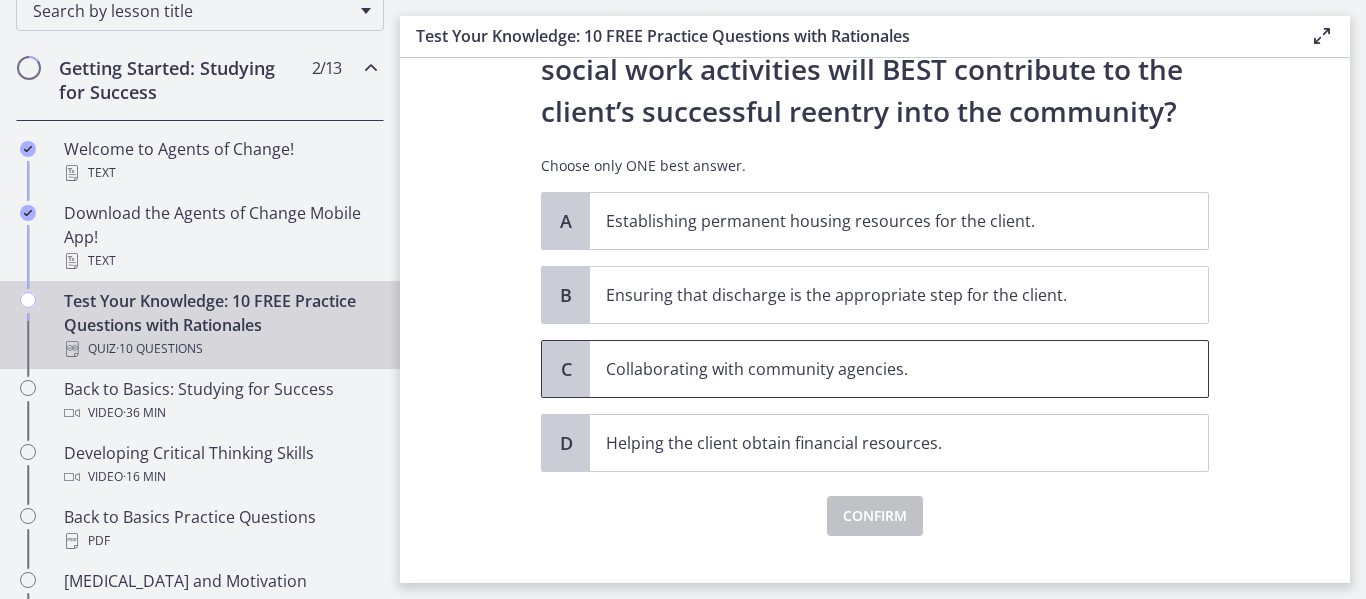 click on "Collaborating with community agencies." at bounding box center [879, 369] 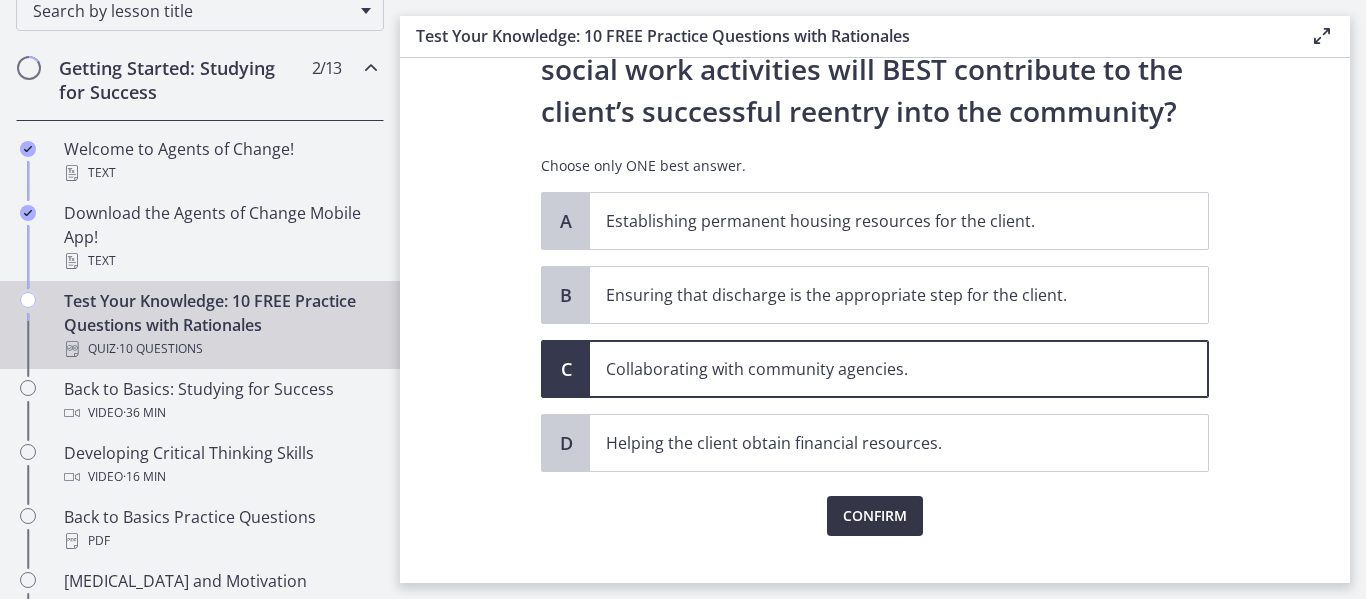 click on "Confirm" at bounding box center (875, 516) 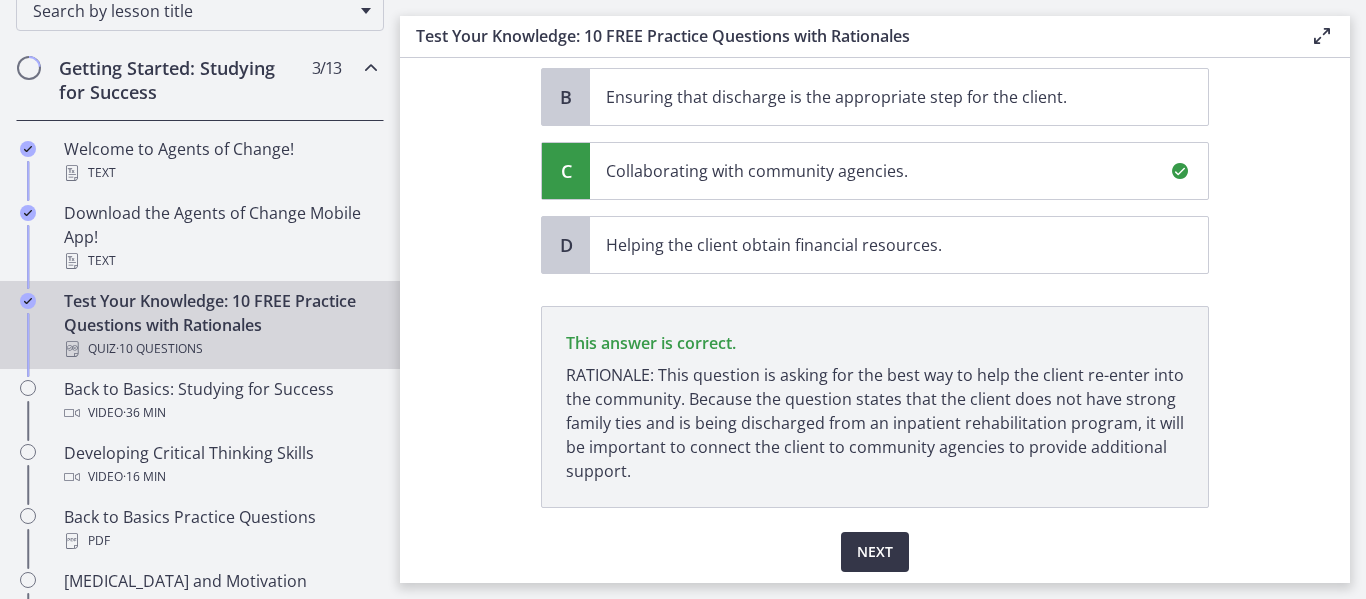 scroll, scrollTop: 467, scrollLeft: 0, axis: vertical 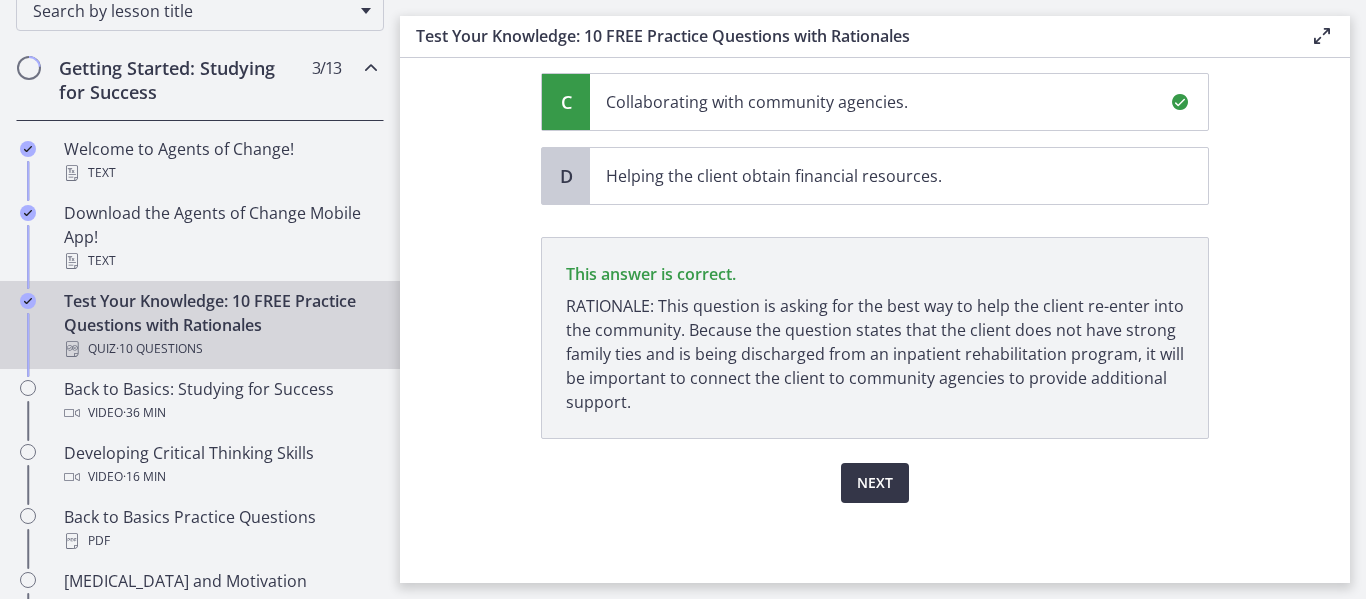 click on "Next" at bounding box center [875, 483] 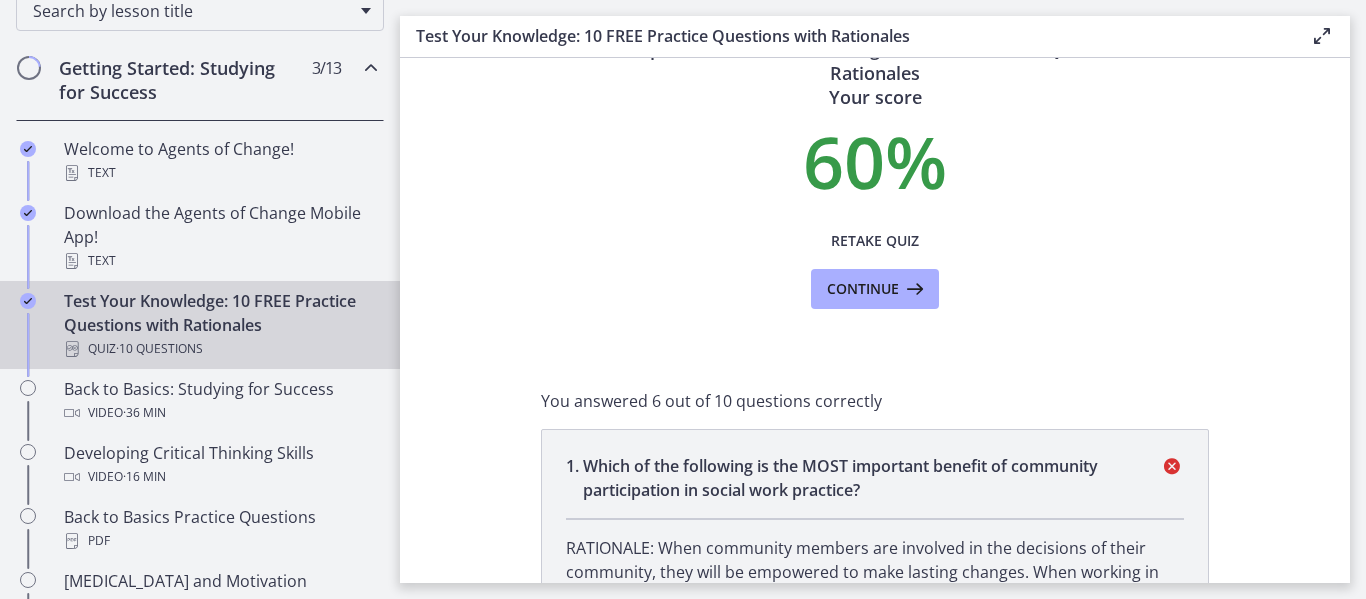 scroll, scrollTop: 0, scrollLeft: 0, axis: both 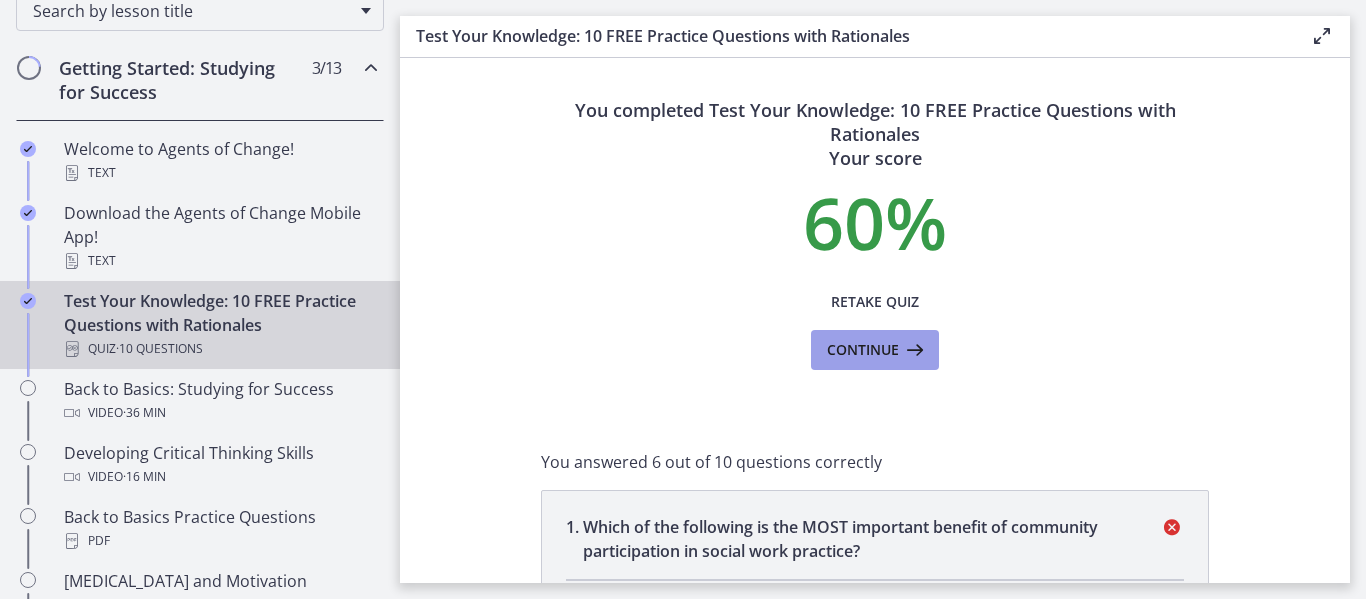 click on "Continue" at bounding box center (863, 350) 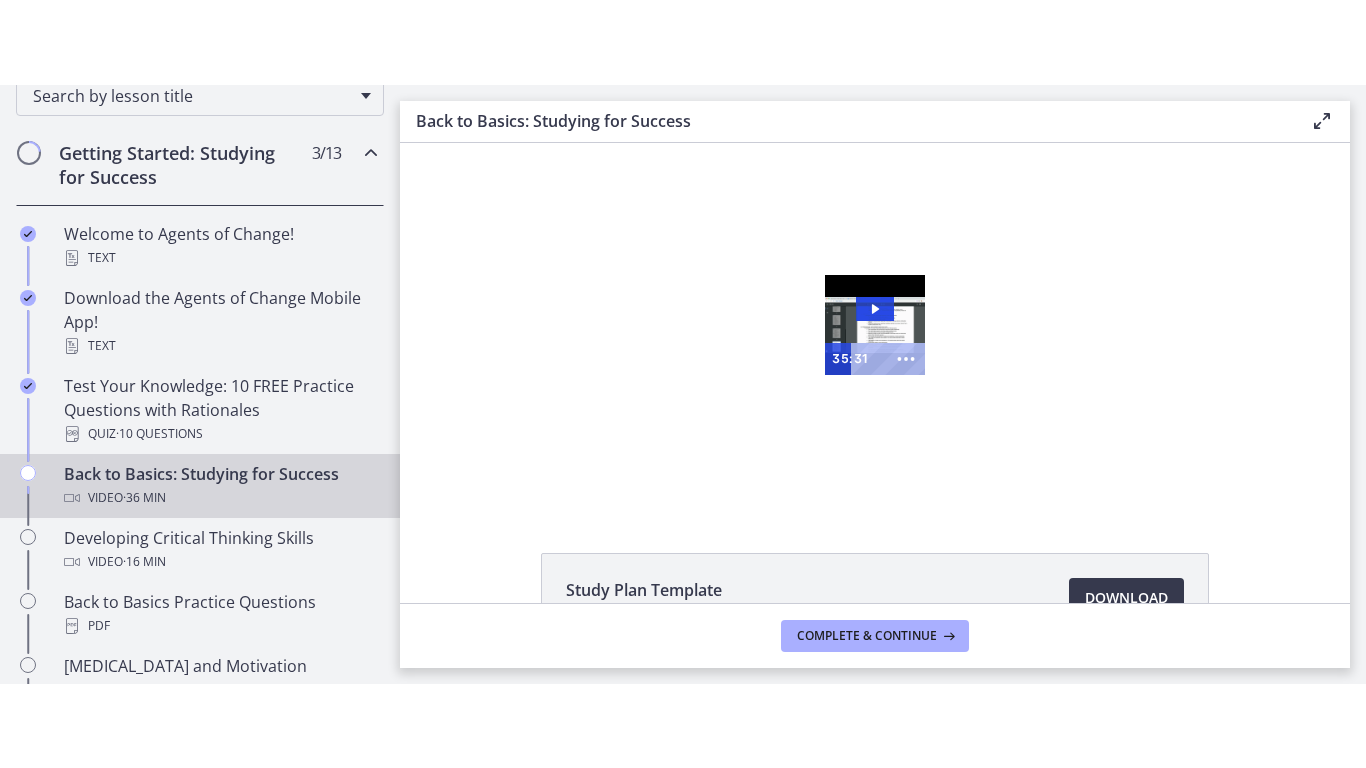 scroll, scrollTop: 0, scrollLeft: 0, axis: both 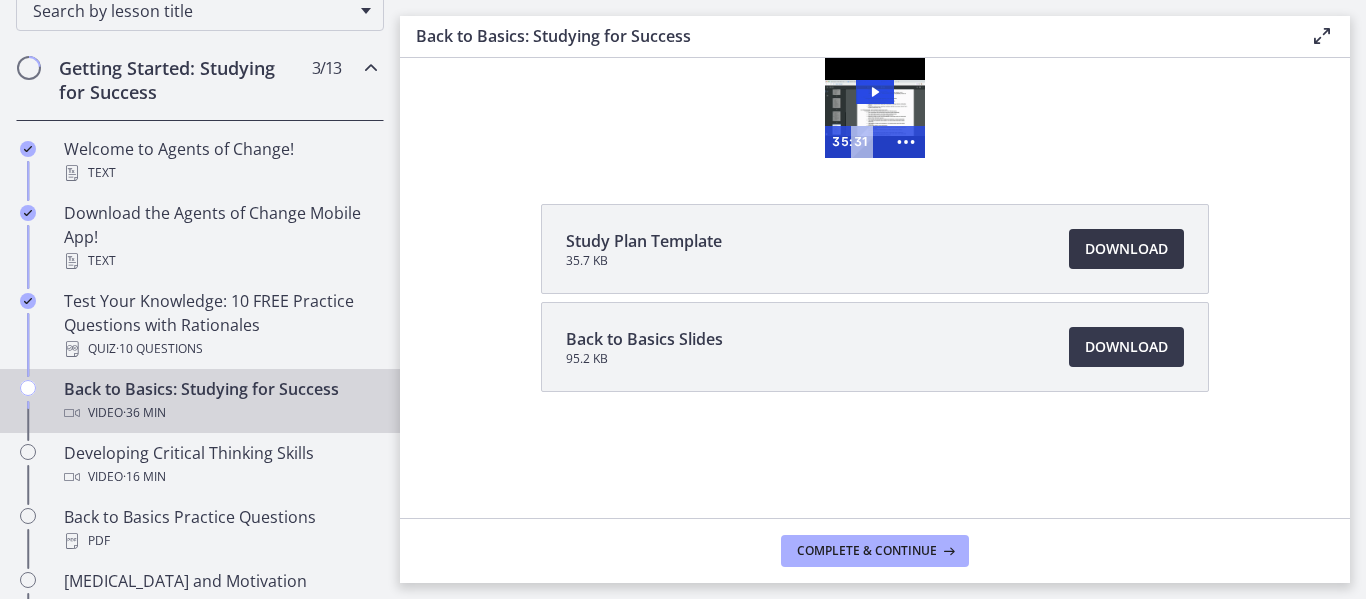 click on "Download
Opens in a new window" at bounding box center (1126, 249) 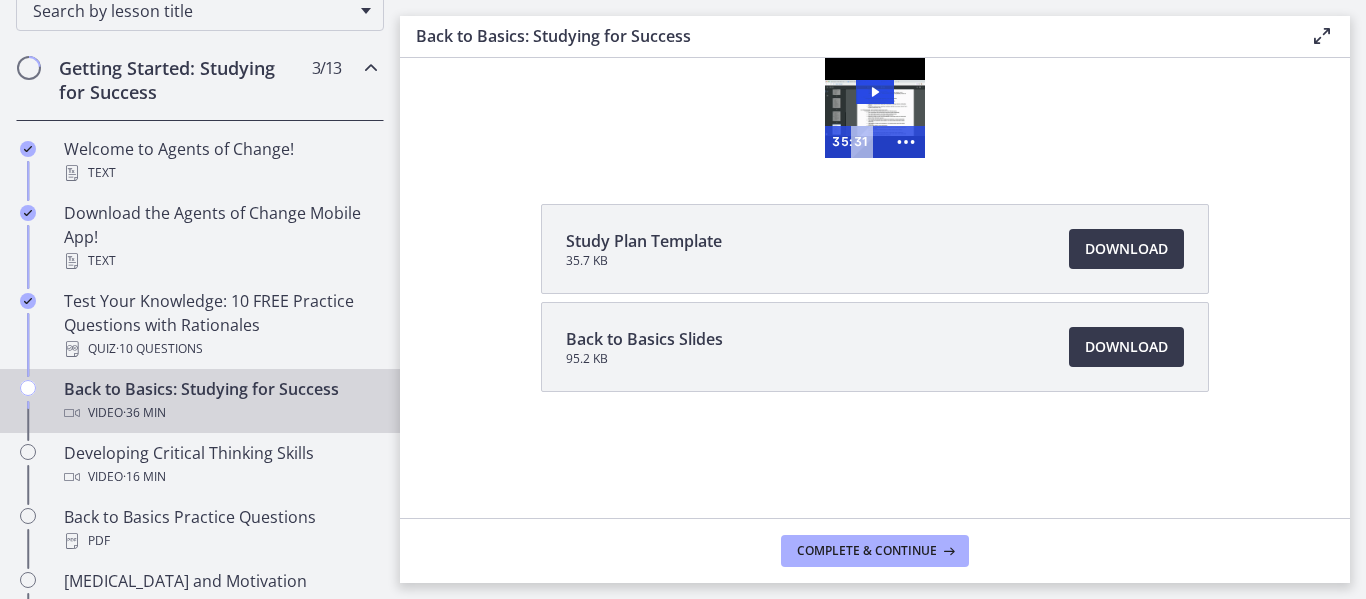 click on "Back to Basics Slides" at bounding box center [644, 339] 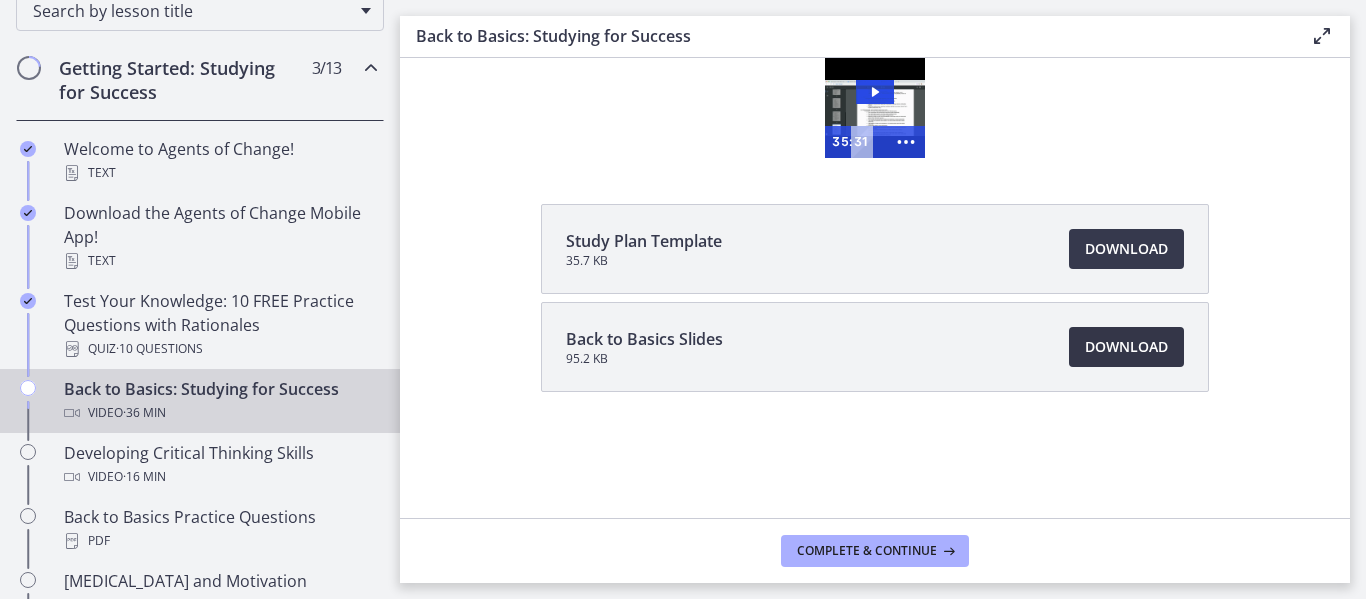 click on "Download
Opens in a new window" at bounding box center (1126, 347) 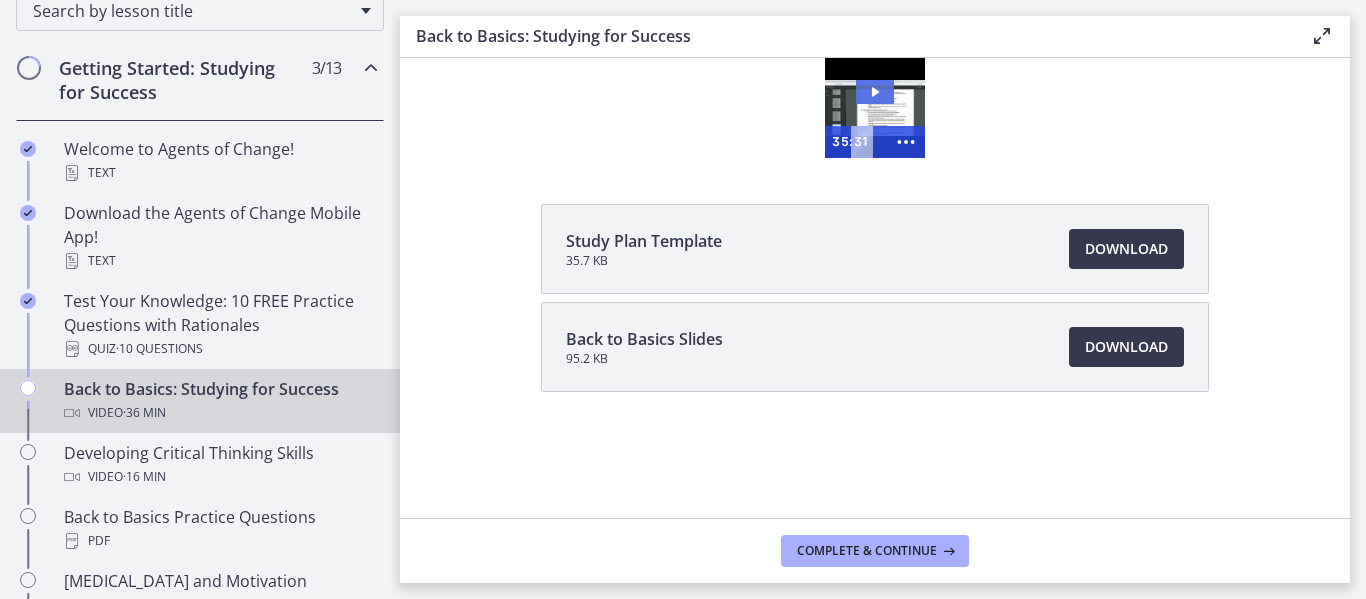 click 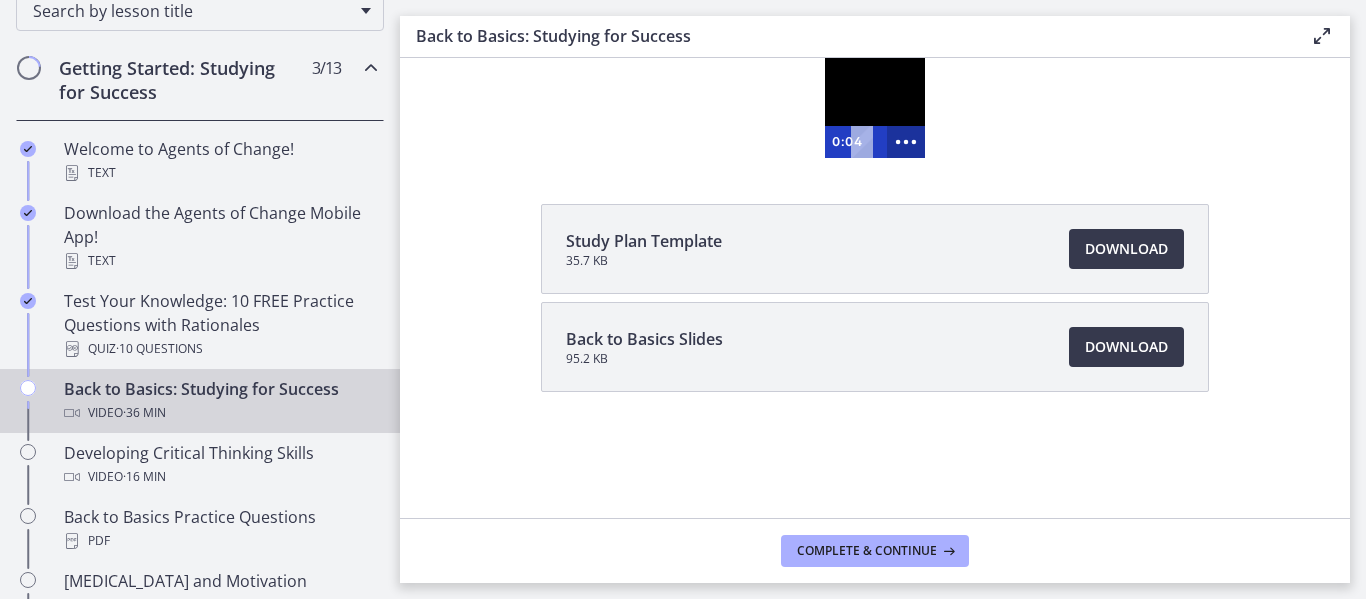 click 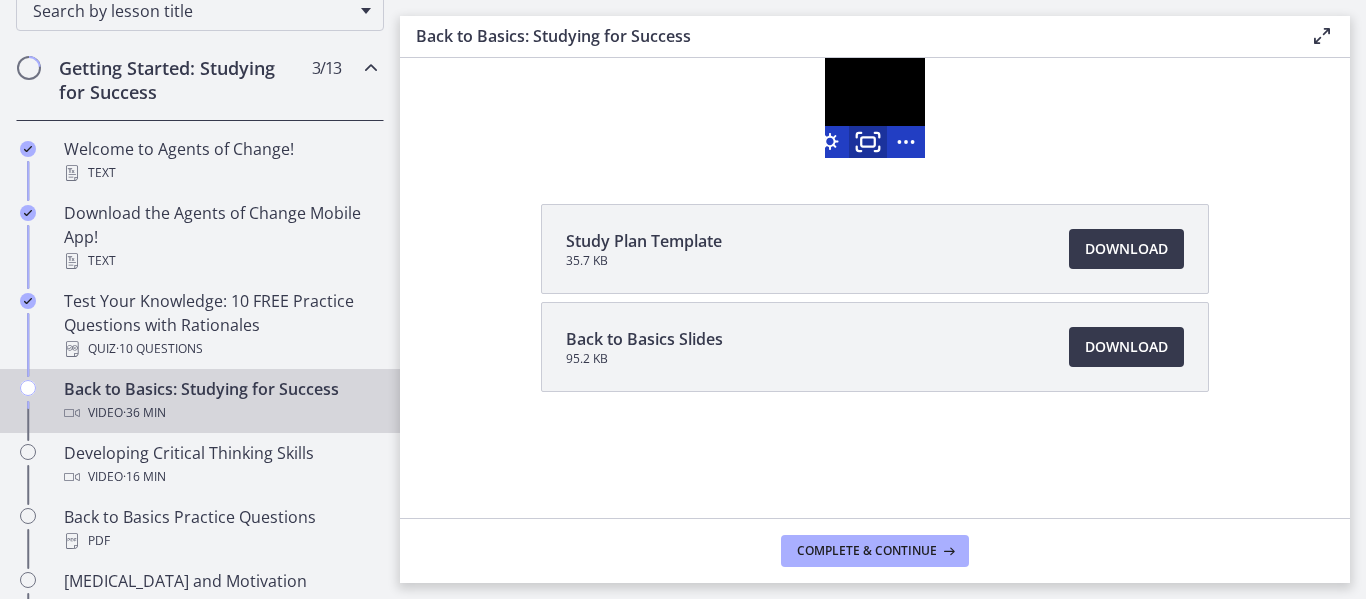 click 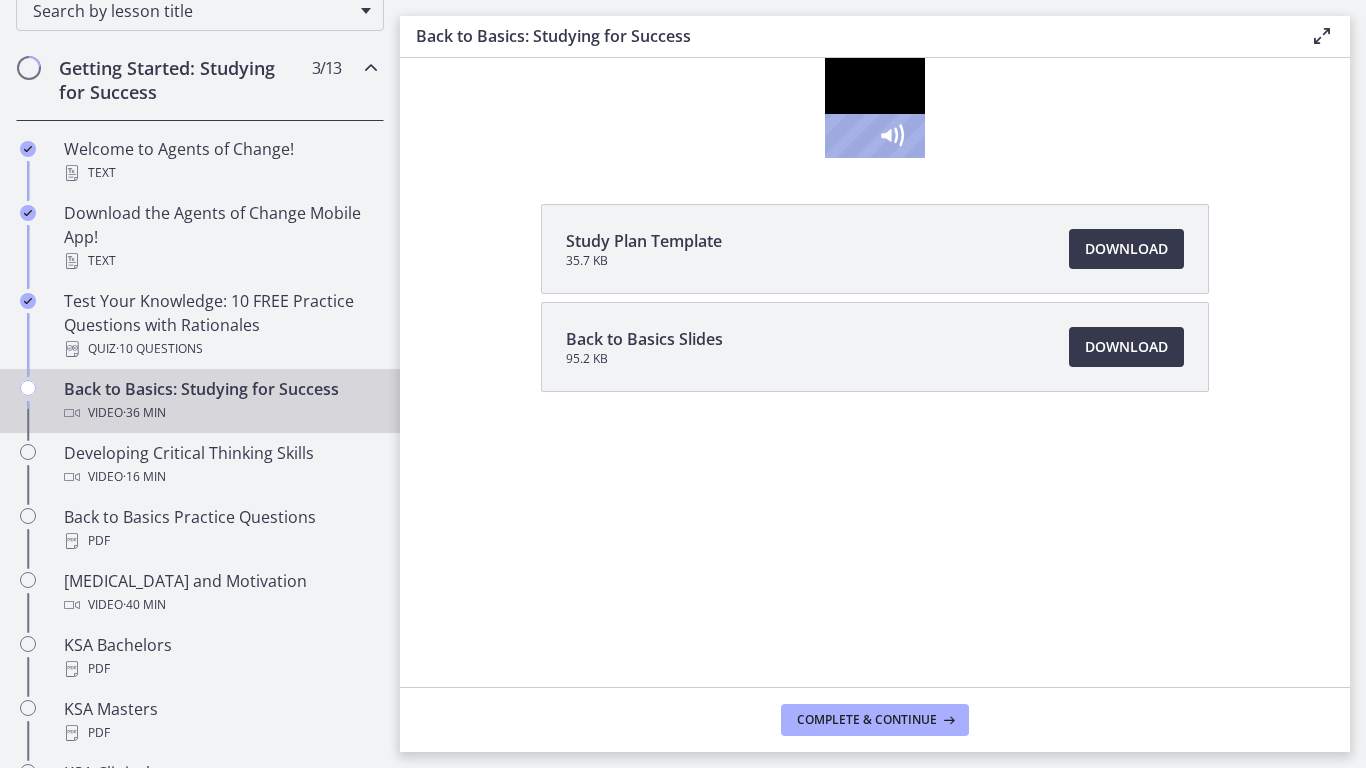 type 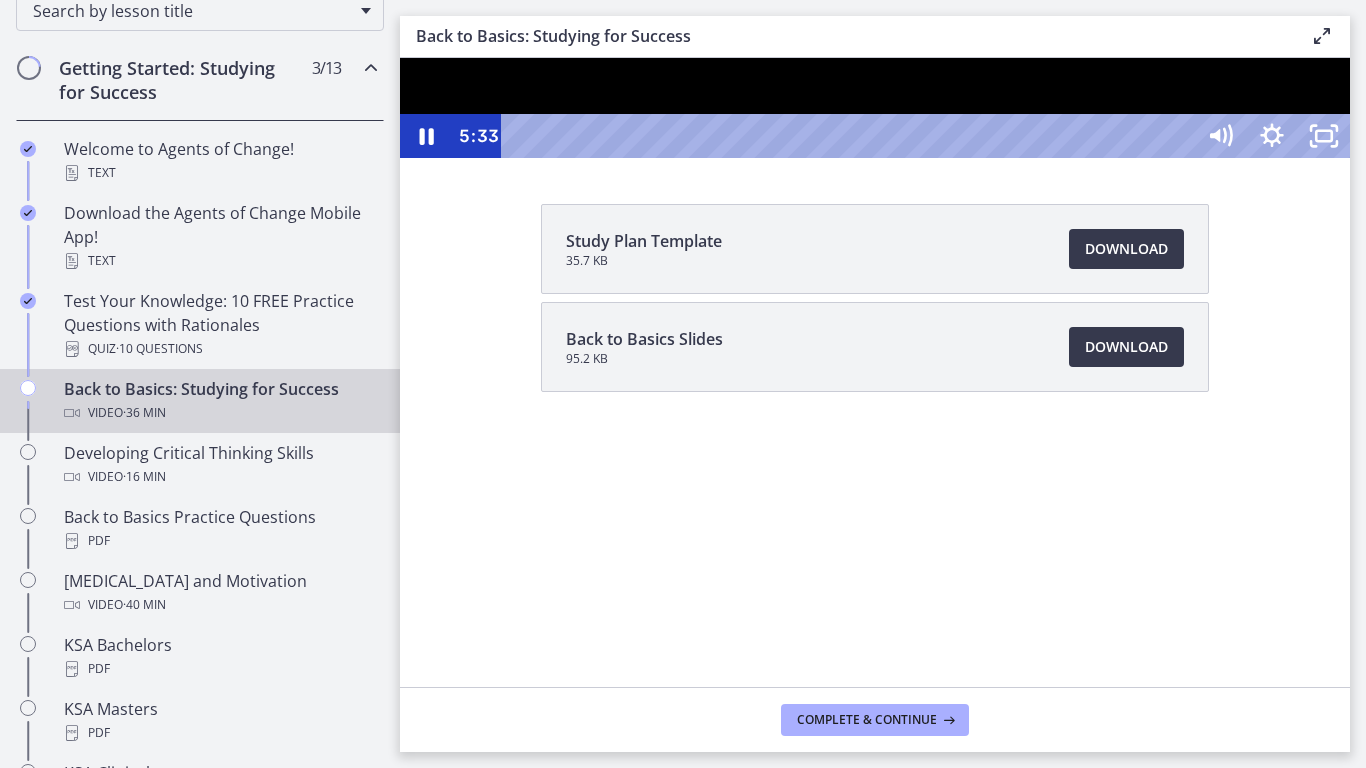 click at bounding box center (875, 108) 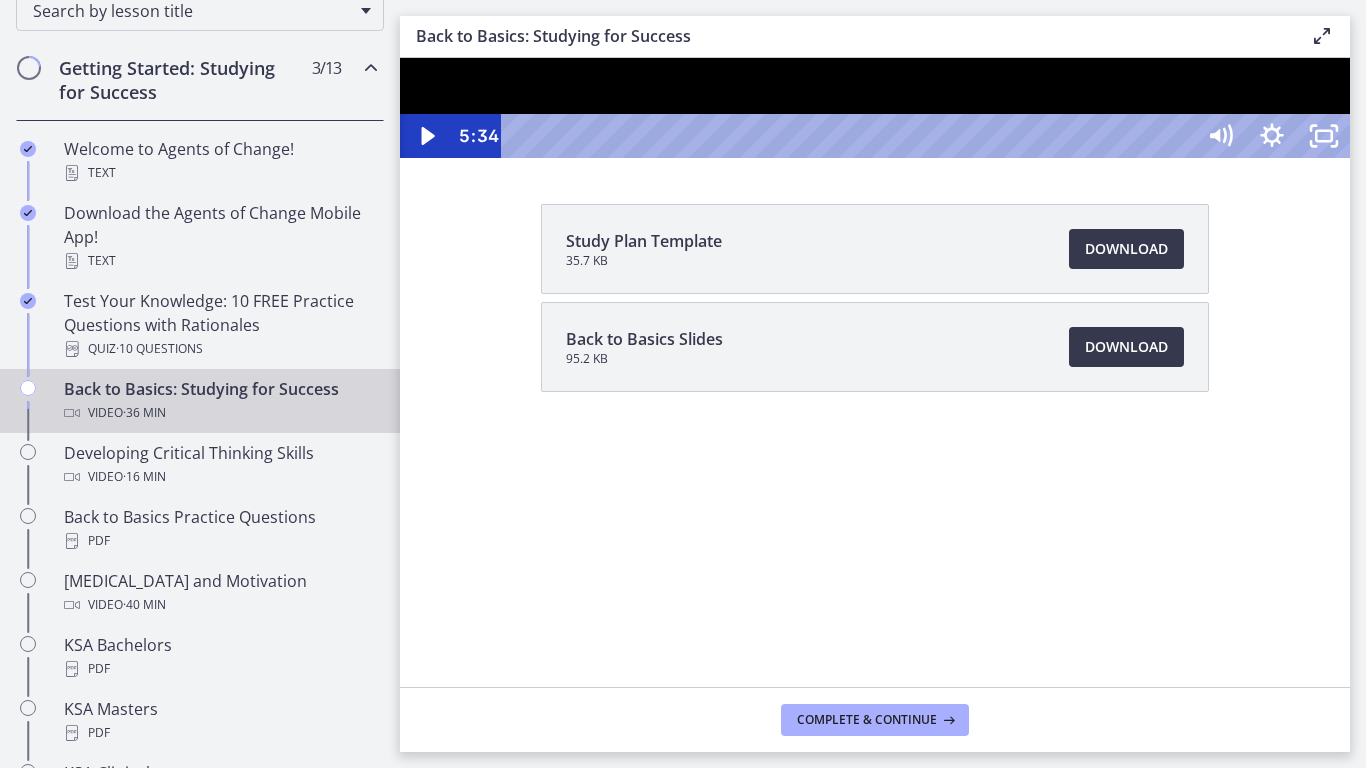 click at bounding box center (875, 108) 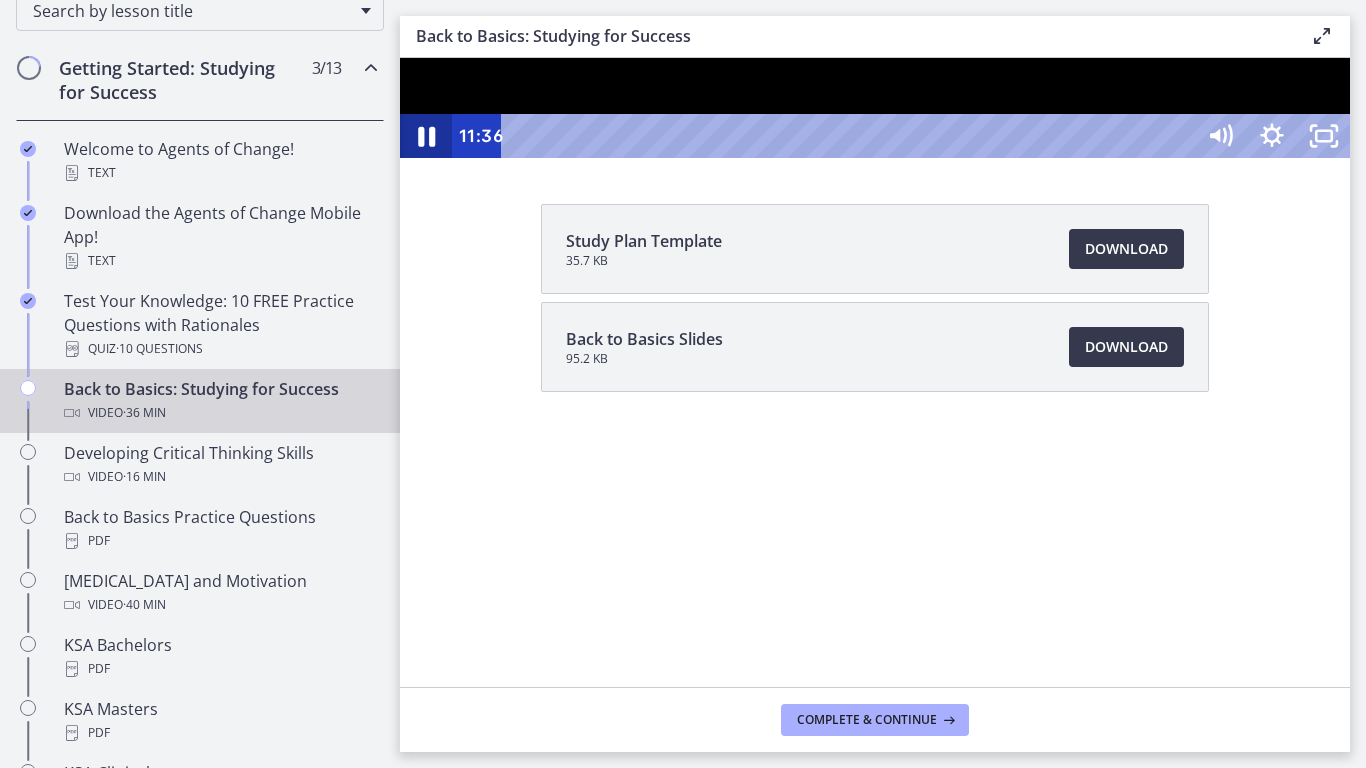 click 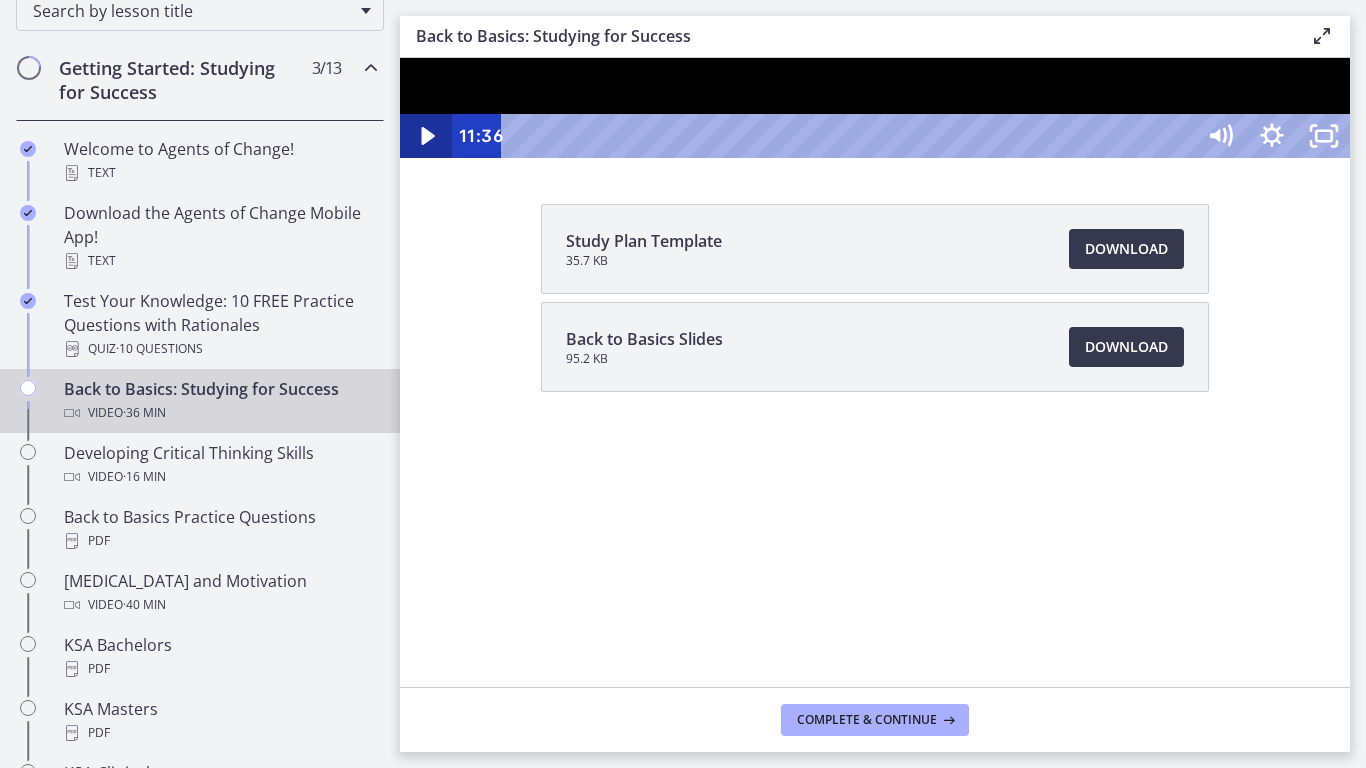 click 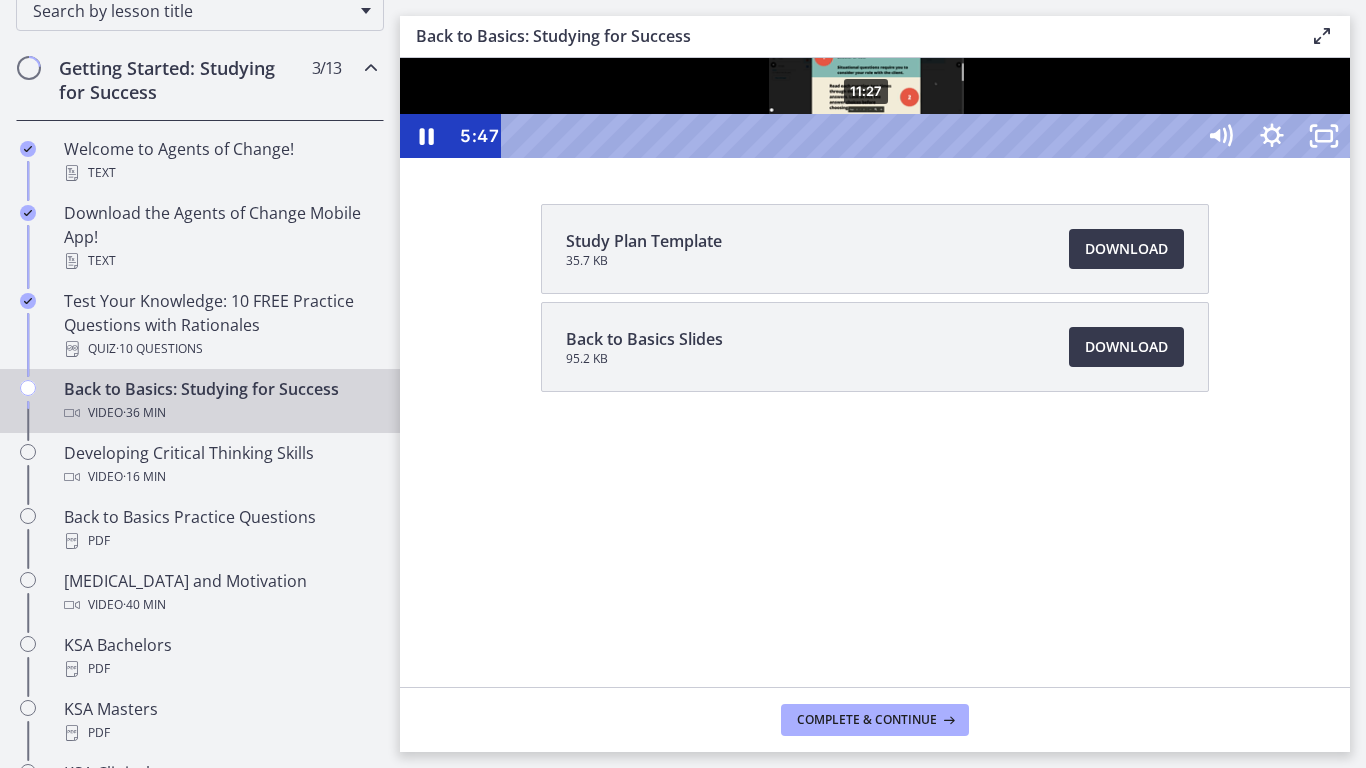 click on "11:27" at bounding box center [851, 136] 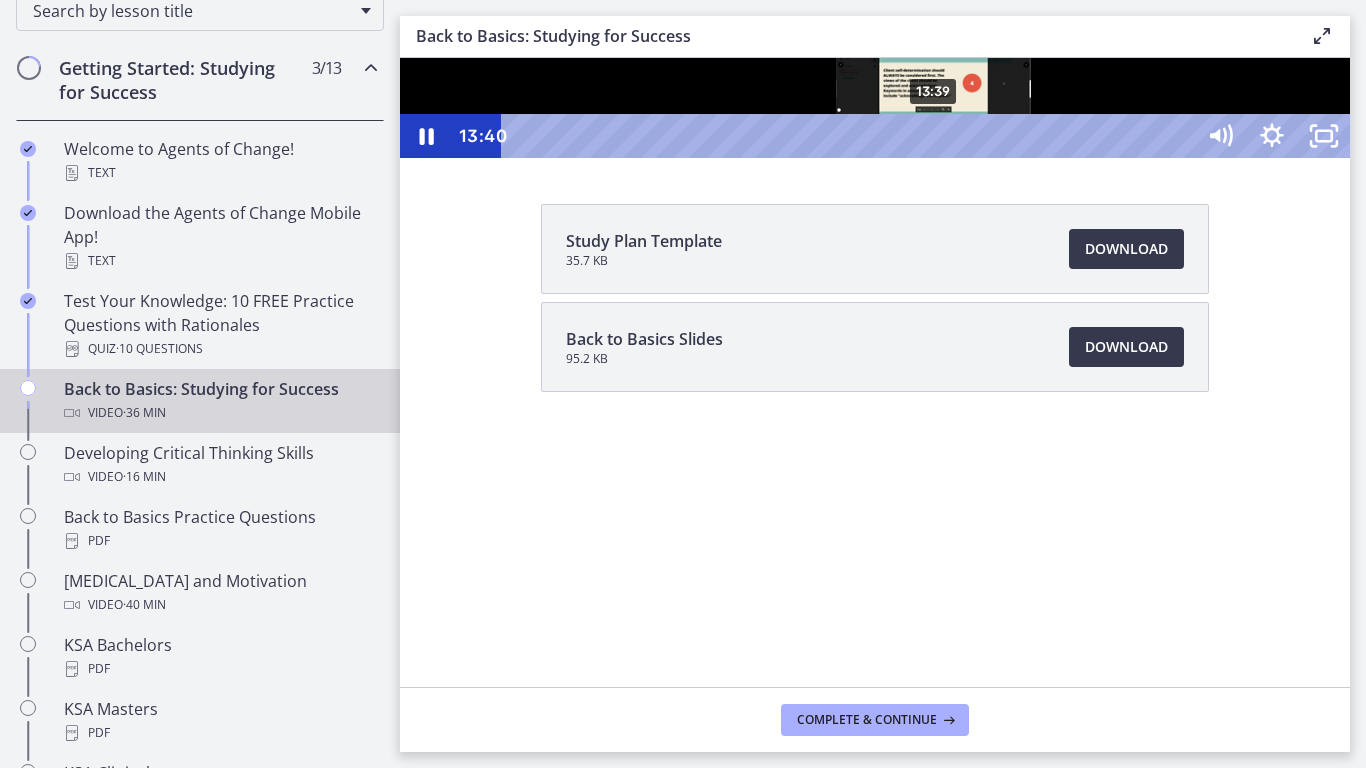 click on "13:39" at bounding box center (851, 136) 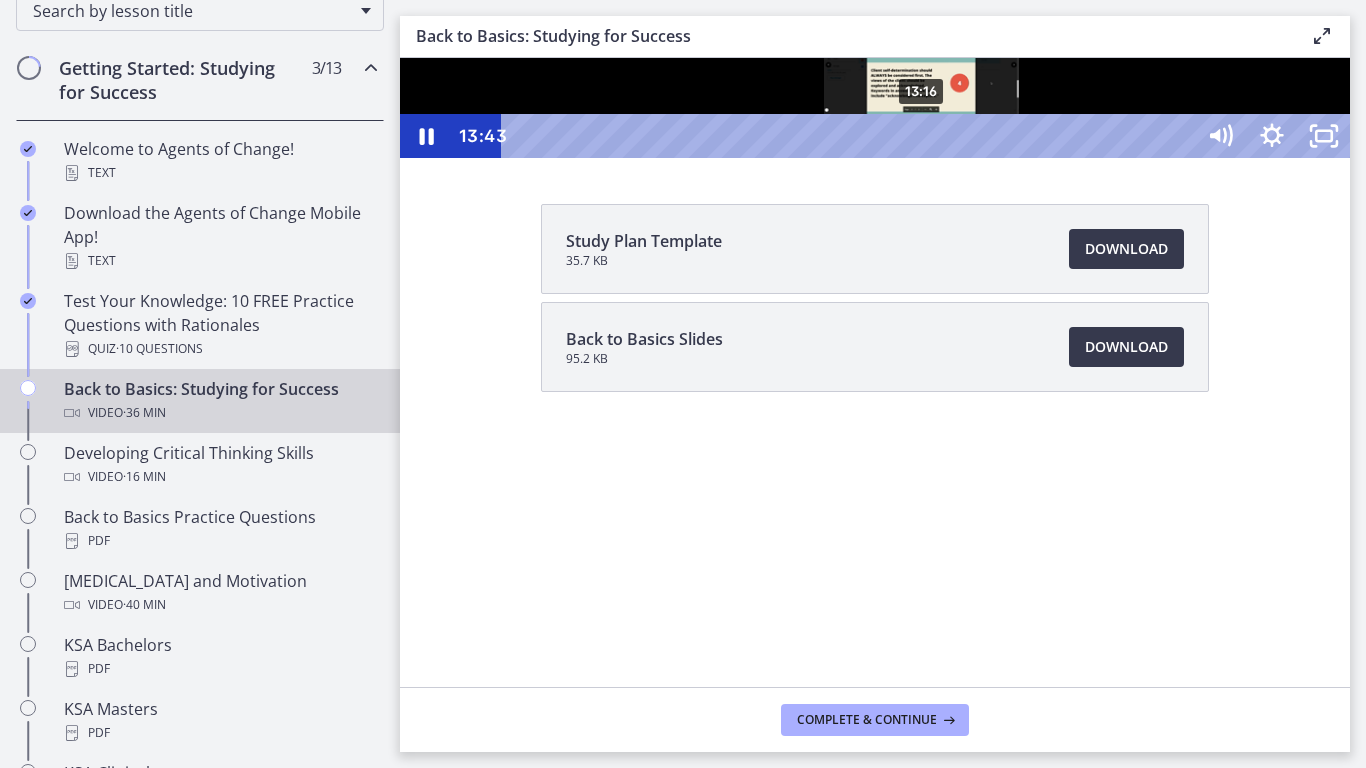 click on "13:16" at bounding box center [851, 136] 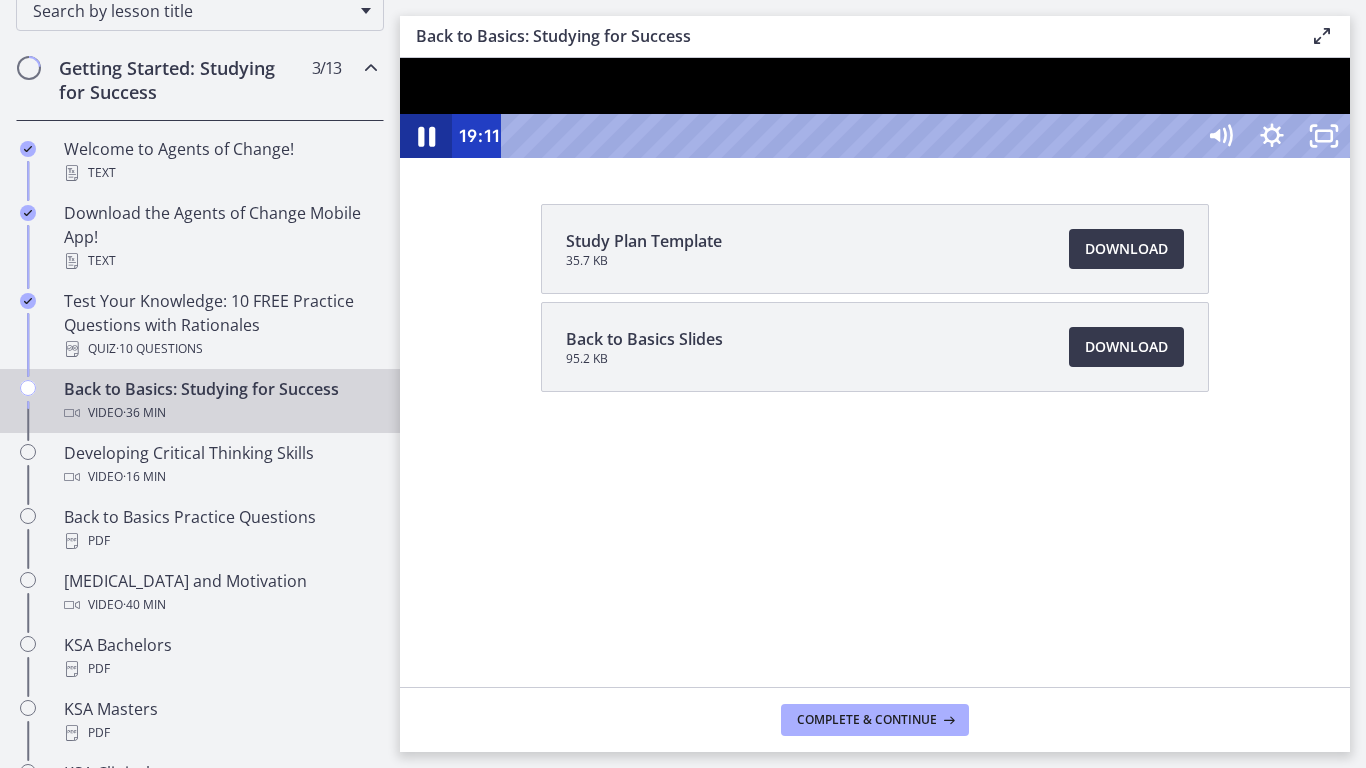 click 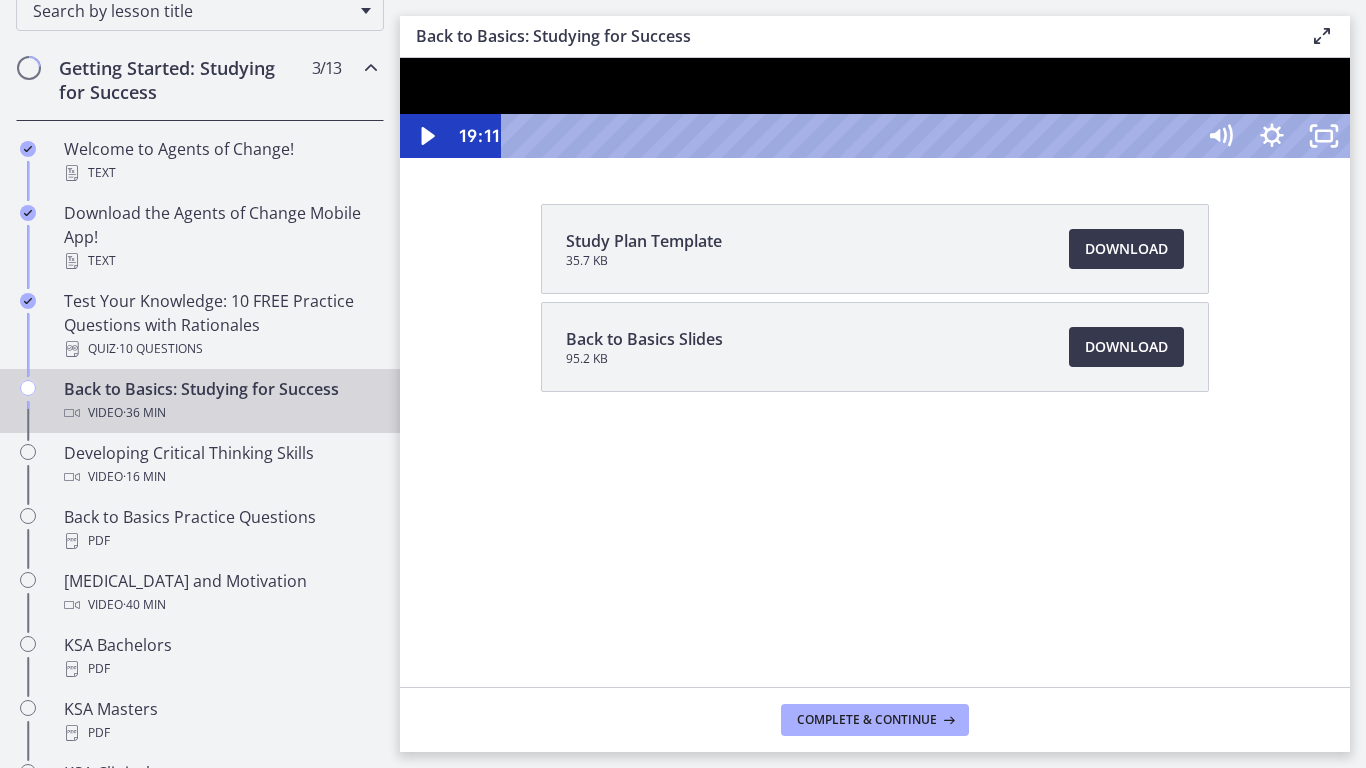 click at bounding box center [875, 108] 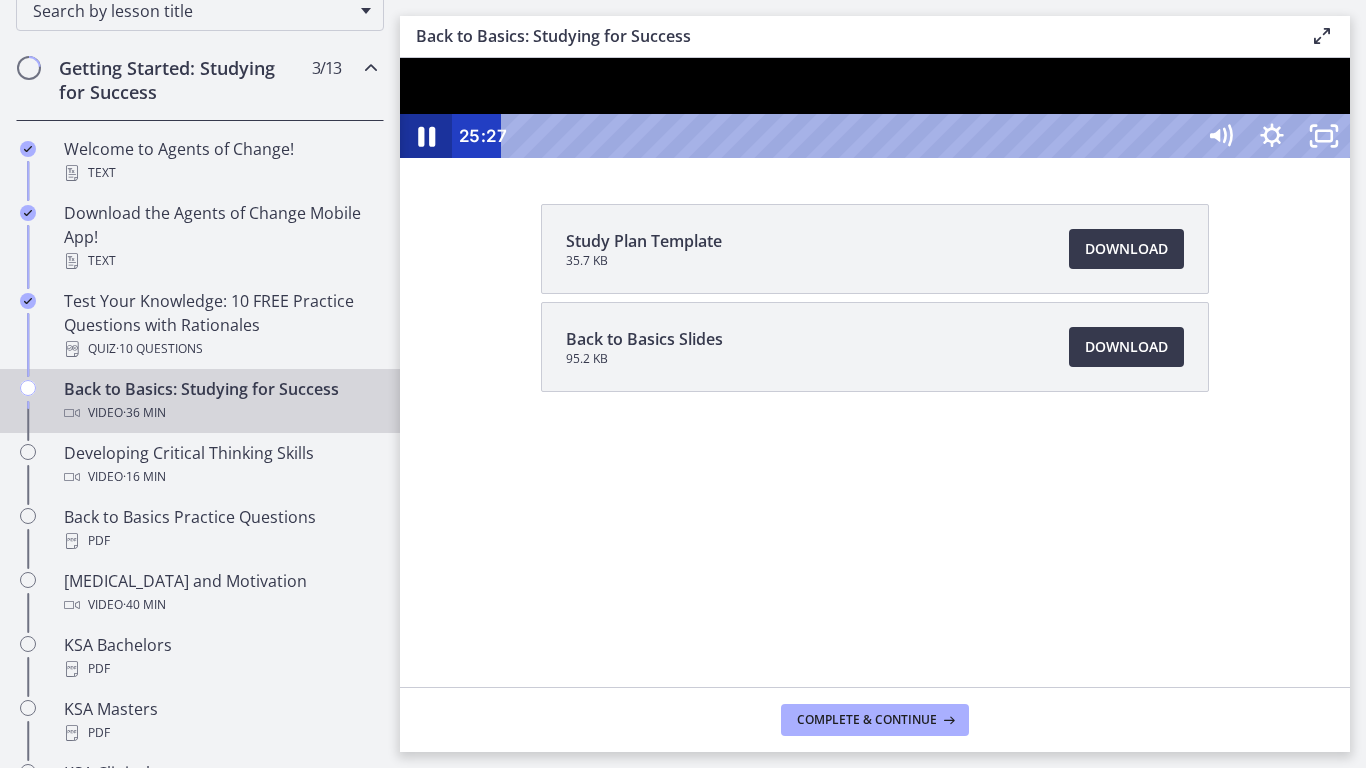 click 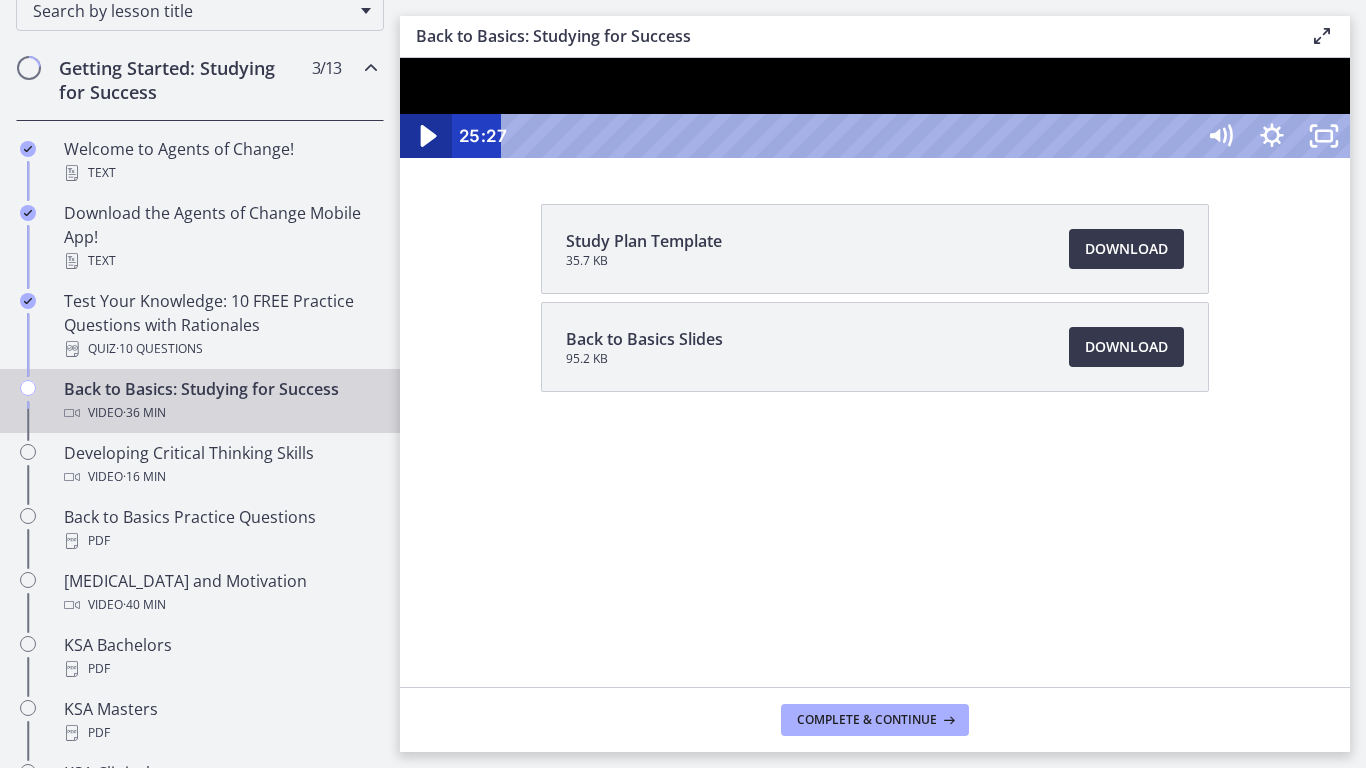 click 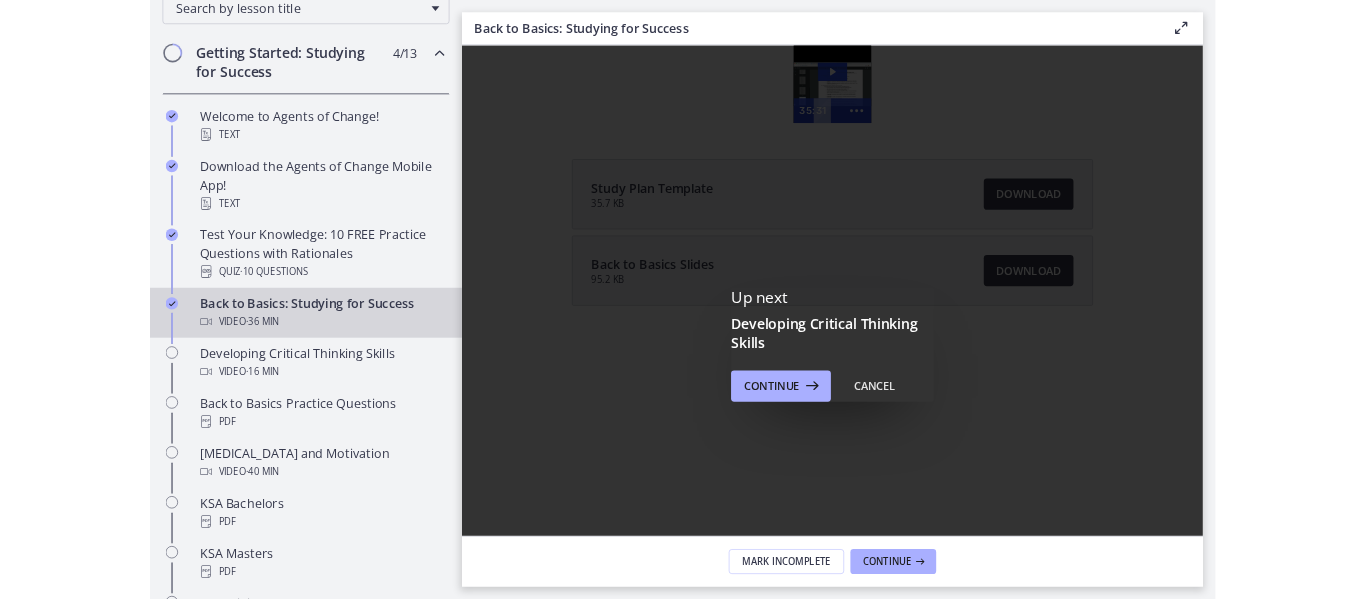 scroll, scrollTop: 0, scrollLeft: 0, axis: both 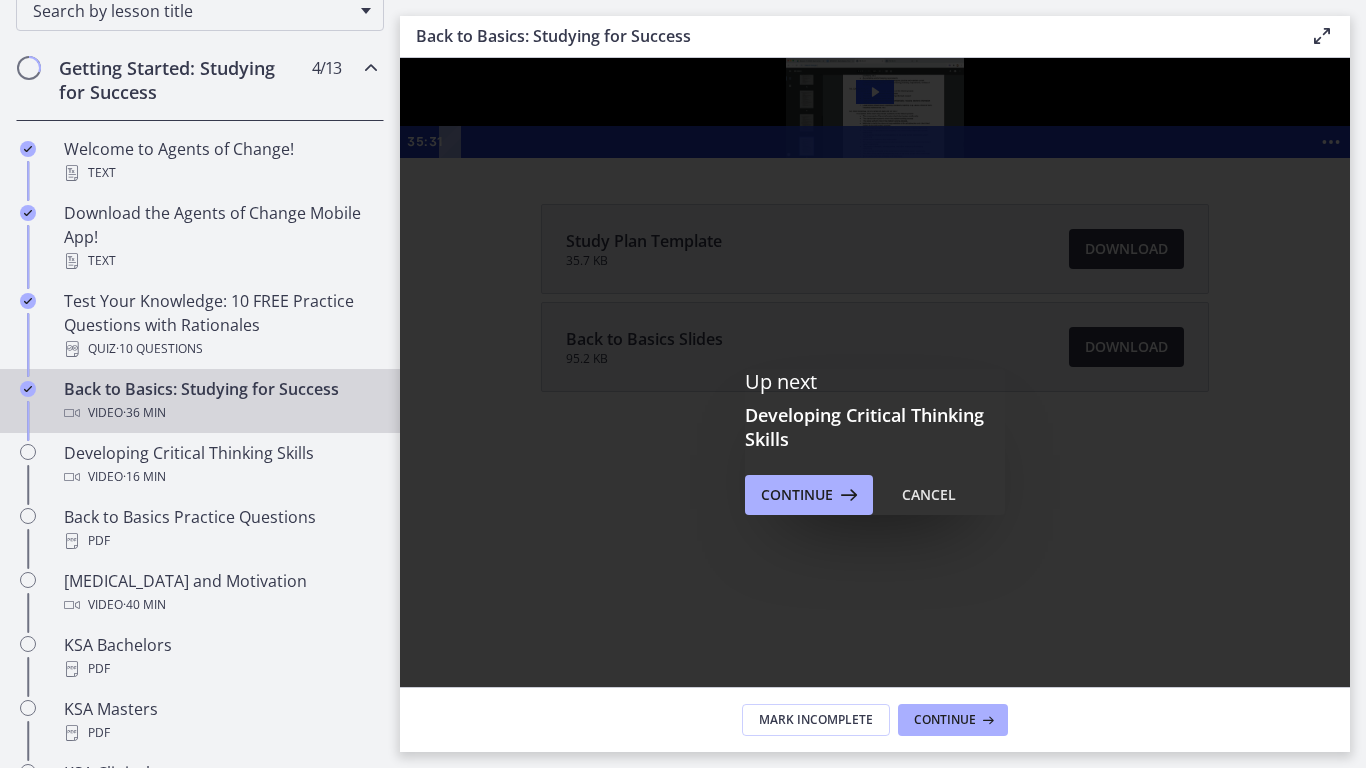 click on "Click for sound
@keyframes VOLUME_SMALL_WAVE_FLASH {
0% { opacity: 0; }
33% { opacity: 1; }
66% { opacity: 1; }
100% { opacity: 0; }
}
@keyframes VOLUME_LARGE_WAVE_FLASH {
0% { opacity: 0; }
33% { opacity: 1; }
66% { opacity: 1; }
100% { opacity: 0; }
}
.volume__small-wave {
animation: VOLUME_SMALL_WAVE_FLASH 2s infinite;
opacity: 0;
}
.volume__large-wave {
animation: VOLUME_LARGE_WAVE_FLASH 2s infinite .3s;
opacity: 0;
}
35:31" at bounding box center (875, 108) 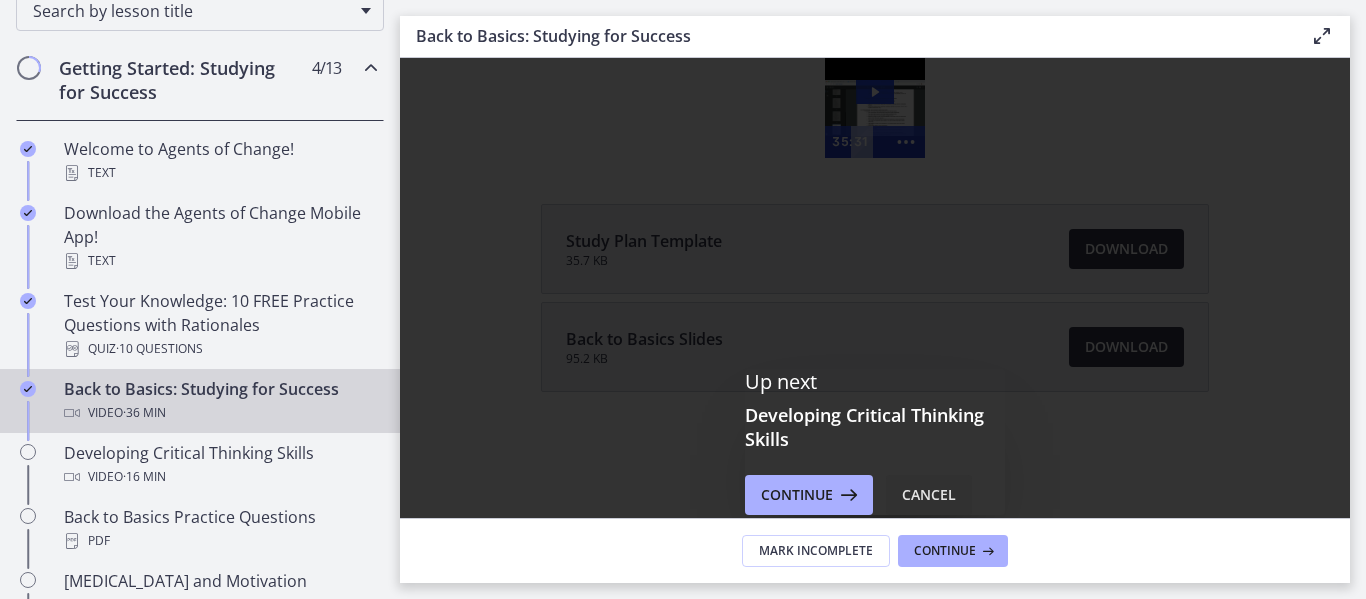 click on "Cancel" at bounding box center [929, 495] 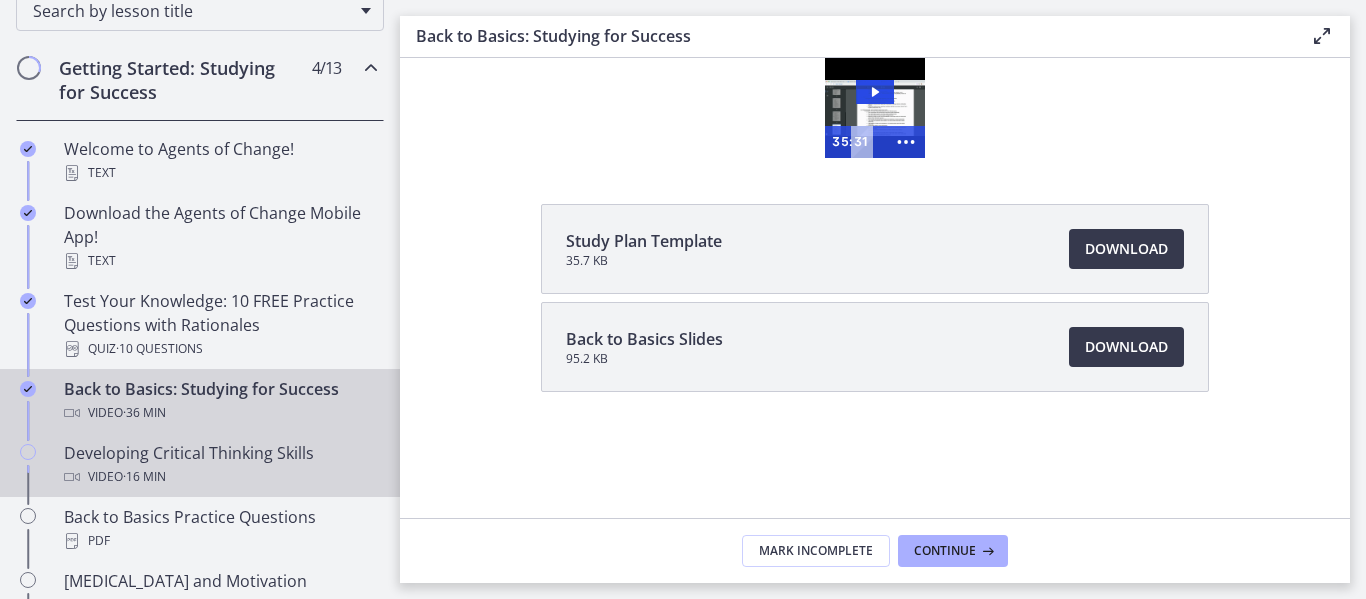 click on "Developing Critical Thinking Skills
Video
·  16 min" at bounding box center [220, 465] 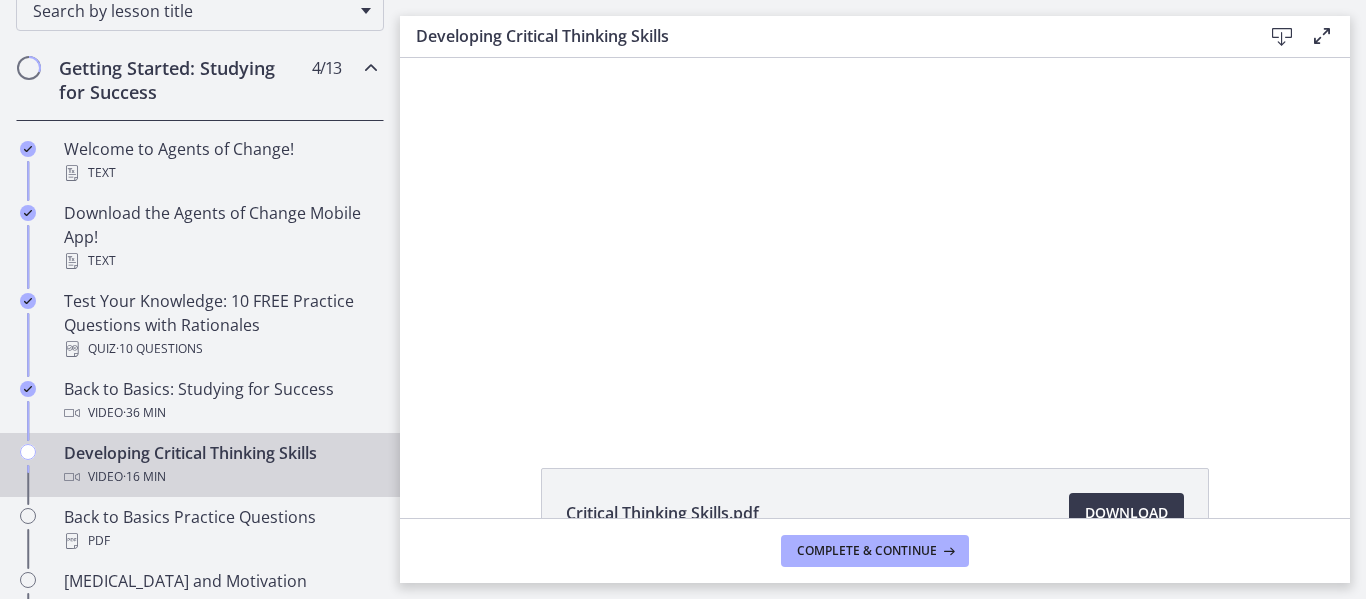 scroll, scrollTop: 0, scrollLeft: 0, axis: both 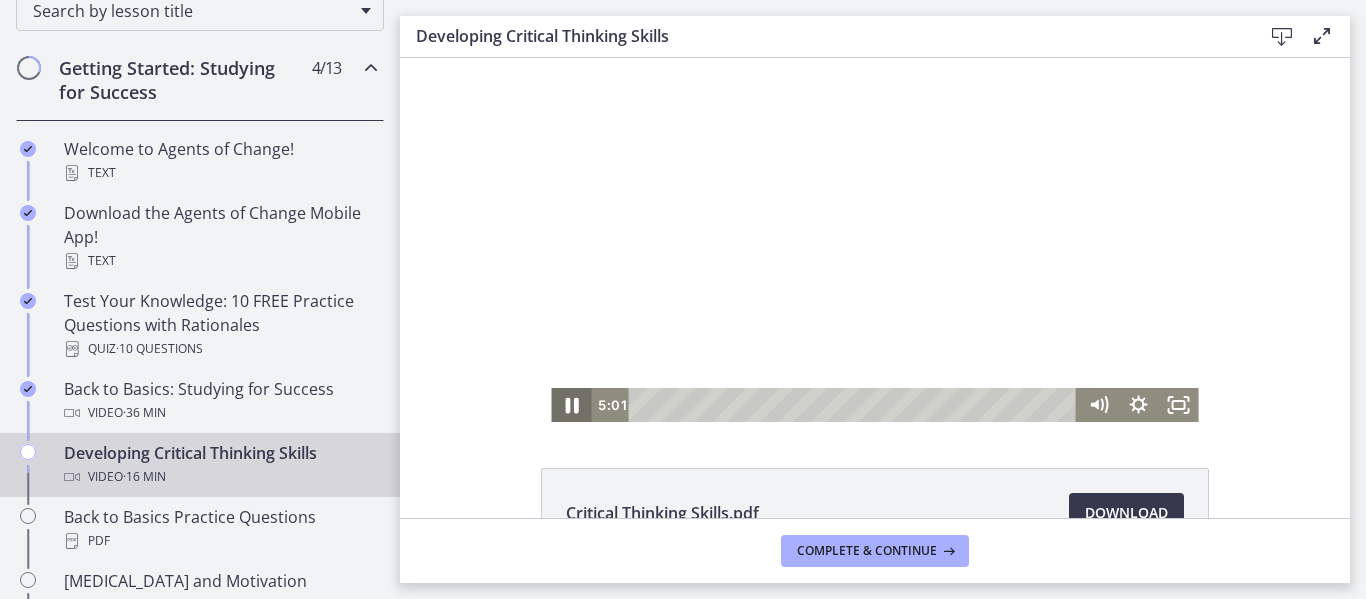 click 